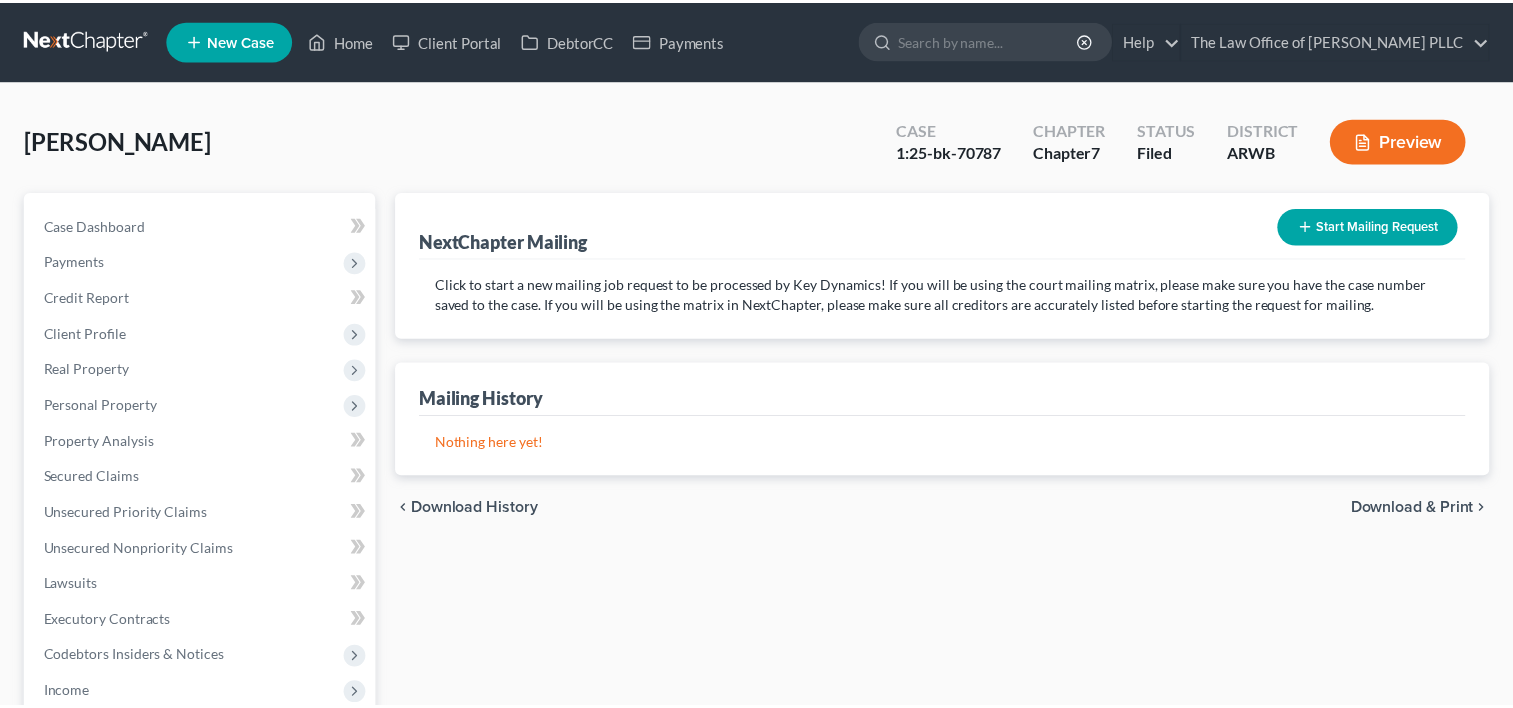 scroll, scrollTop: 0, scrollLeft: 0, axis: both 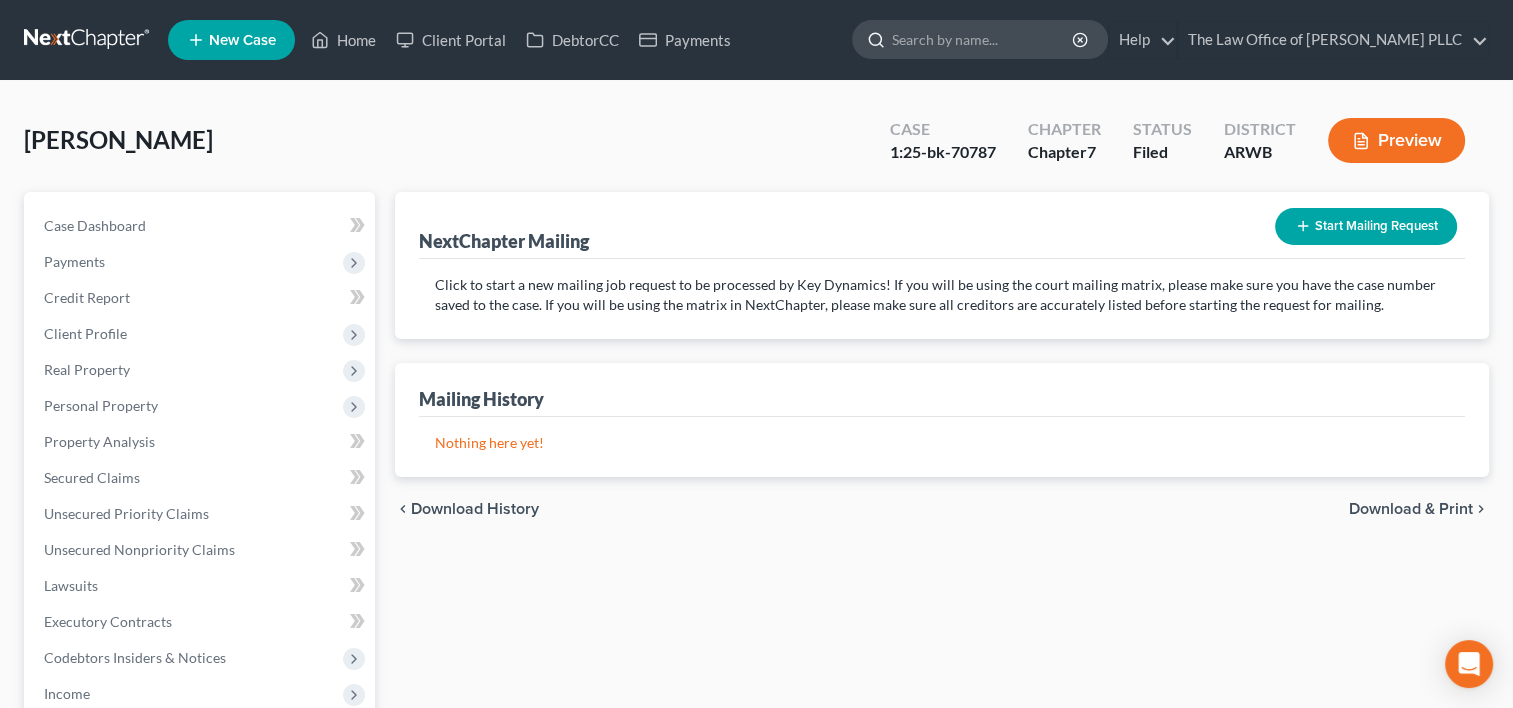 click at bounding box center [983, 39] 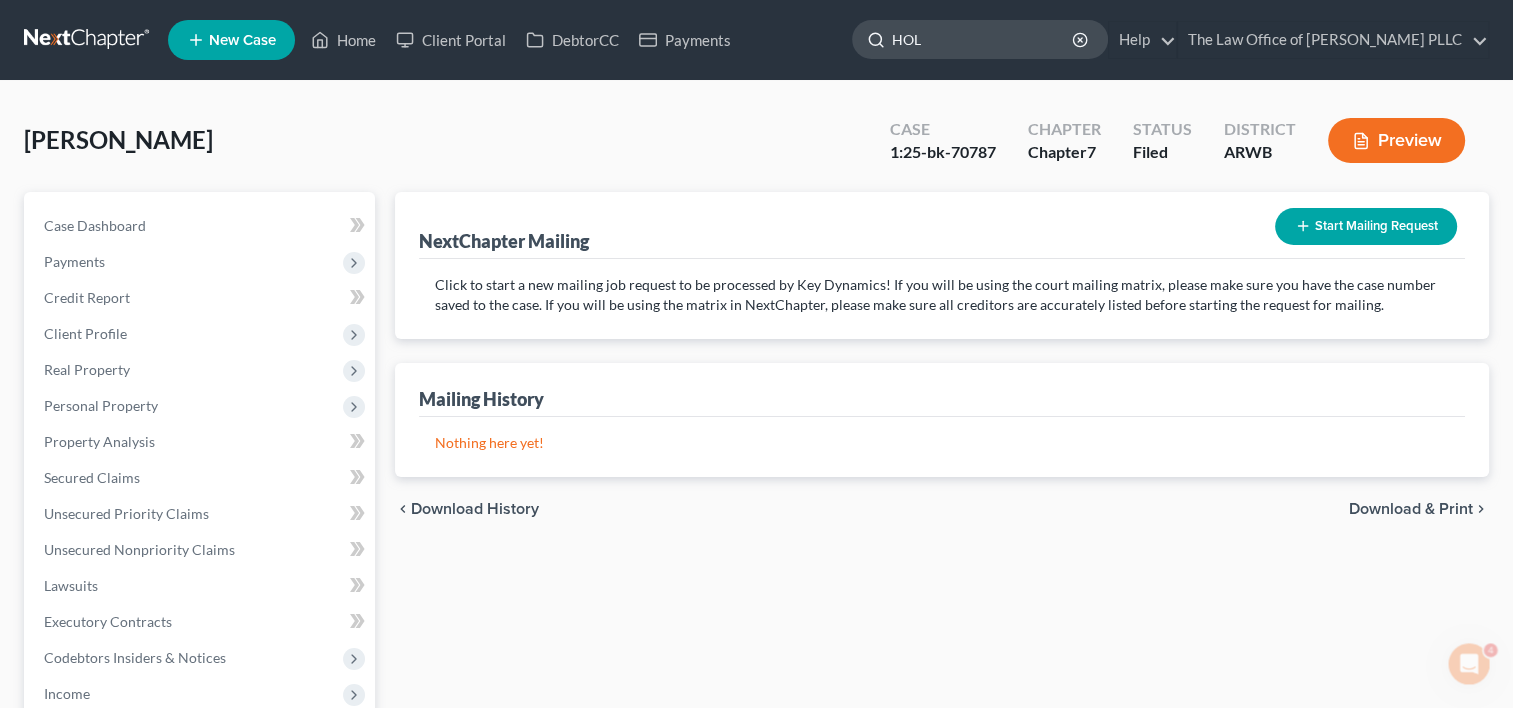 scroll, scrollTop: 0, scrollLeft: 0, axis: both 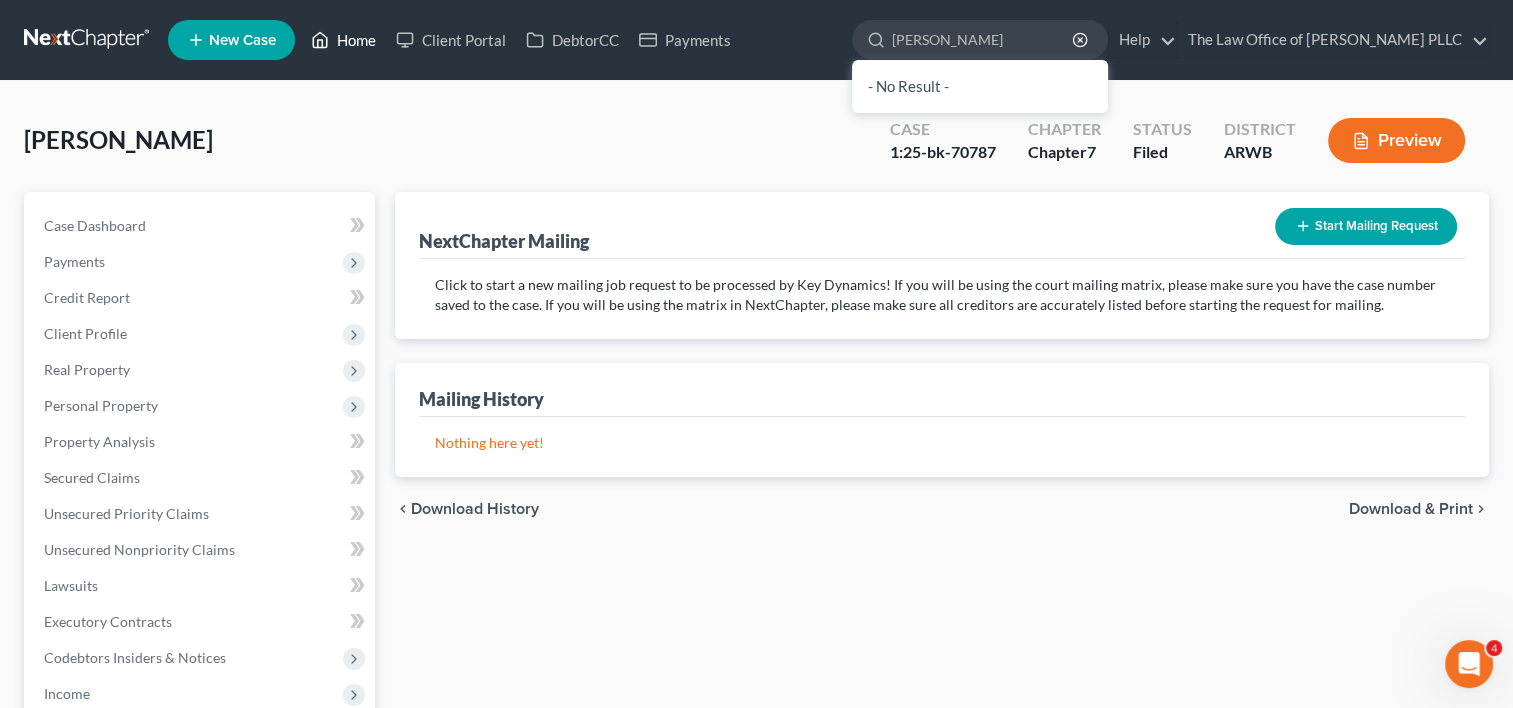 type on "[PERSON_NAME]" 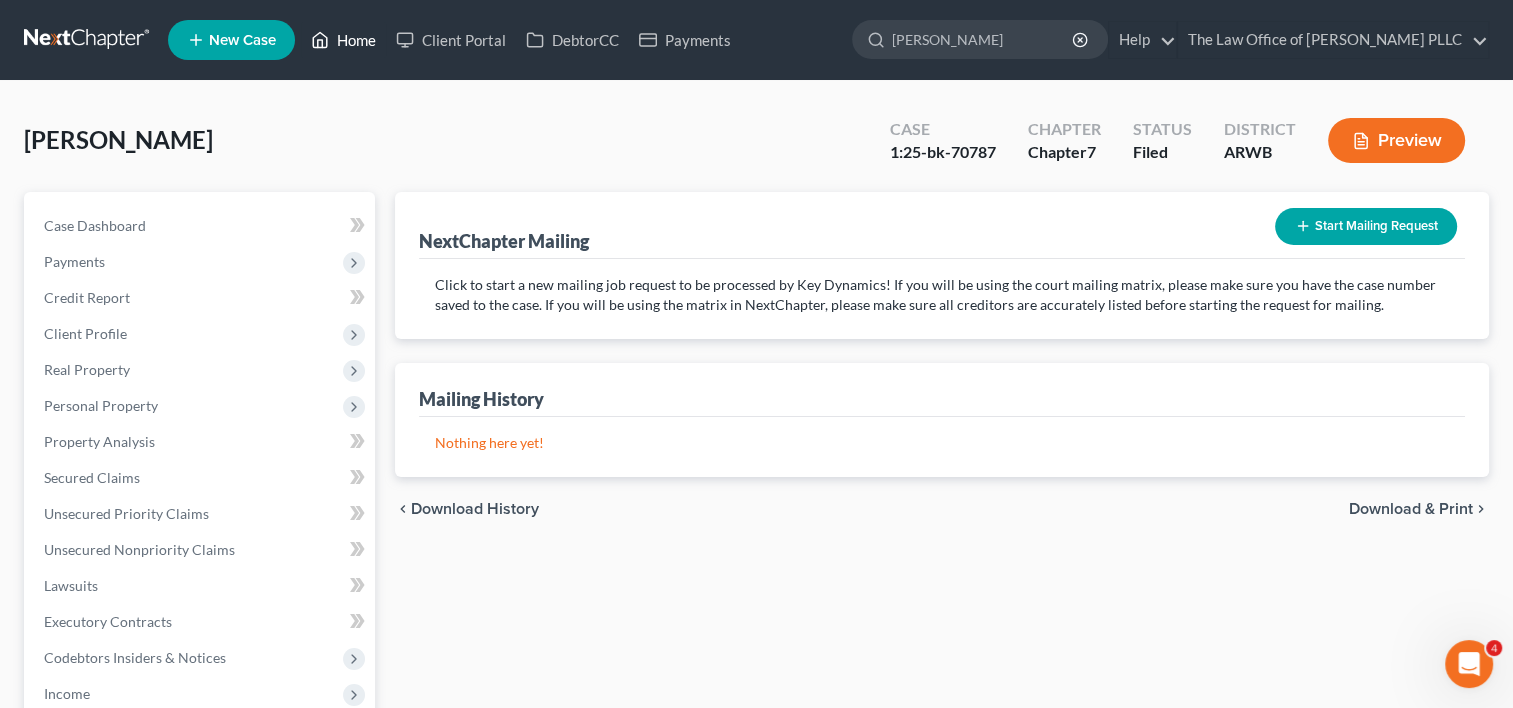 type 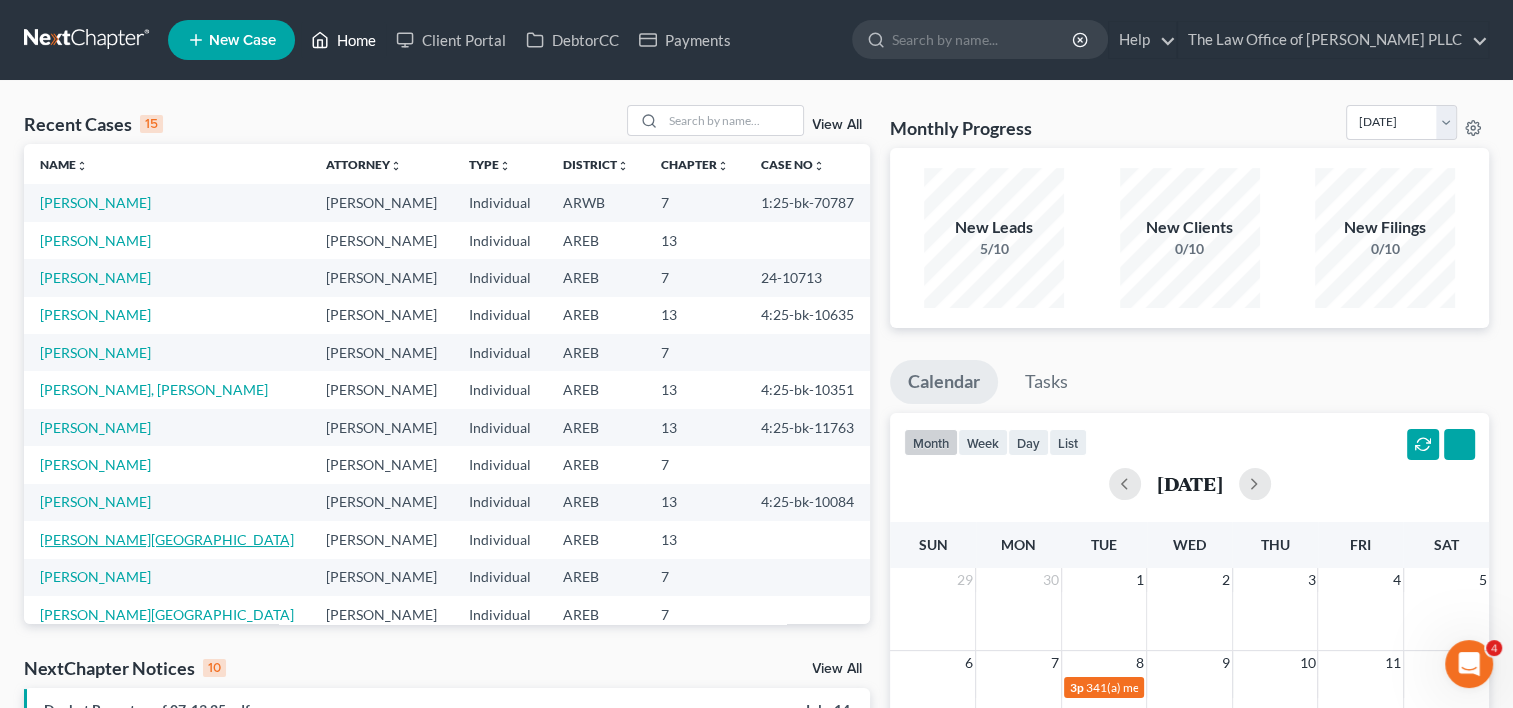 scroll, scrollTop: 137, scrollLeft: 0, axis: vertical 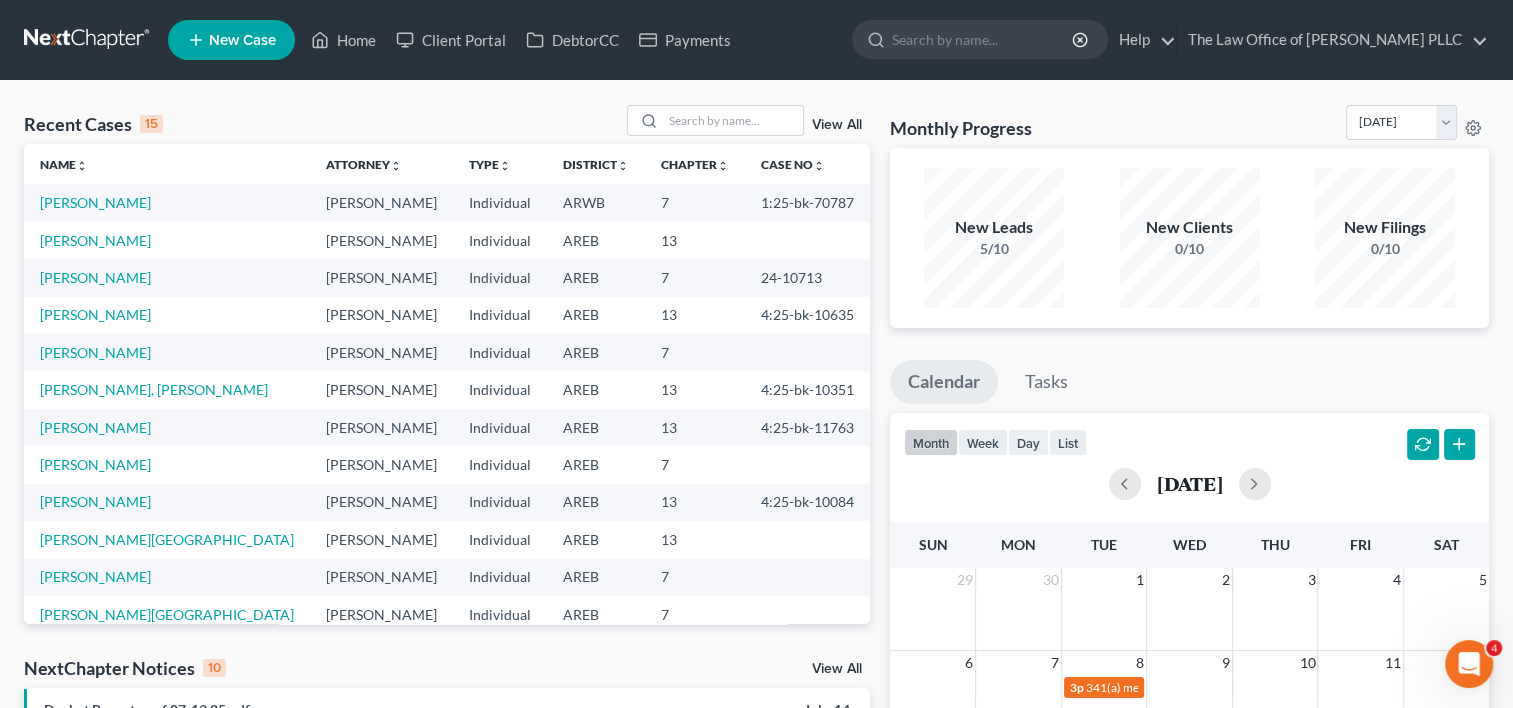 click on "View All" at bounding box center (837, 125) 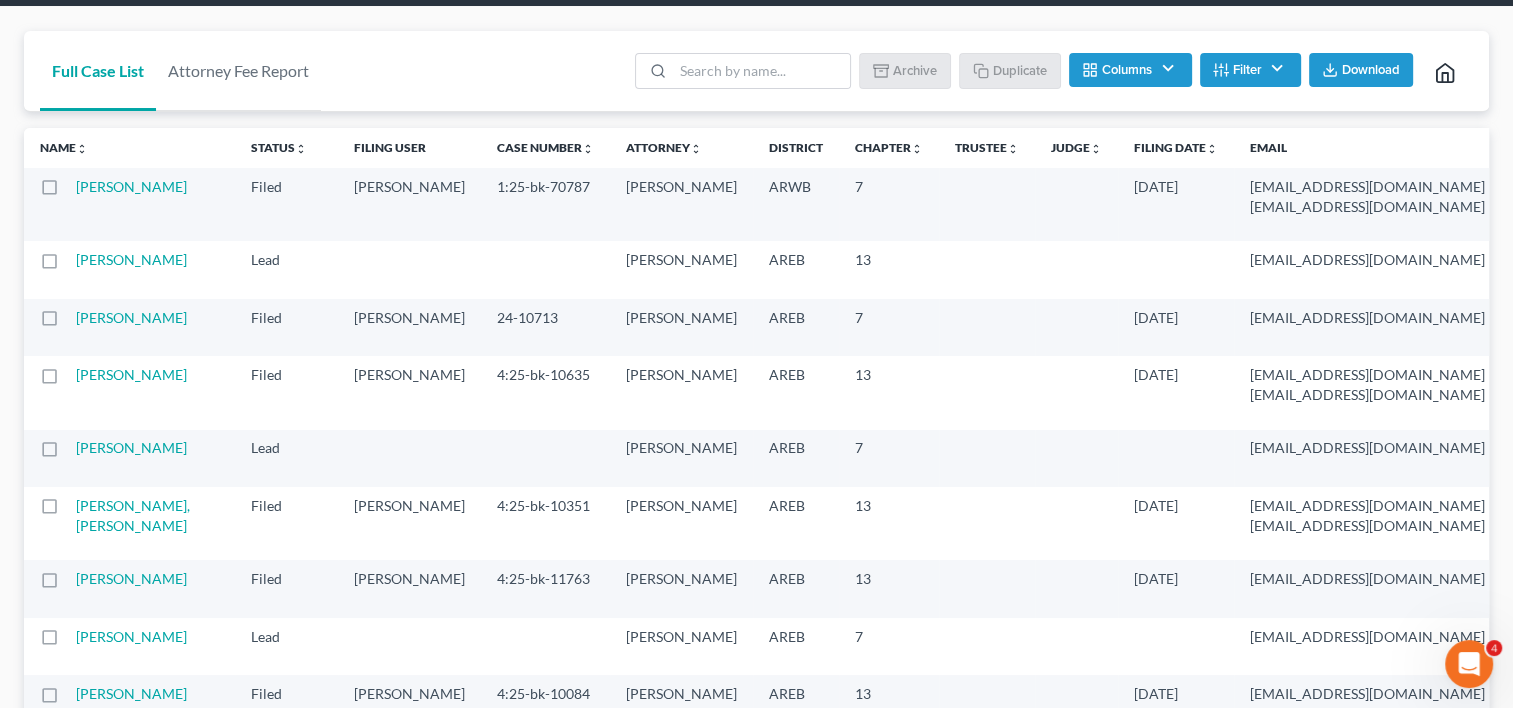 scroll, scrollTop: 0, scrollLeft: 0, axis: both 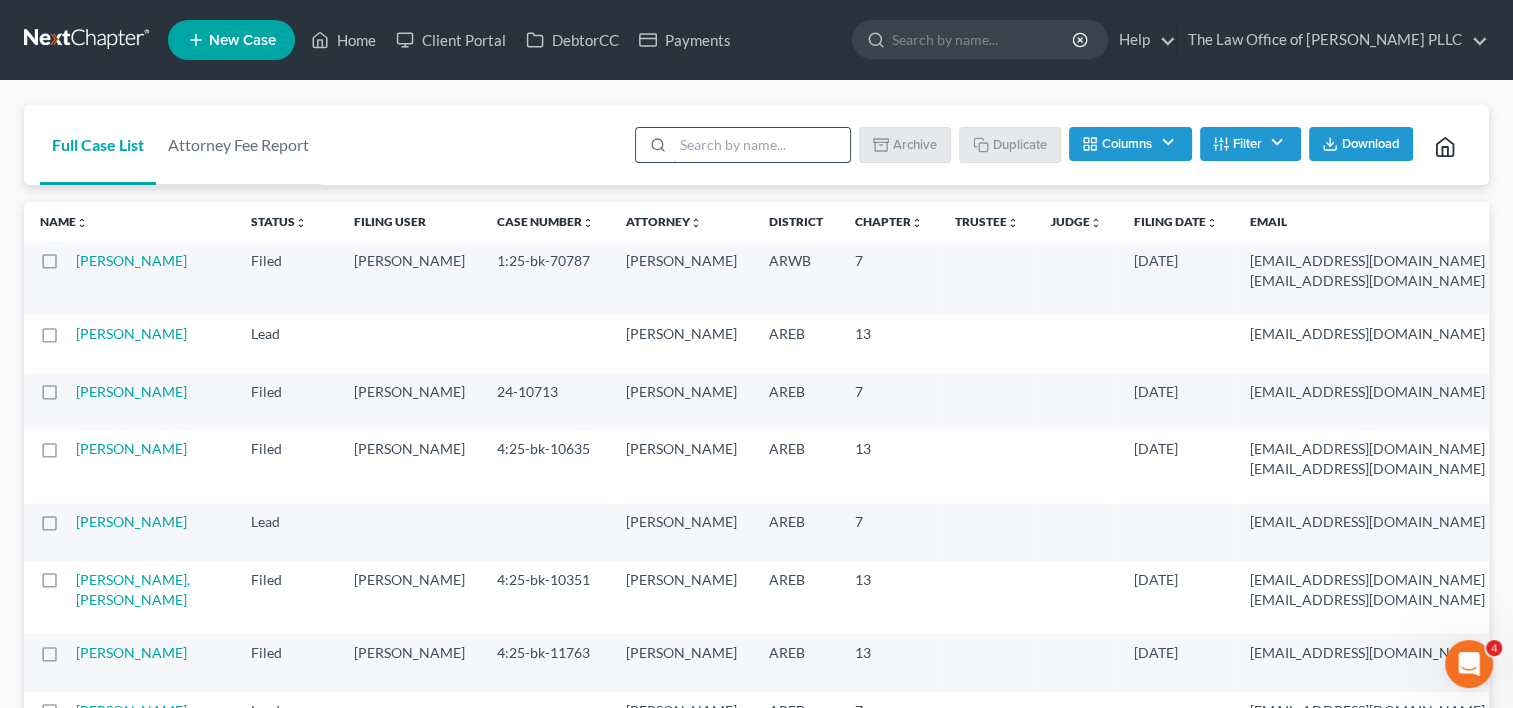 click at bounding box center (761, 145) 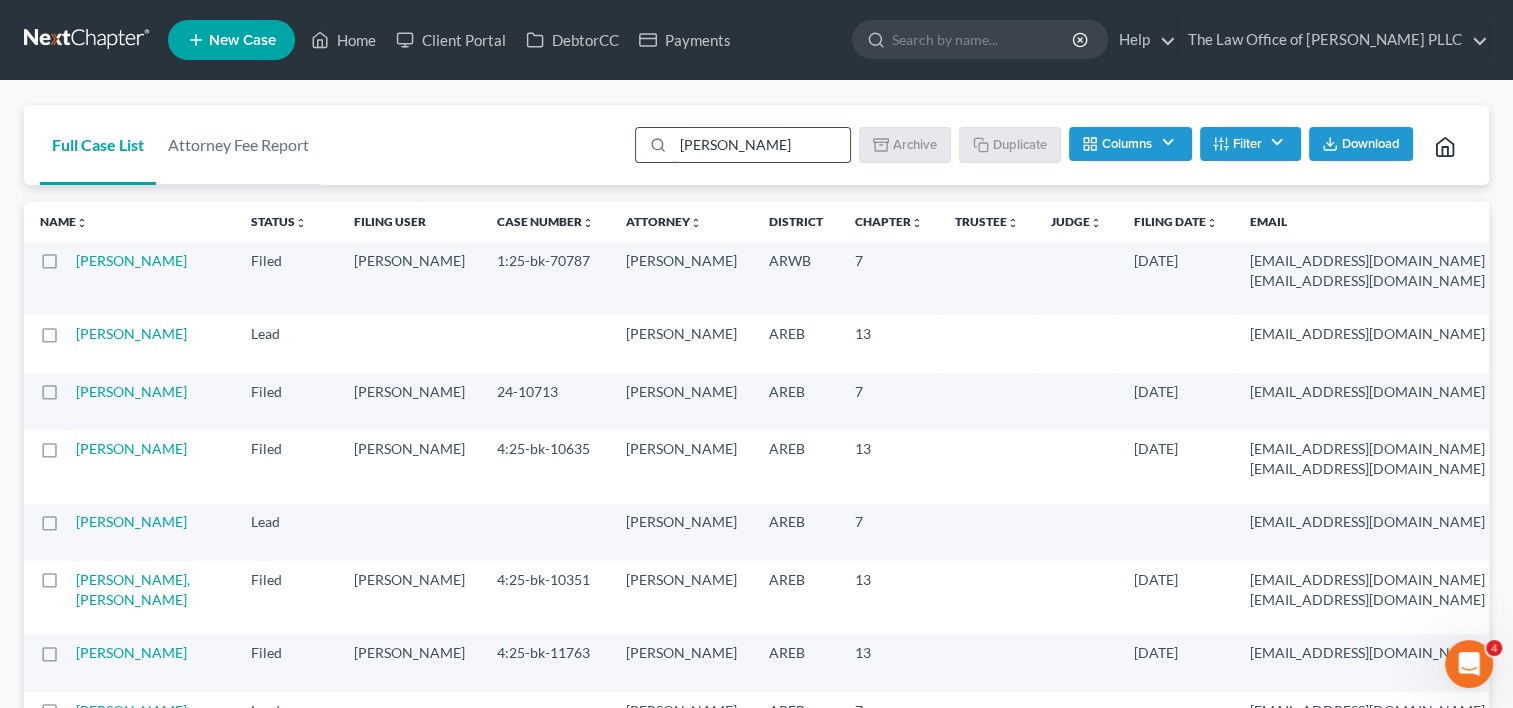 type on "[PERSON_NAME]" 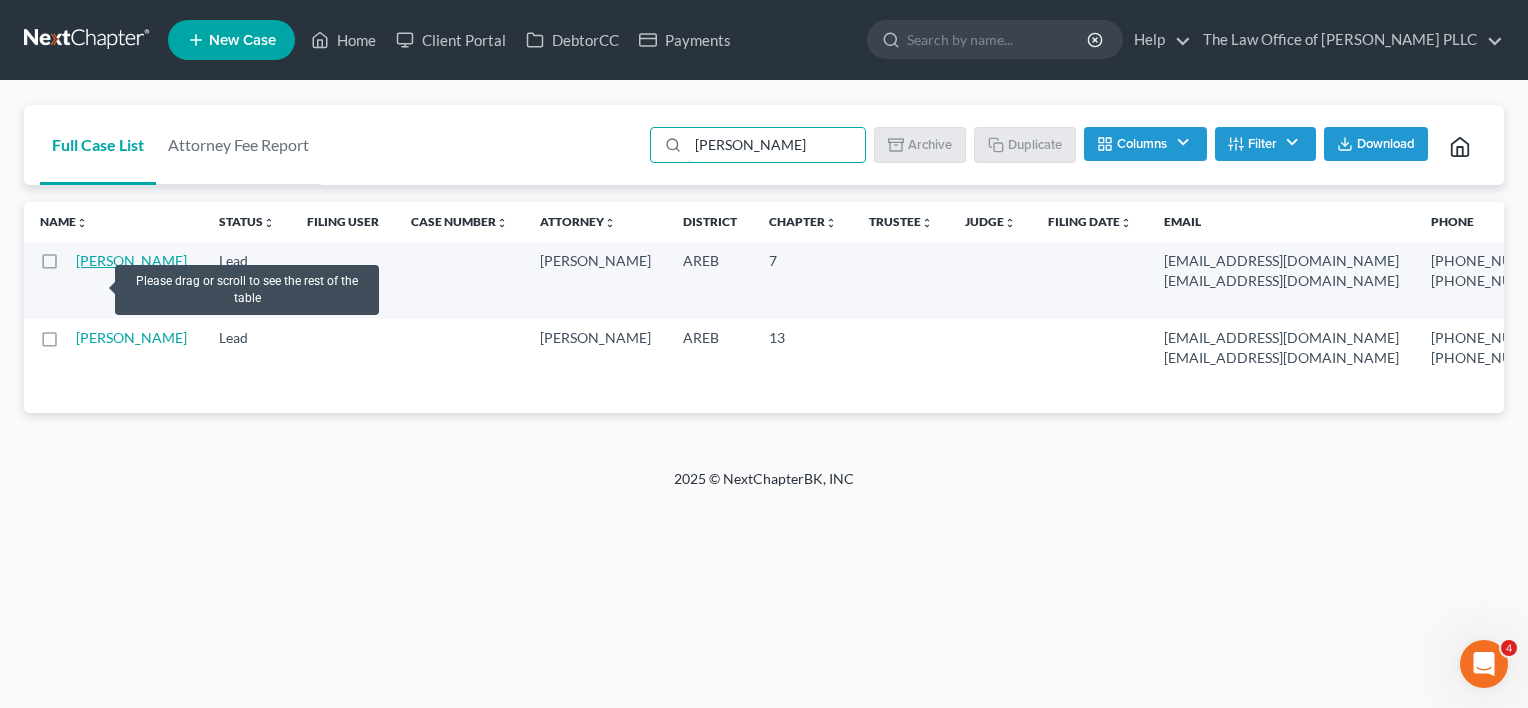click on "[PERSON_NAME]" at bounding box center [131, 260] 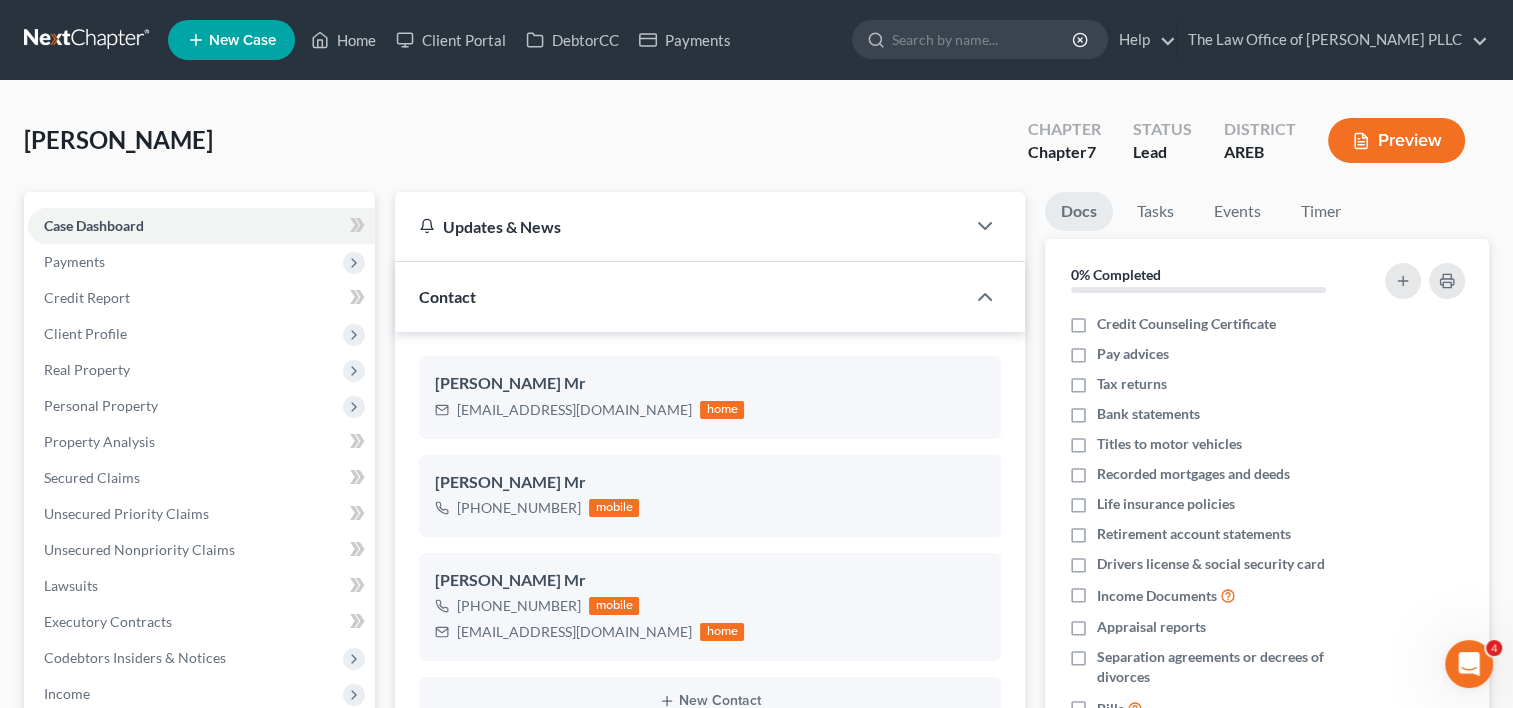 scroll, scrollTop: 1370, scrollLeft: 0, axis: vertical 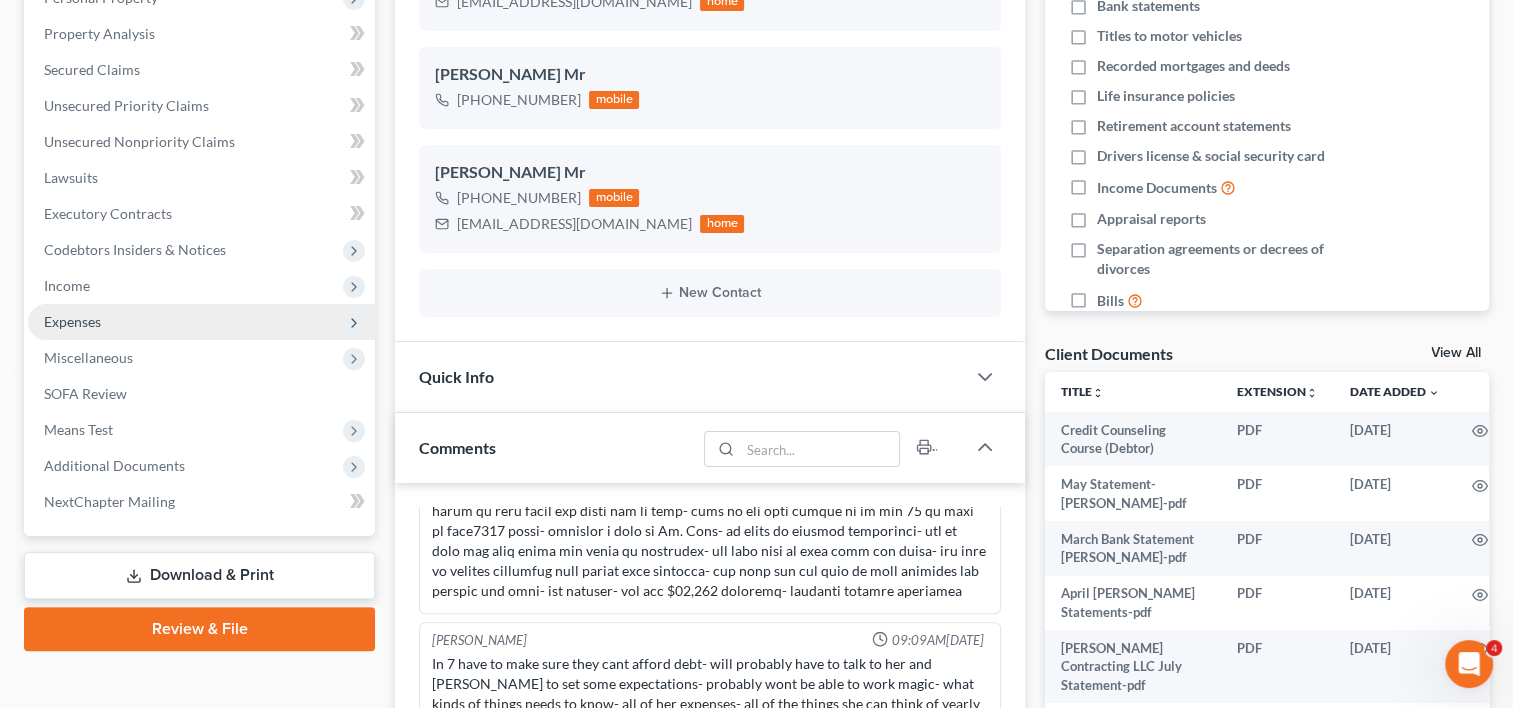 click on "Expenses" at bounding box center [201, 322] 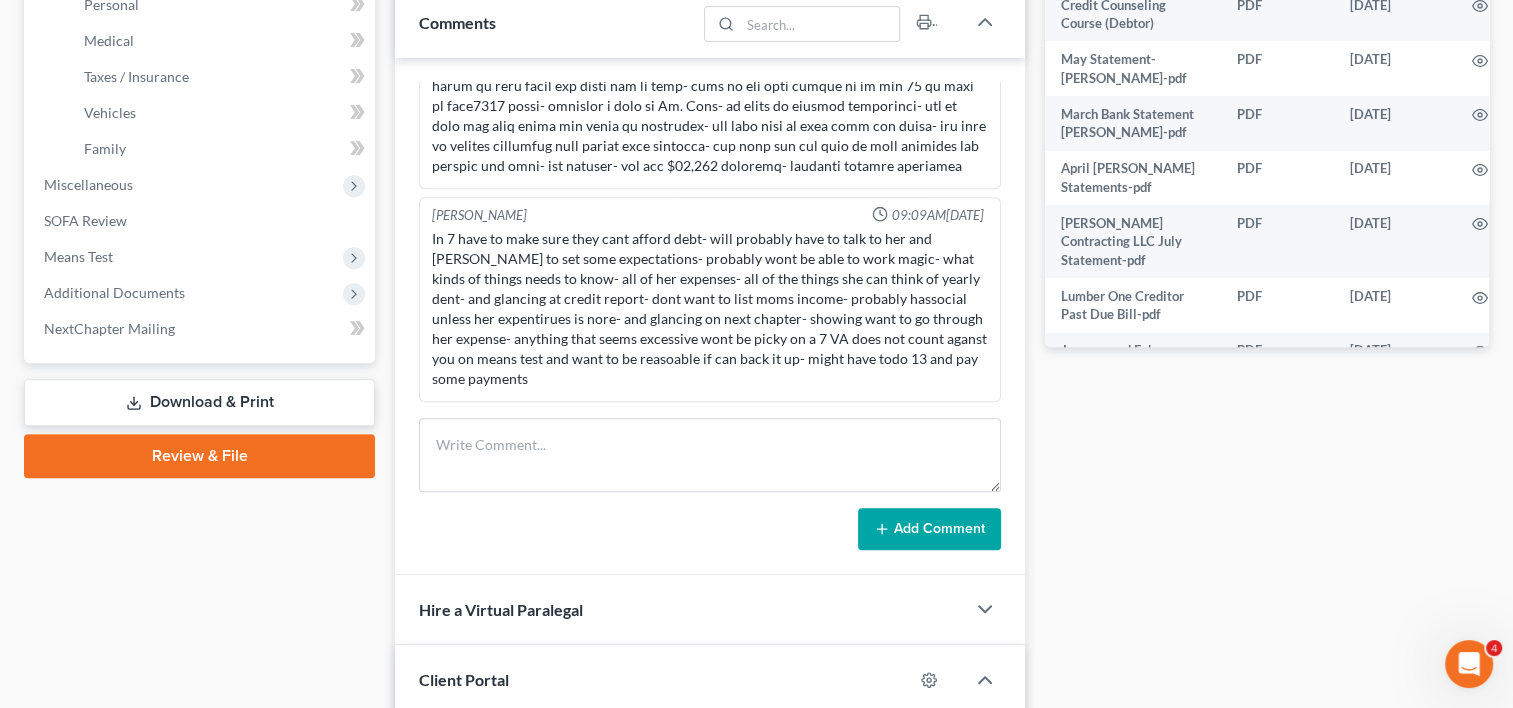 scroll, scrollTop: 858, scrollLeft: 0, axis: vertical 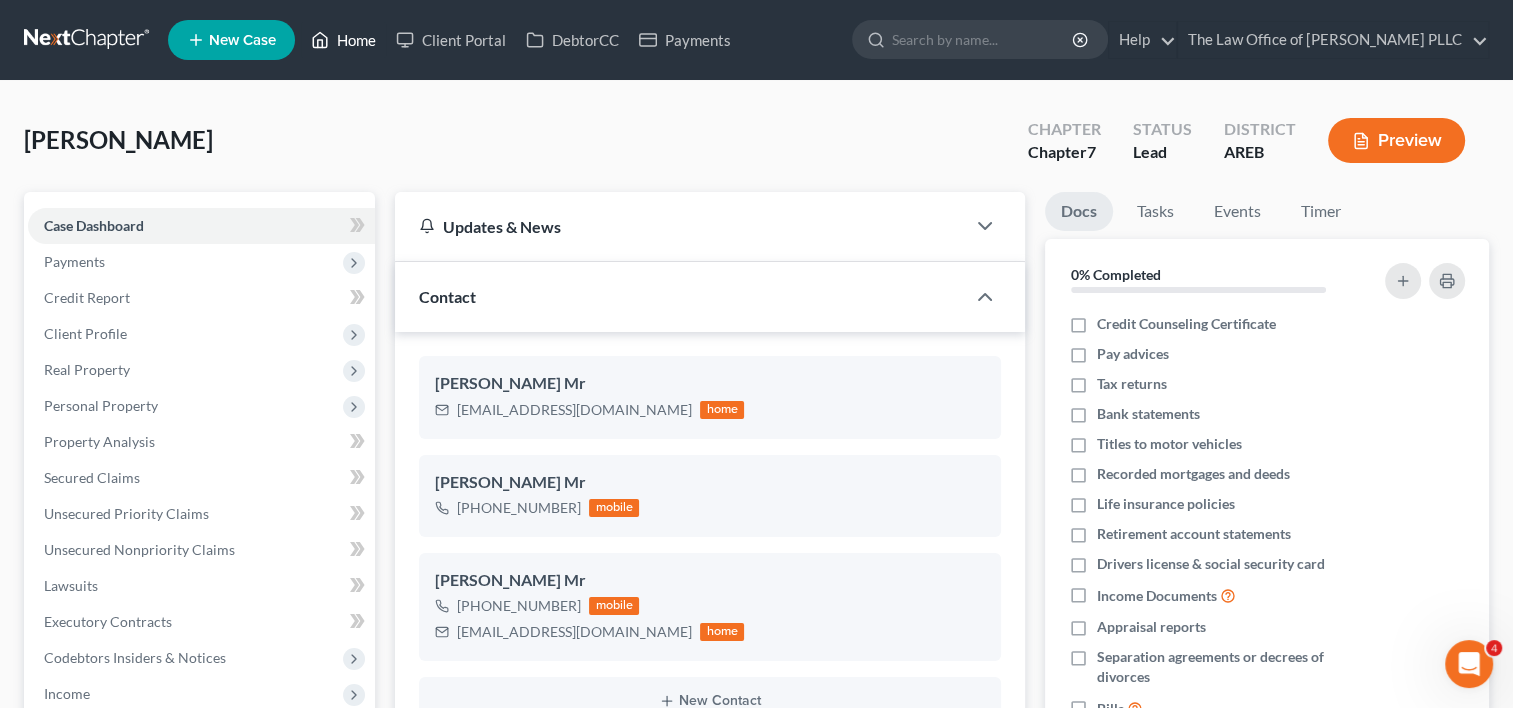 click on "Home" at bounding box center (343, 40) 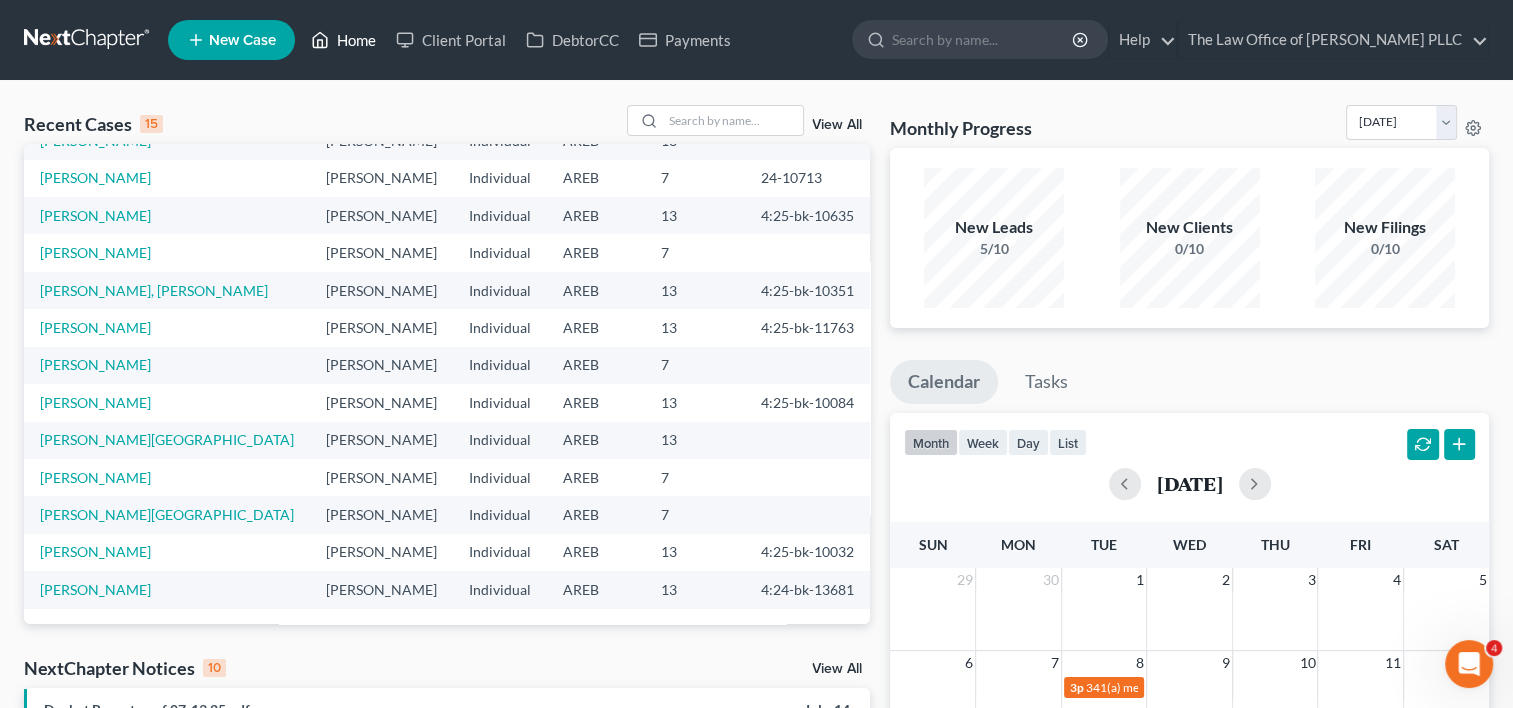scroll, scrollTop: 0, scrollLeft: 0, axis: both 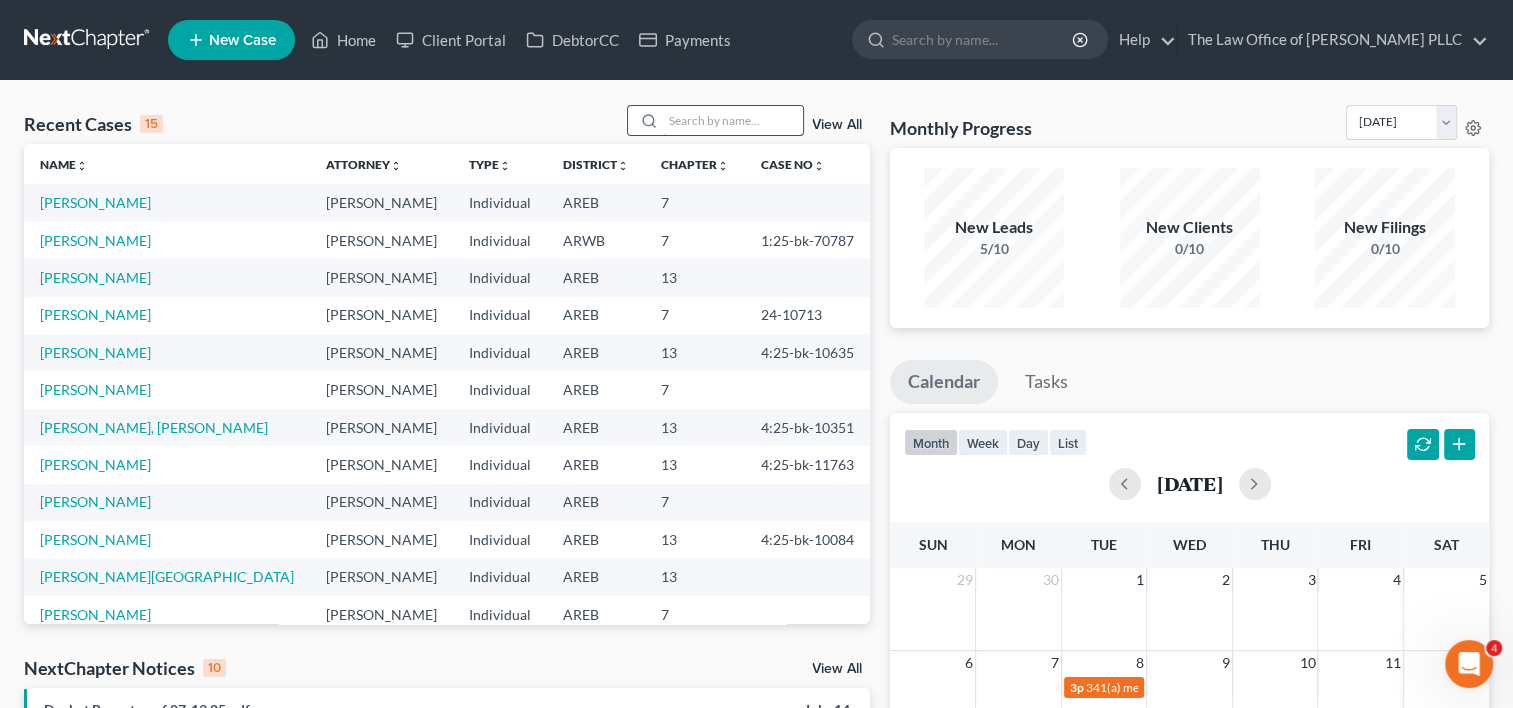 click at bounding box center (733, 120) 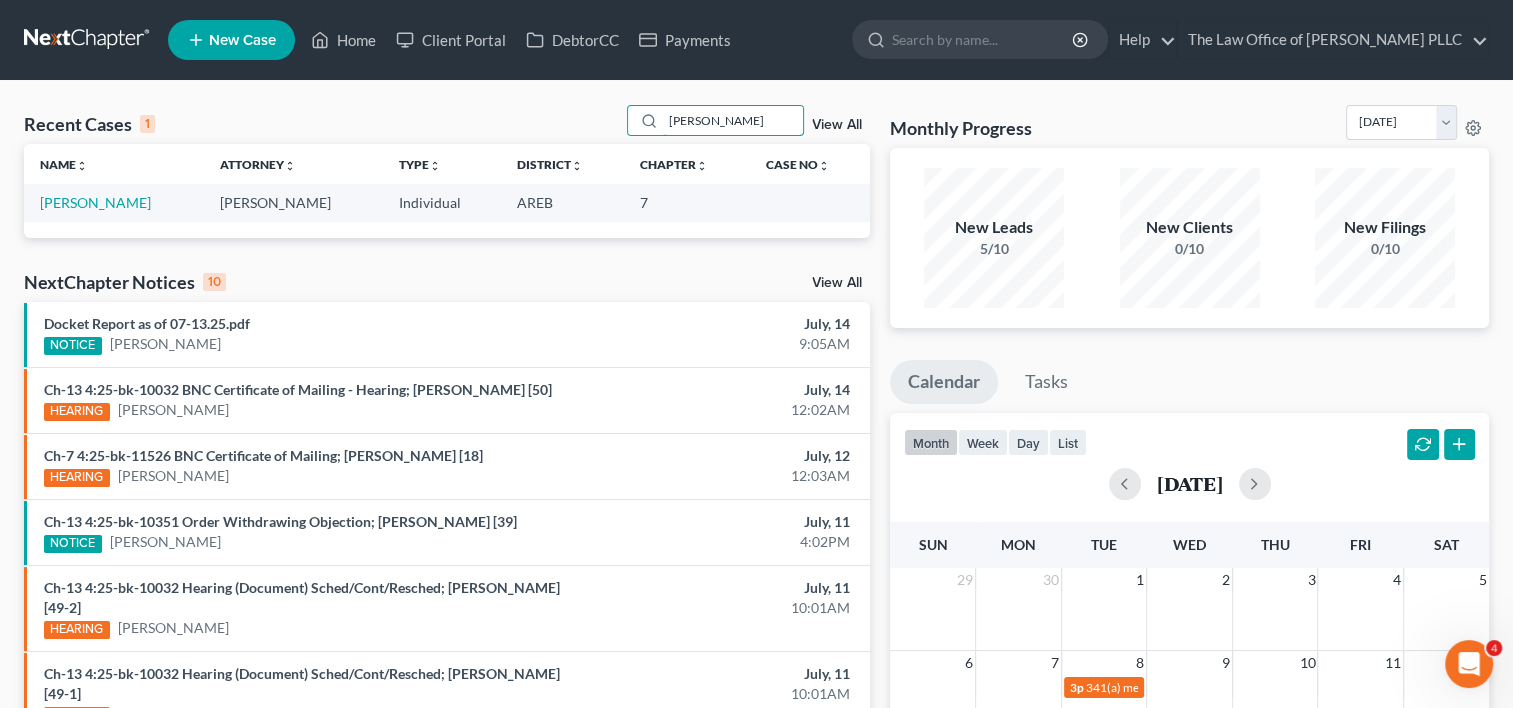 type on "[PERSON_NAME]" 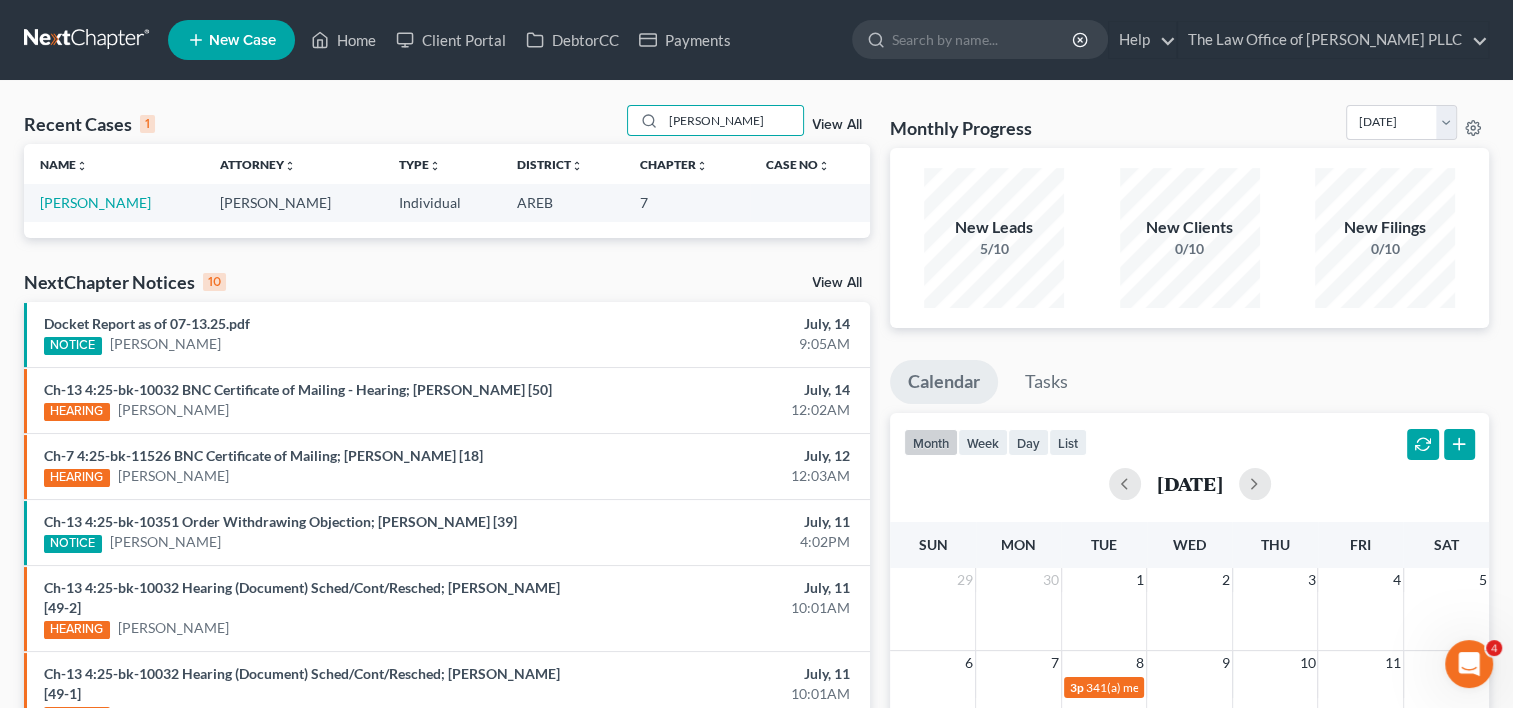 click on "[PERSON_NAME]" at bounding box center [114, 202] 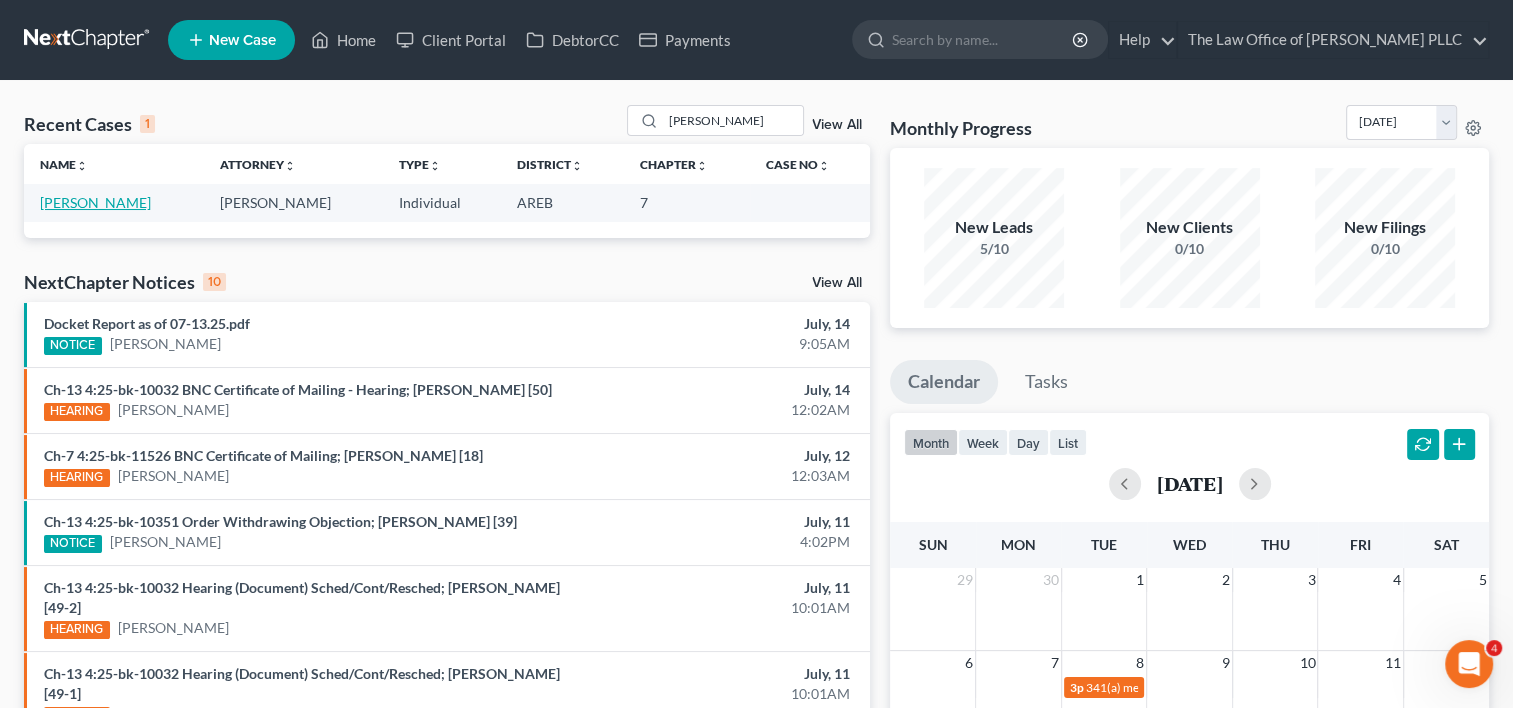 click on "[PERSON_NAME]" at bounding box center [95, 202] 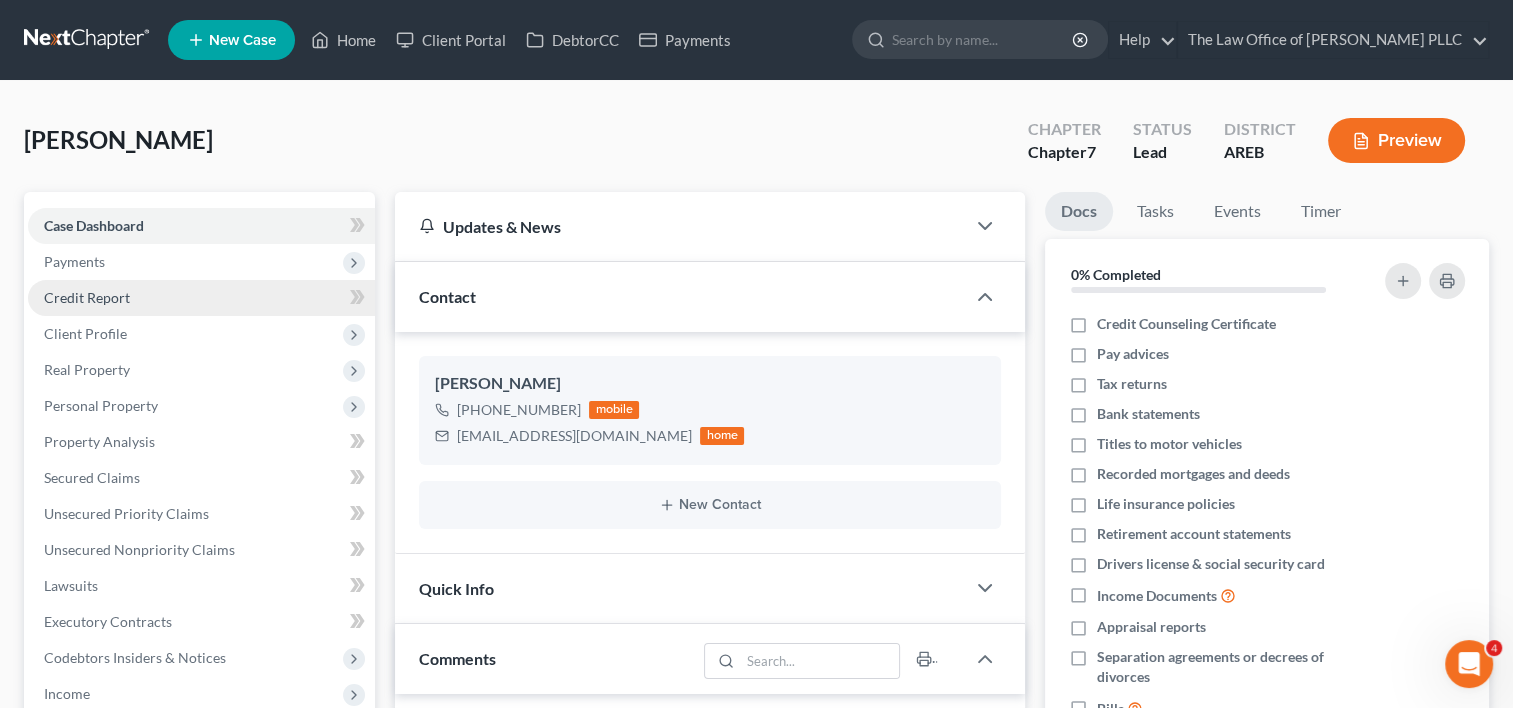 scroll, scrollTop: 2438, scrollLeft: 0, axis: vertical 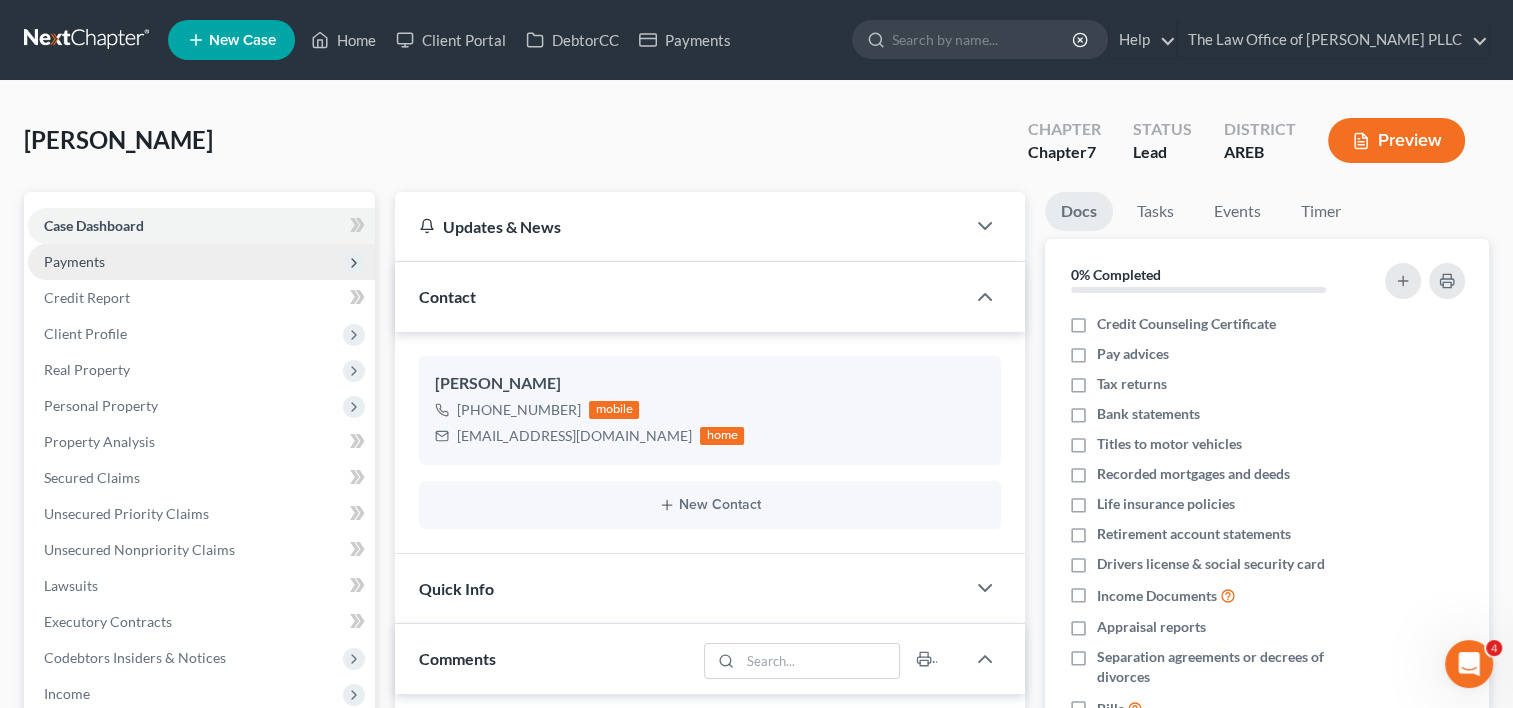 click on "Payments" at bounding box center [74, 261] 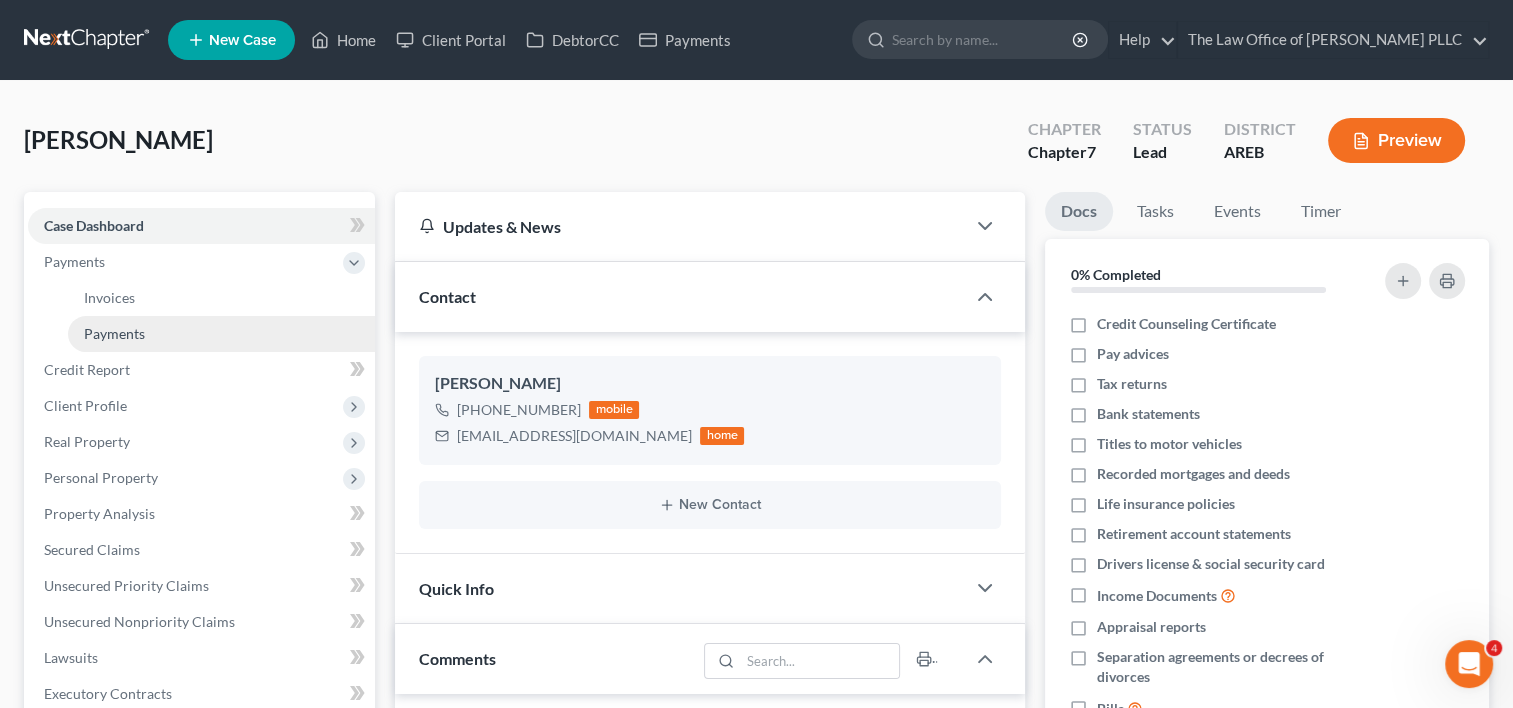 click on "Payments" at bounding box center (114, 333) 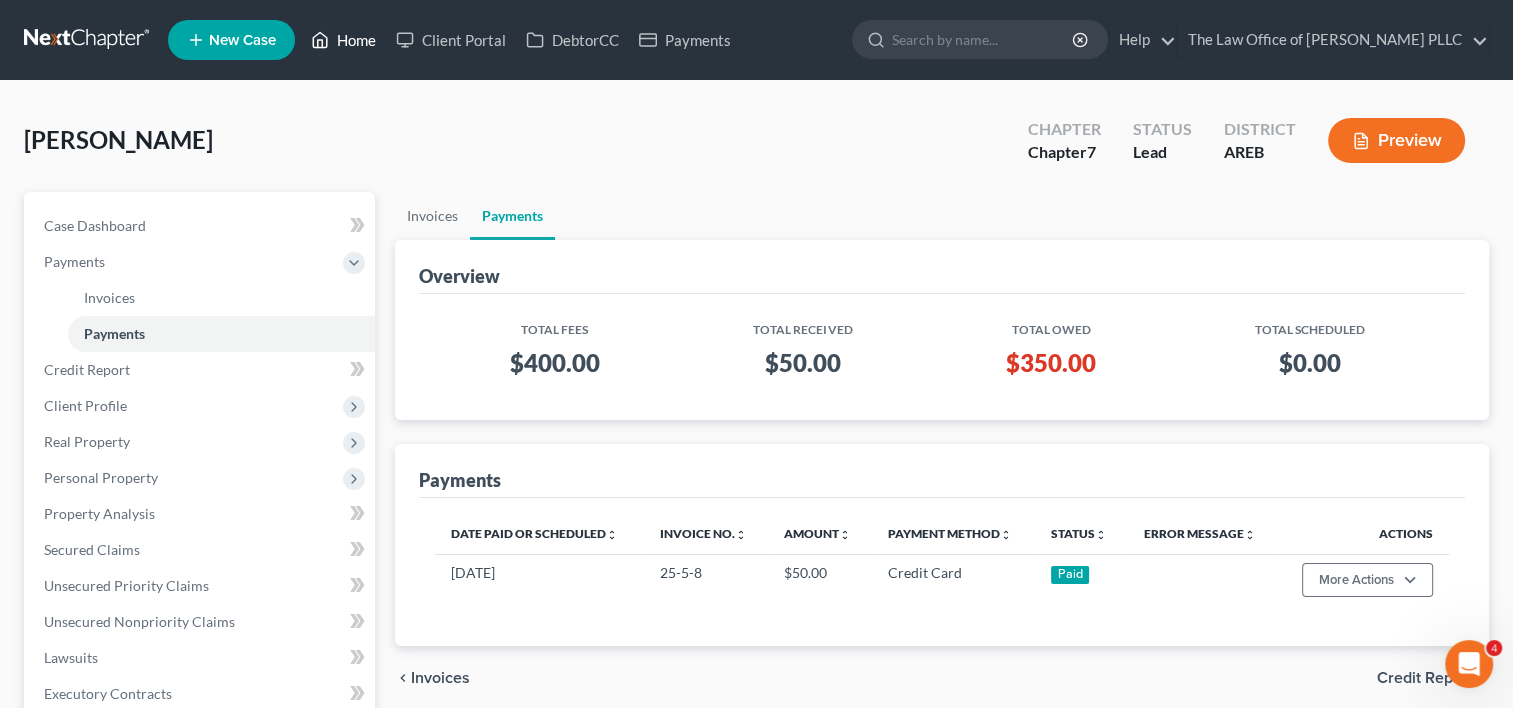 click on "Home" at bounding box center (343, 40) 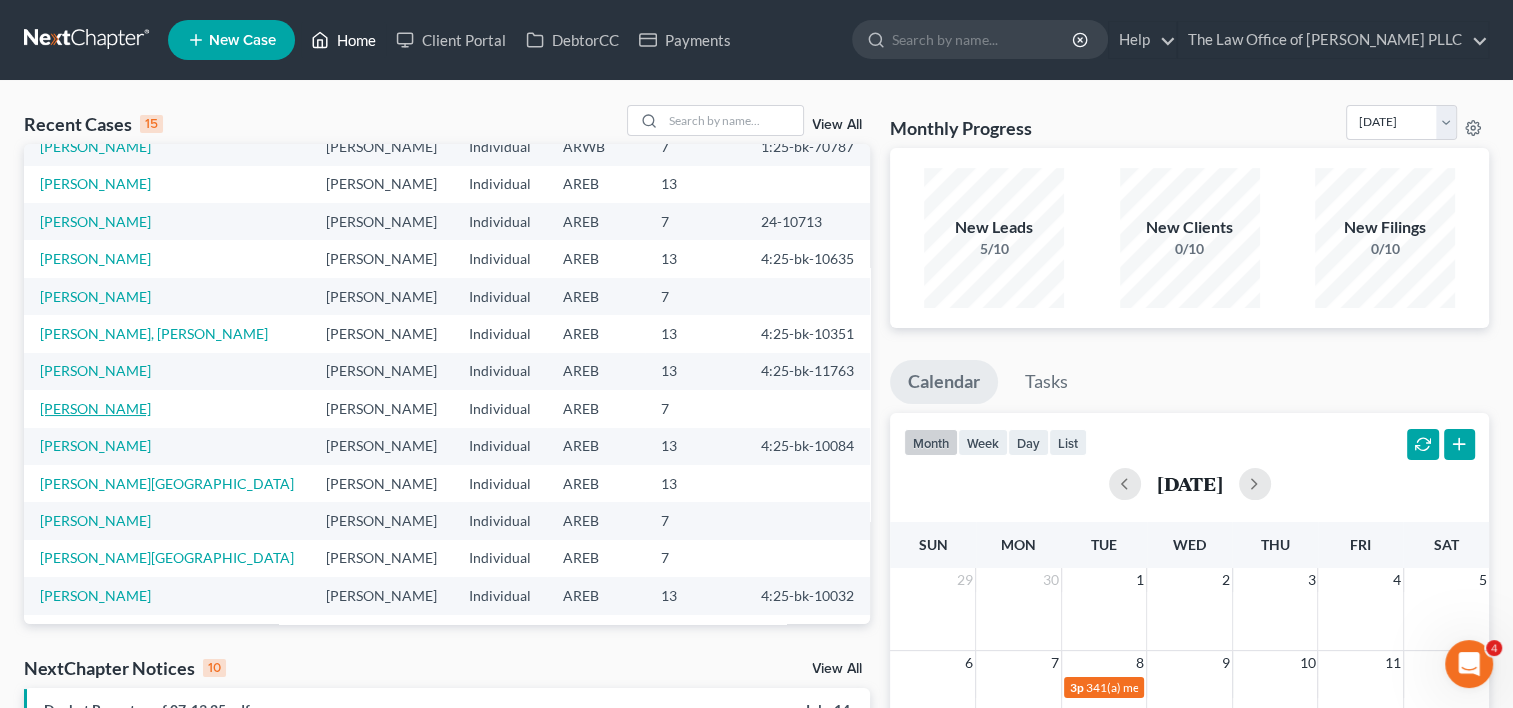 scroll, scrollTop: 137, scrollLeft: 0, axis: vertical 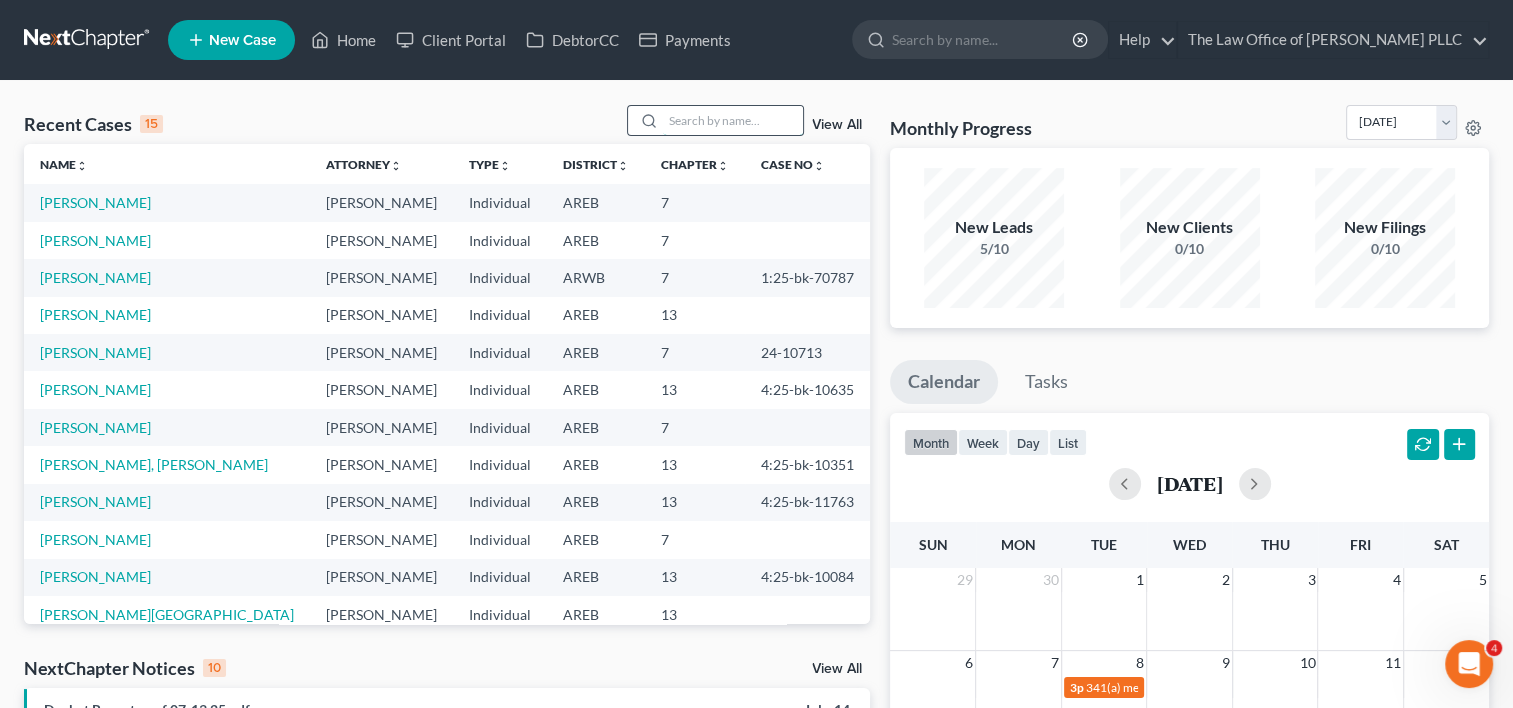 click at bounding box center [733, 120] 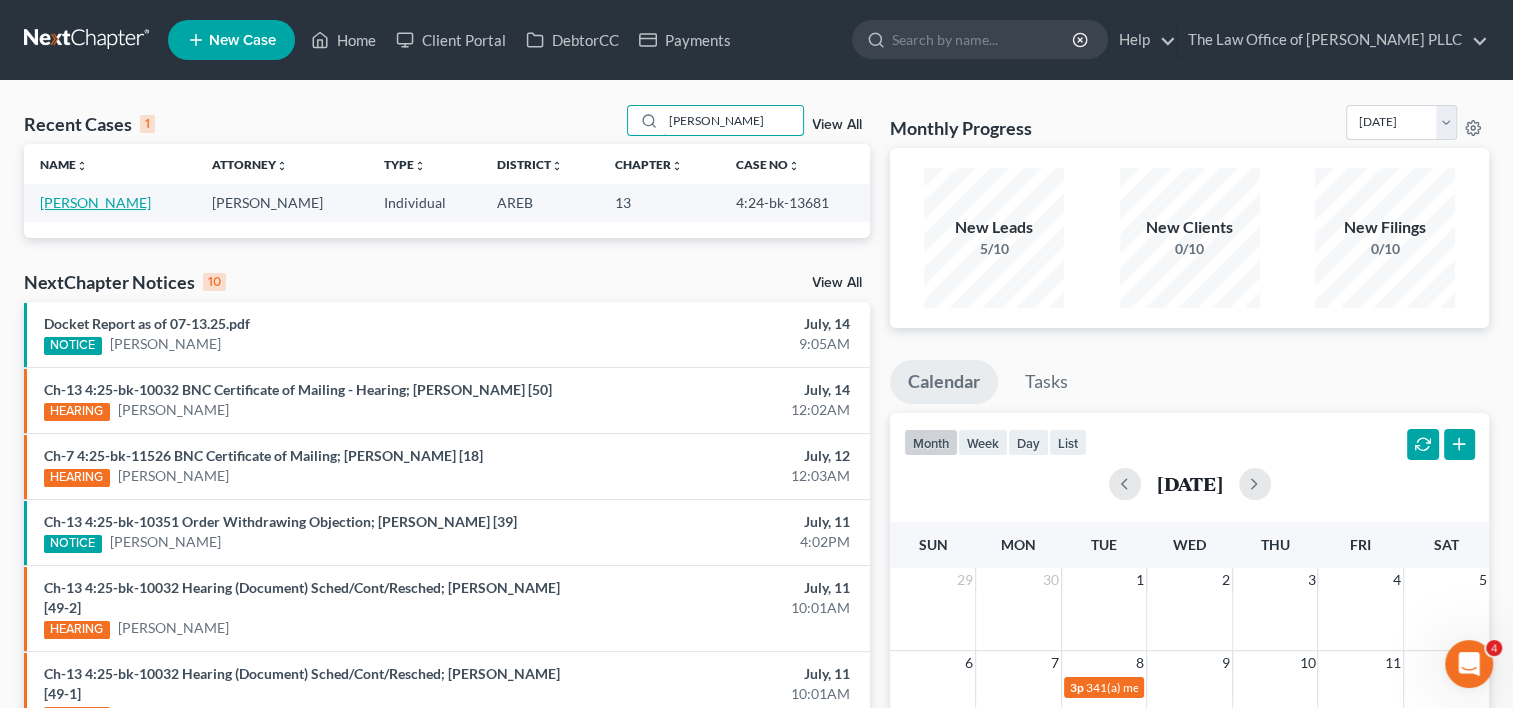 type on "[PERSON_NAME]" 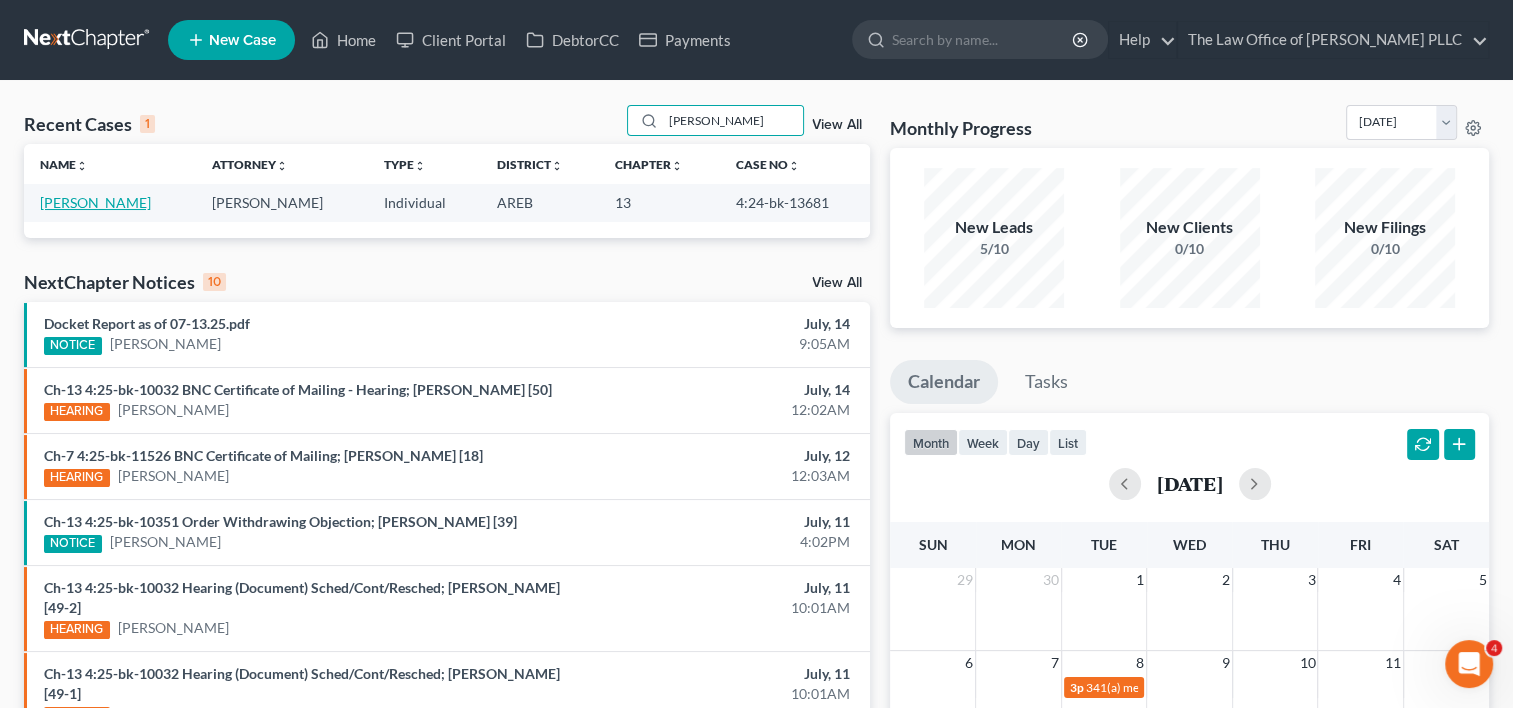 click on "[PERSON_NAME]" at bounding box center (95, 202) 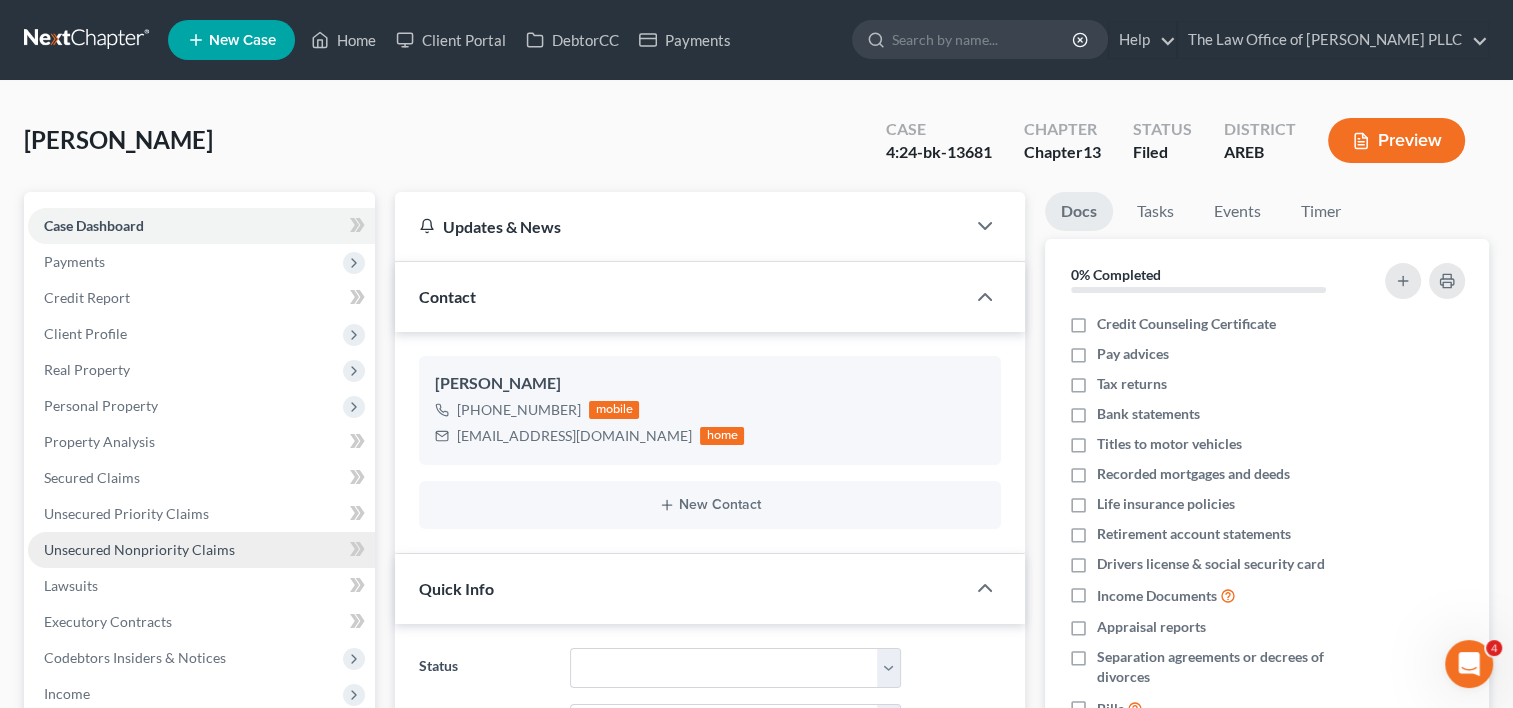 scroll, scrollTop: 979, scrollLeft: 0, axis: vertical 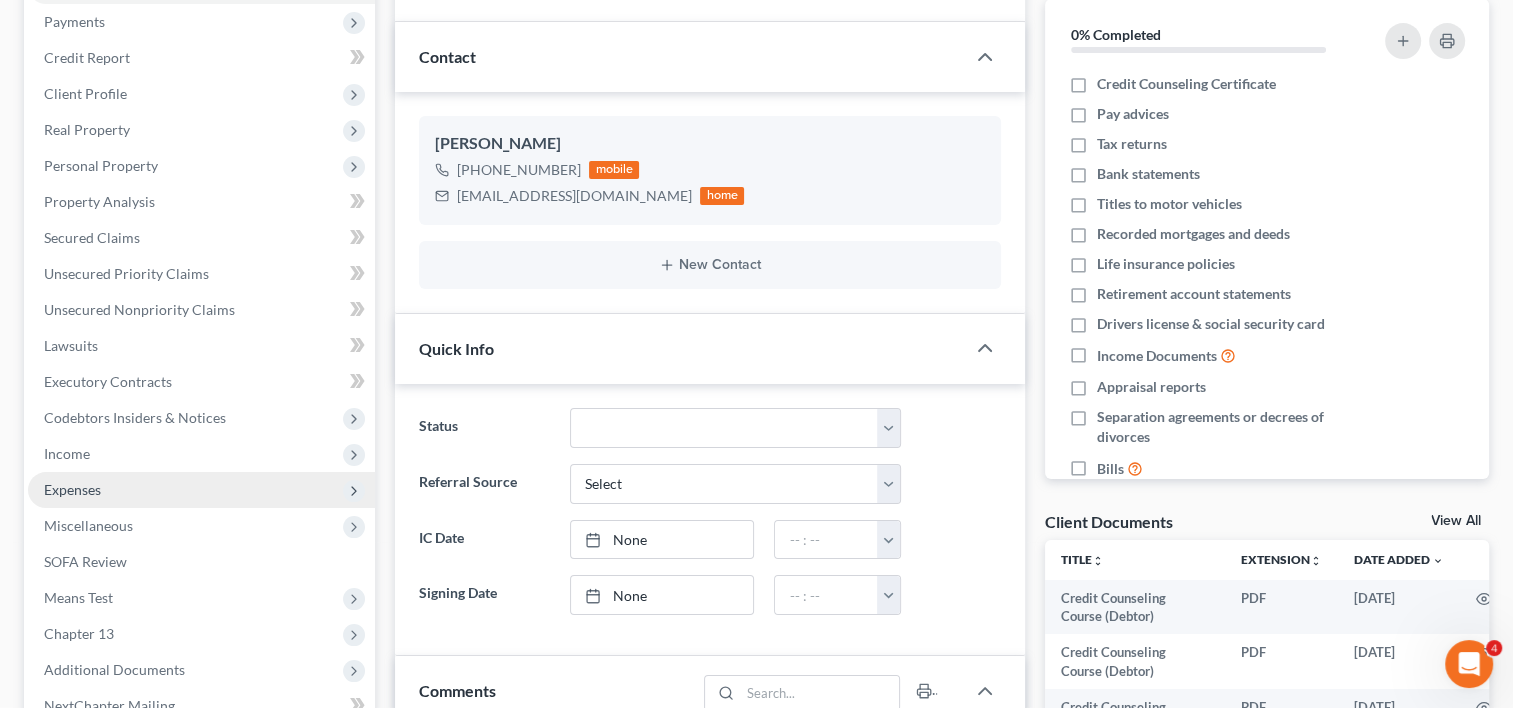 click on "Expenses" at bounding box center (72, 489) 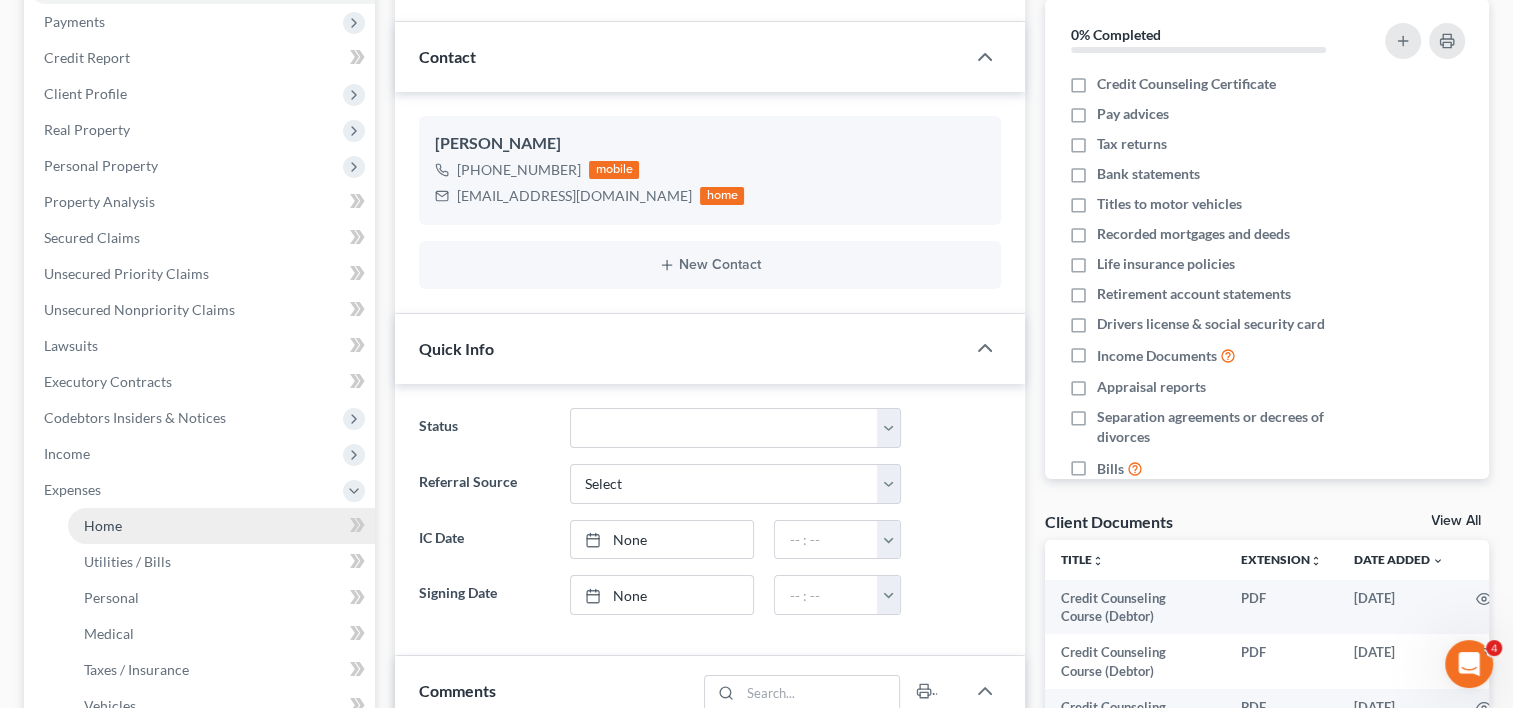 click on "Home" at bounding box center (103, 525) 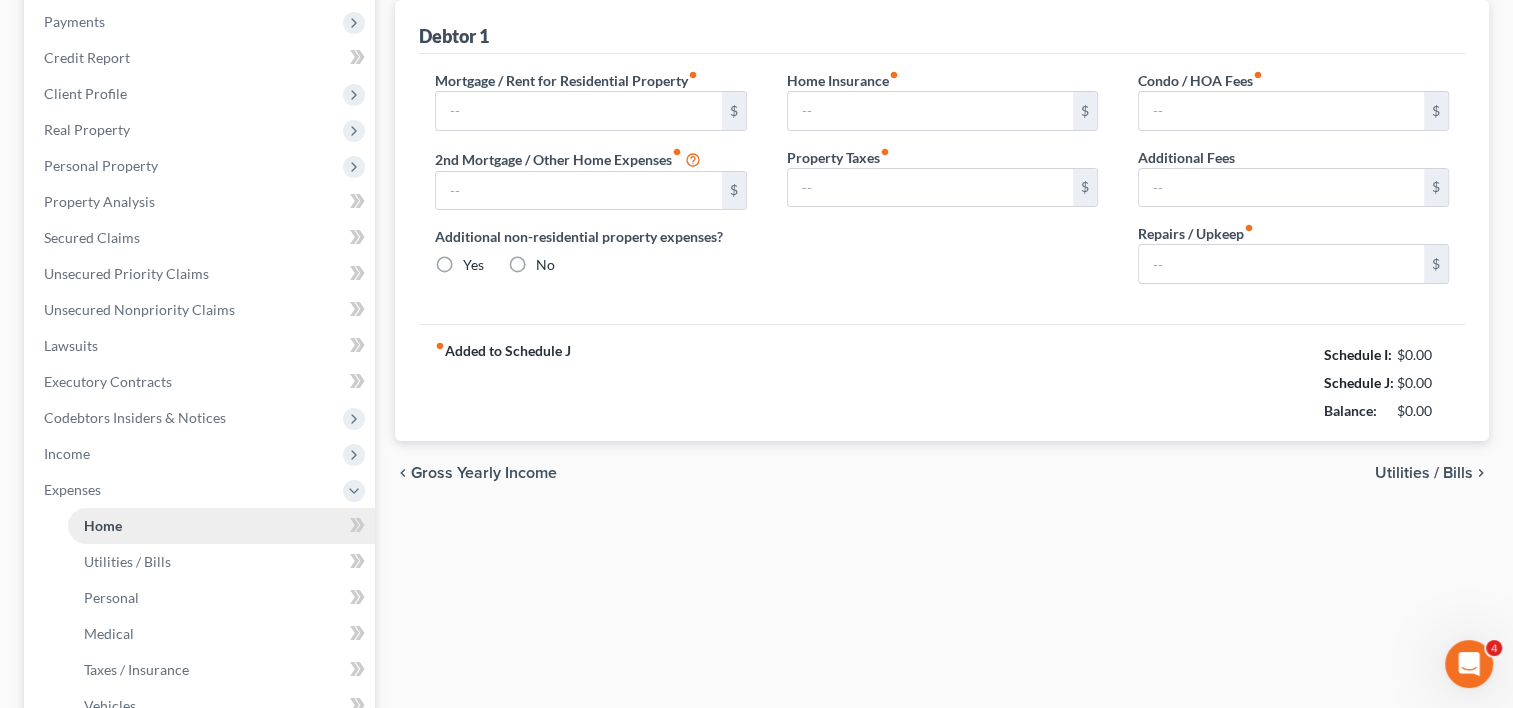 type on "800.00" 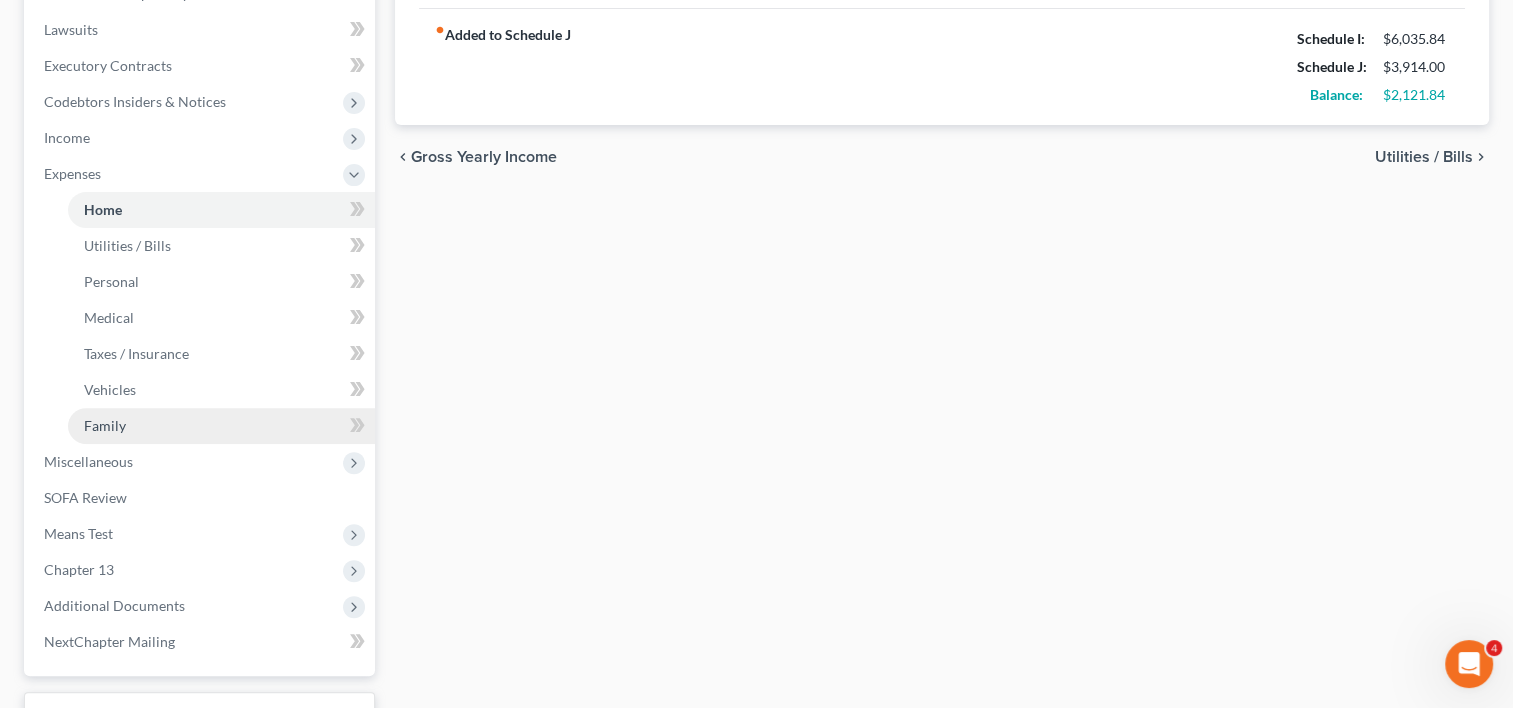 scroll, scrollTop: 557, scrollLeft: 0, axis: vertical 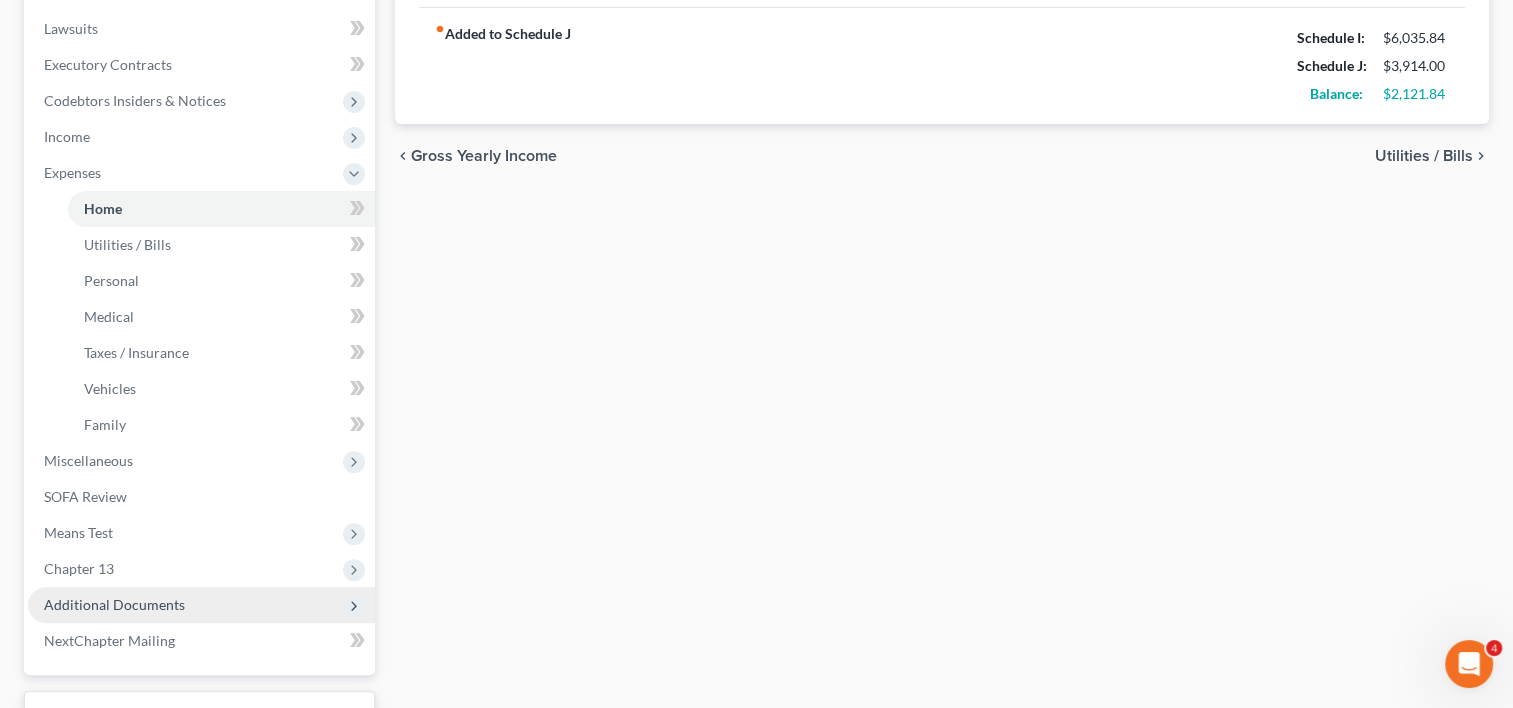 click on "Additional Documents" at bounding box center (201, 605) 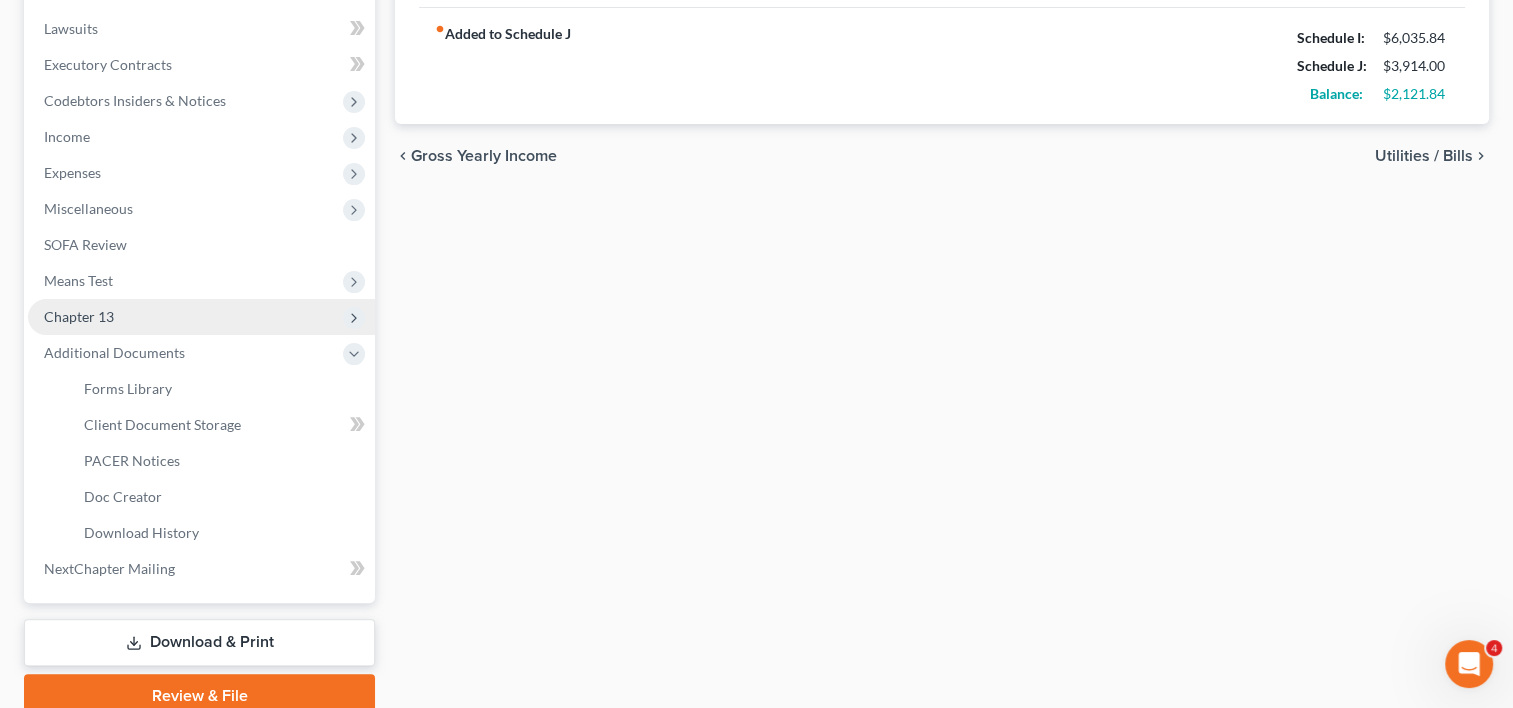 click on "Chapter 13" at bounding box center [201, 317] 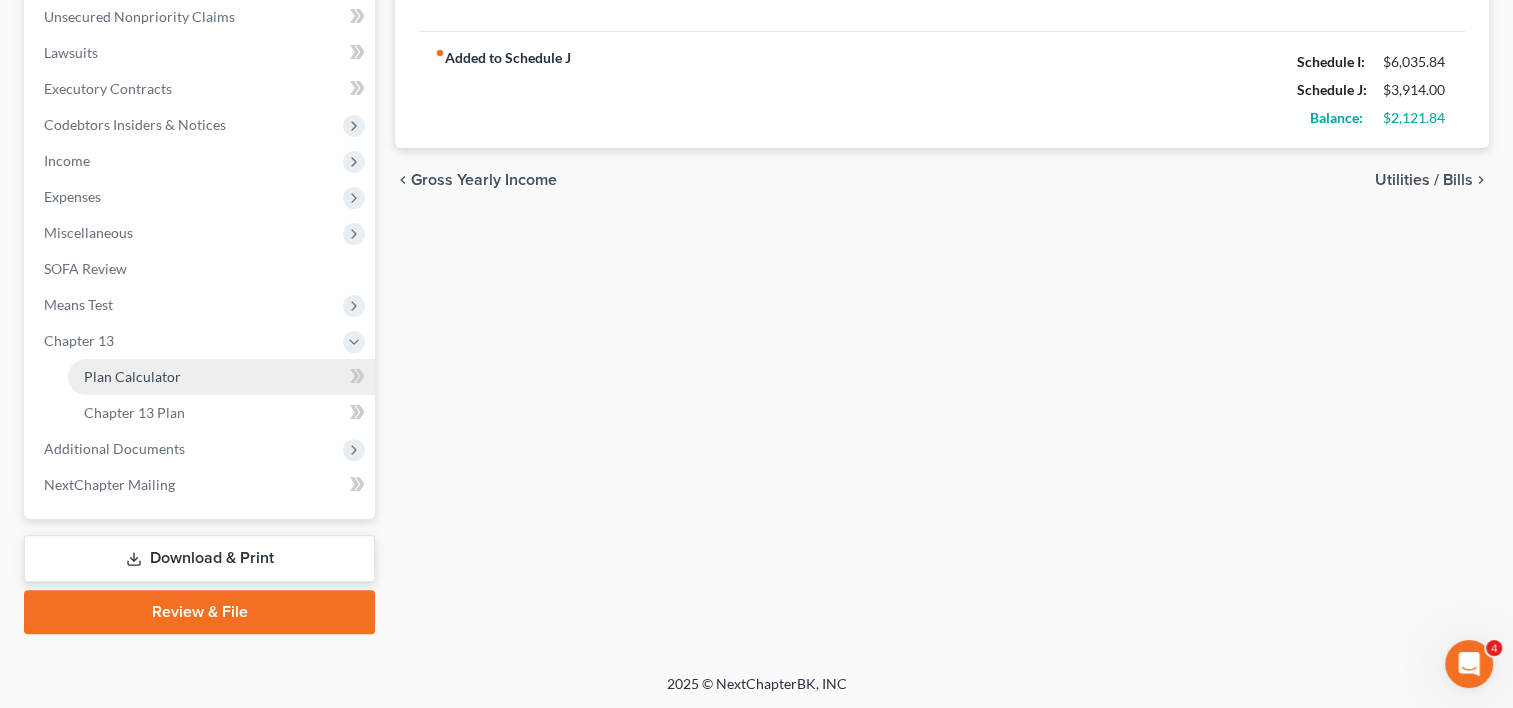 click on "Plan Calculator" at bounding box center [132, 376] 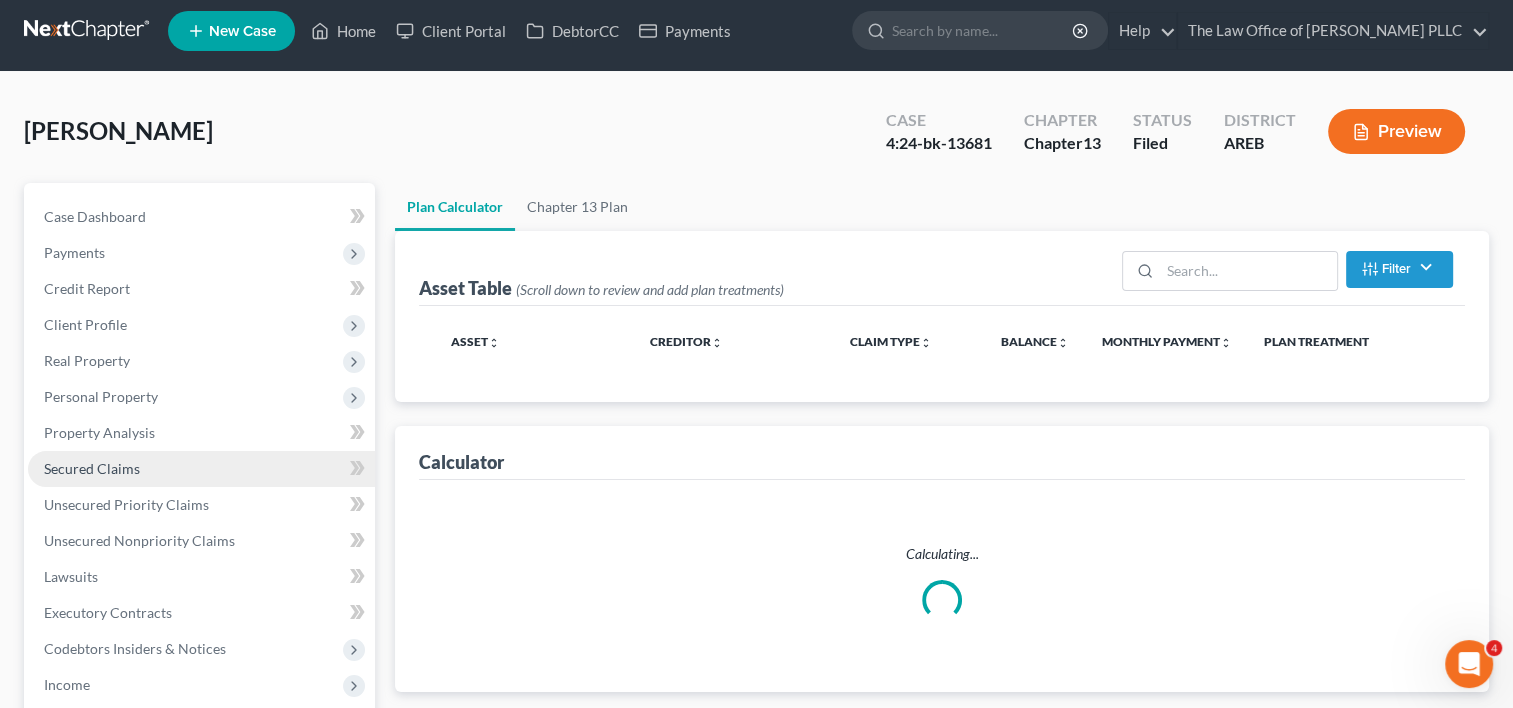 scroll, scrollTop: 0, scrollLeft: 0, axis: both 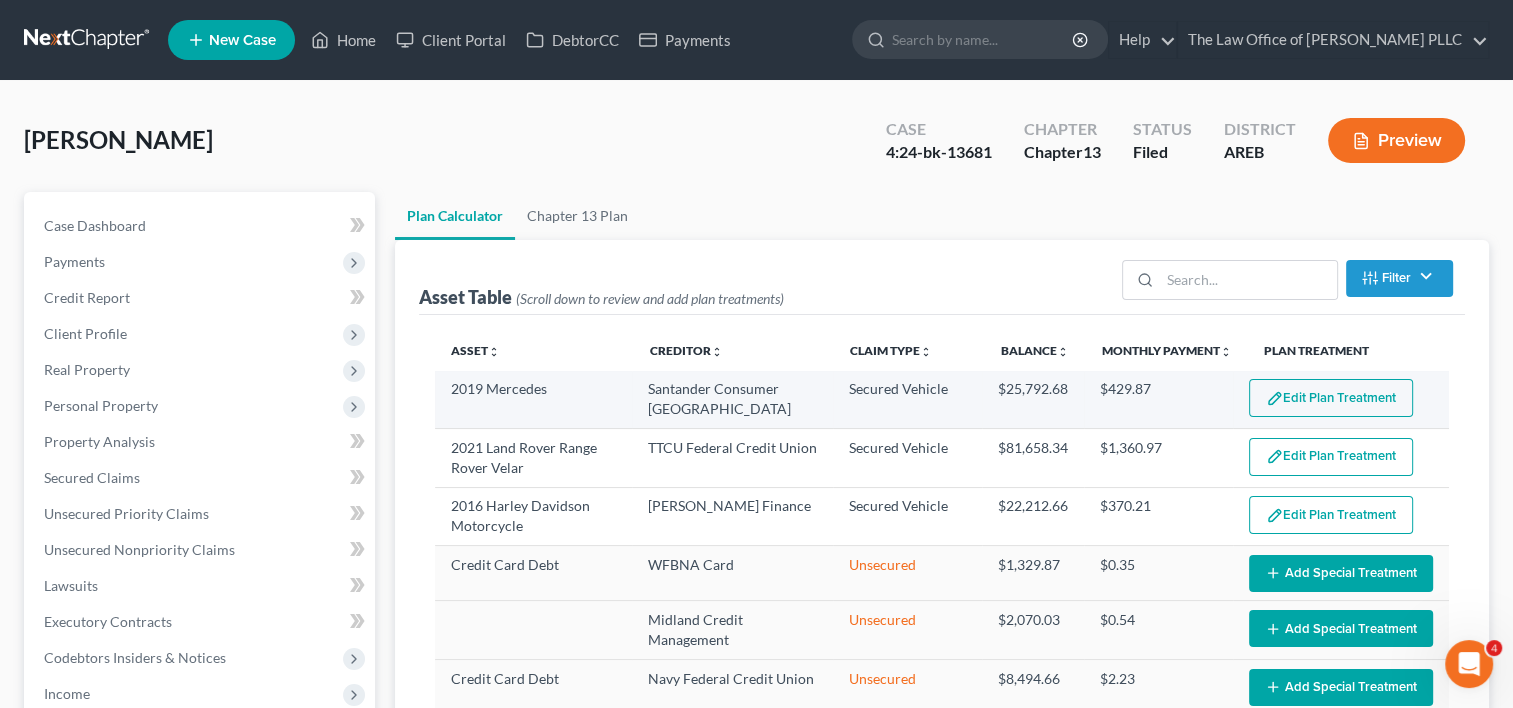 select on "59" 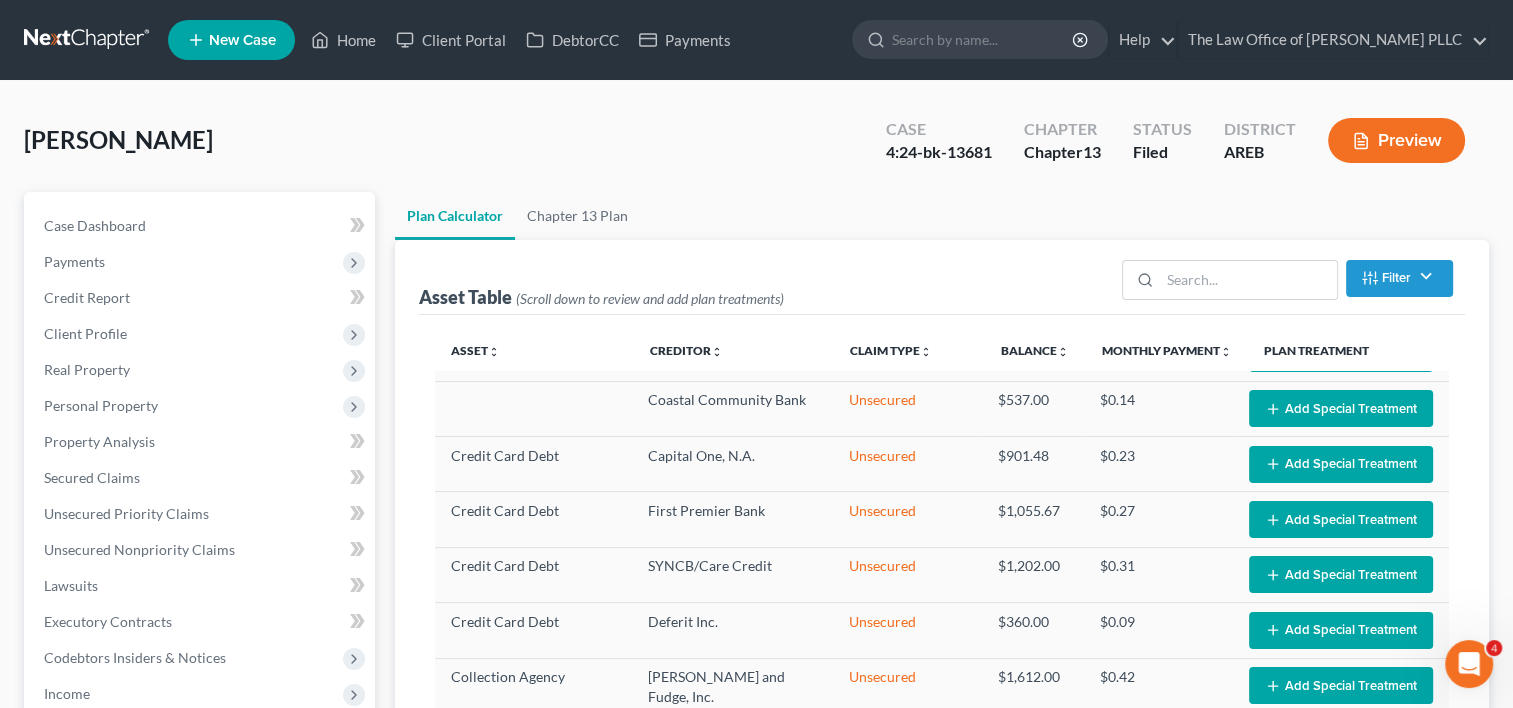 scroll, scrollTop: 1342, scrollLeft: 0, axis: vertical 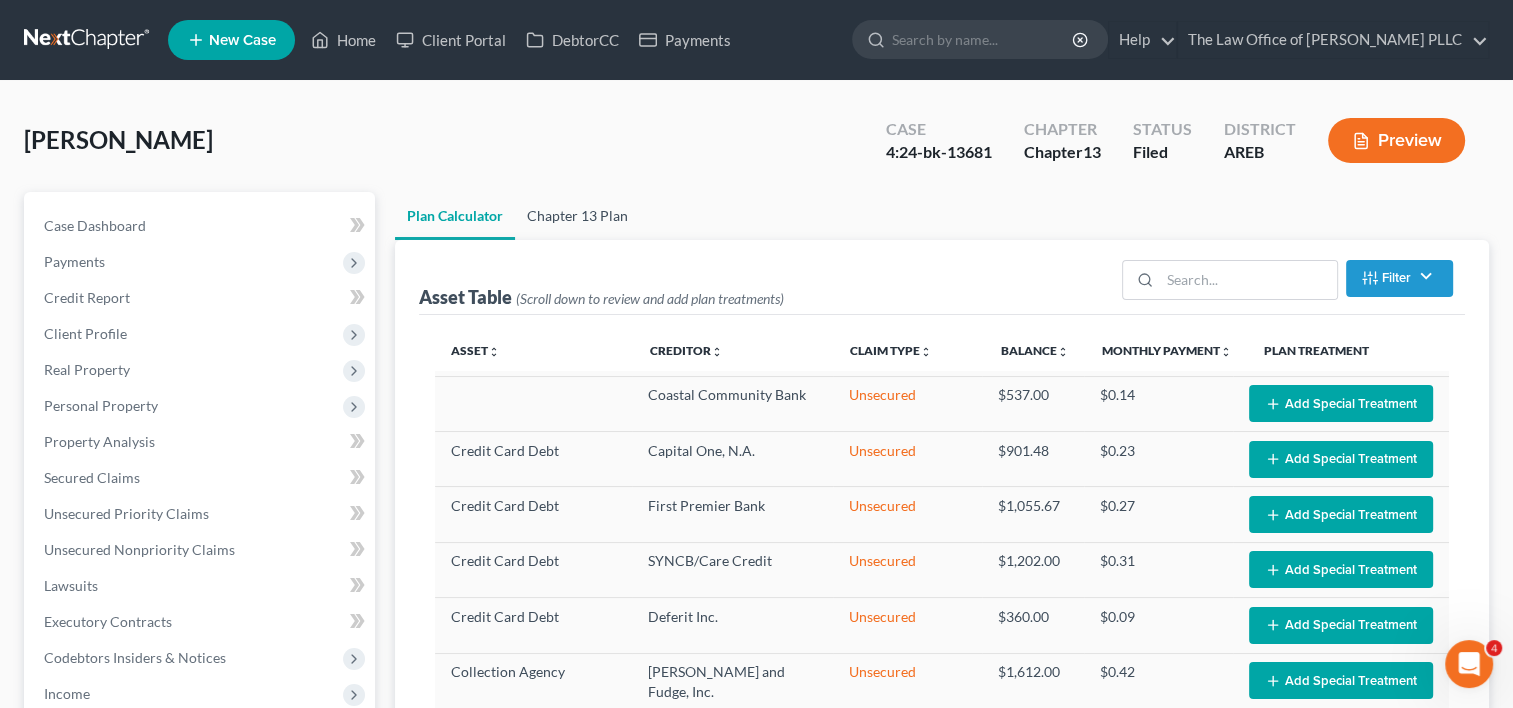 click on "Chapter 13 Plan" at bounding box center [577, 216] 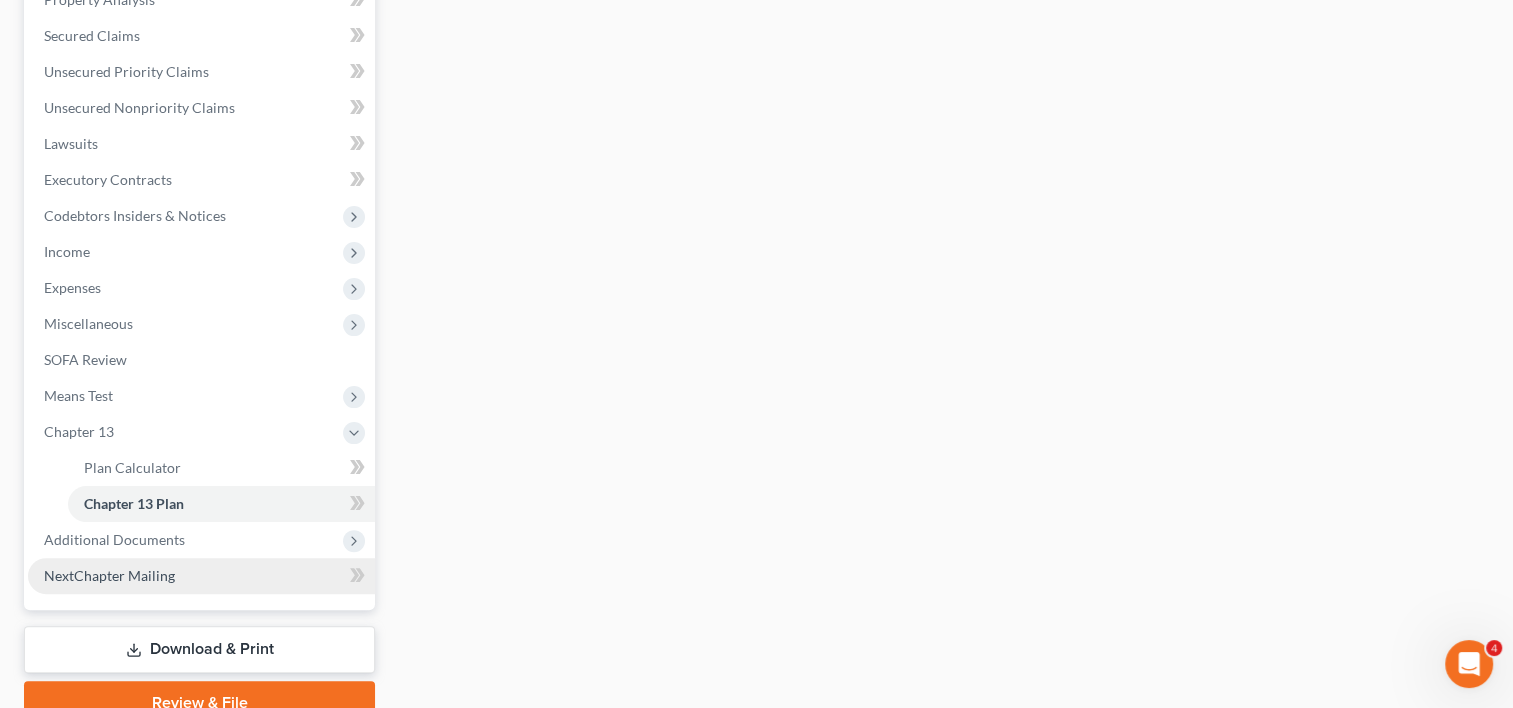 scroll, scrollTop: 444, scrollLeft: 0, axis: vertical 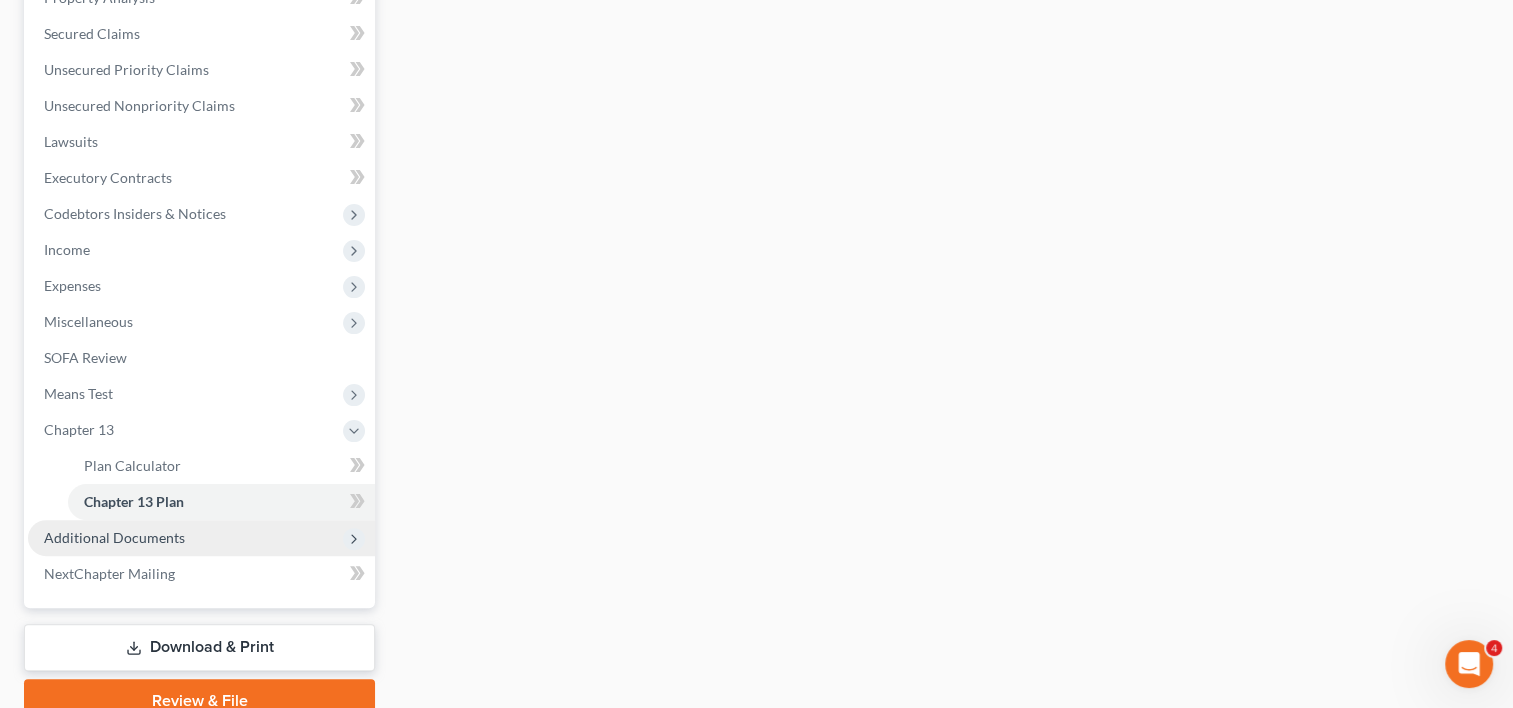 click on "Additional Documents" at bounding box center (114, 537) 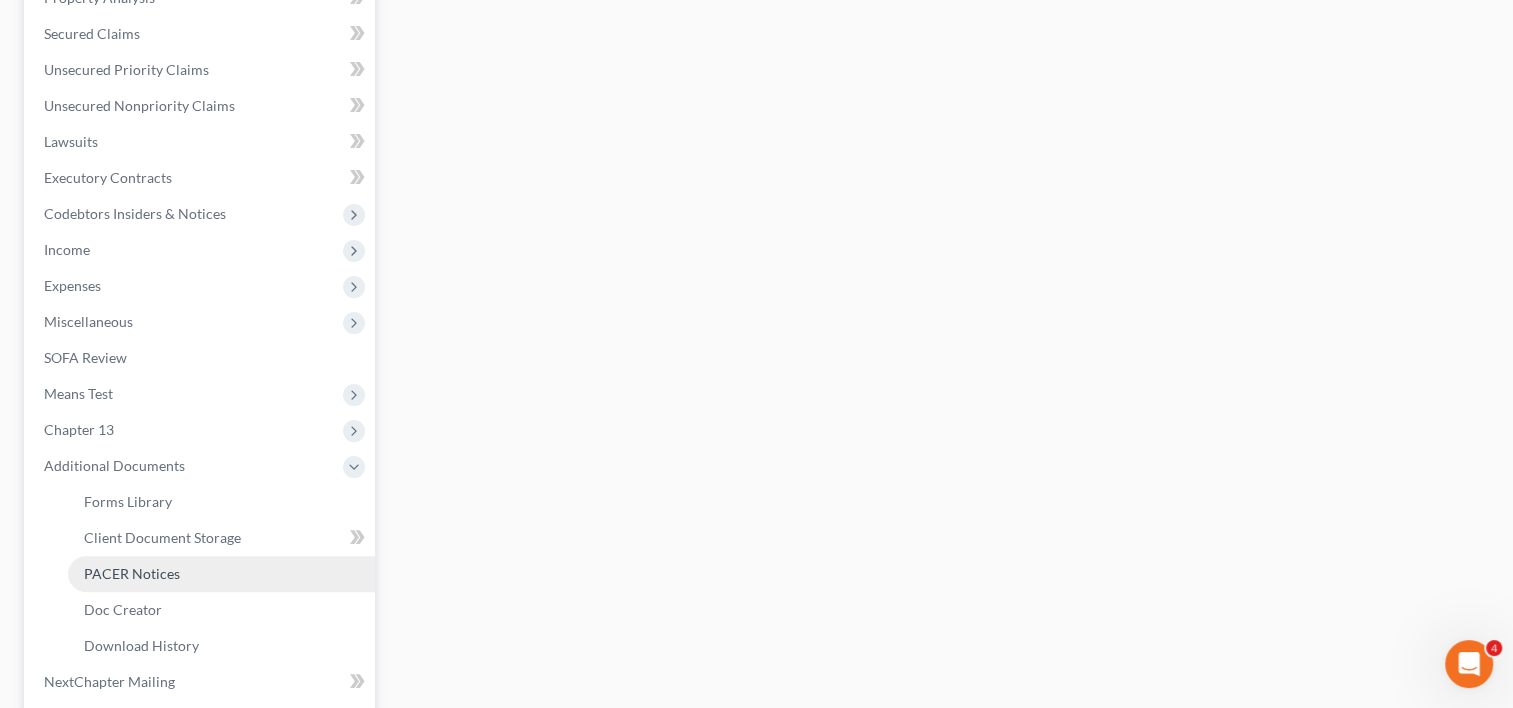 click on "PACER Notices" at bounding box center [132, 573] 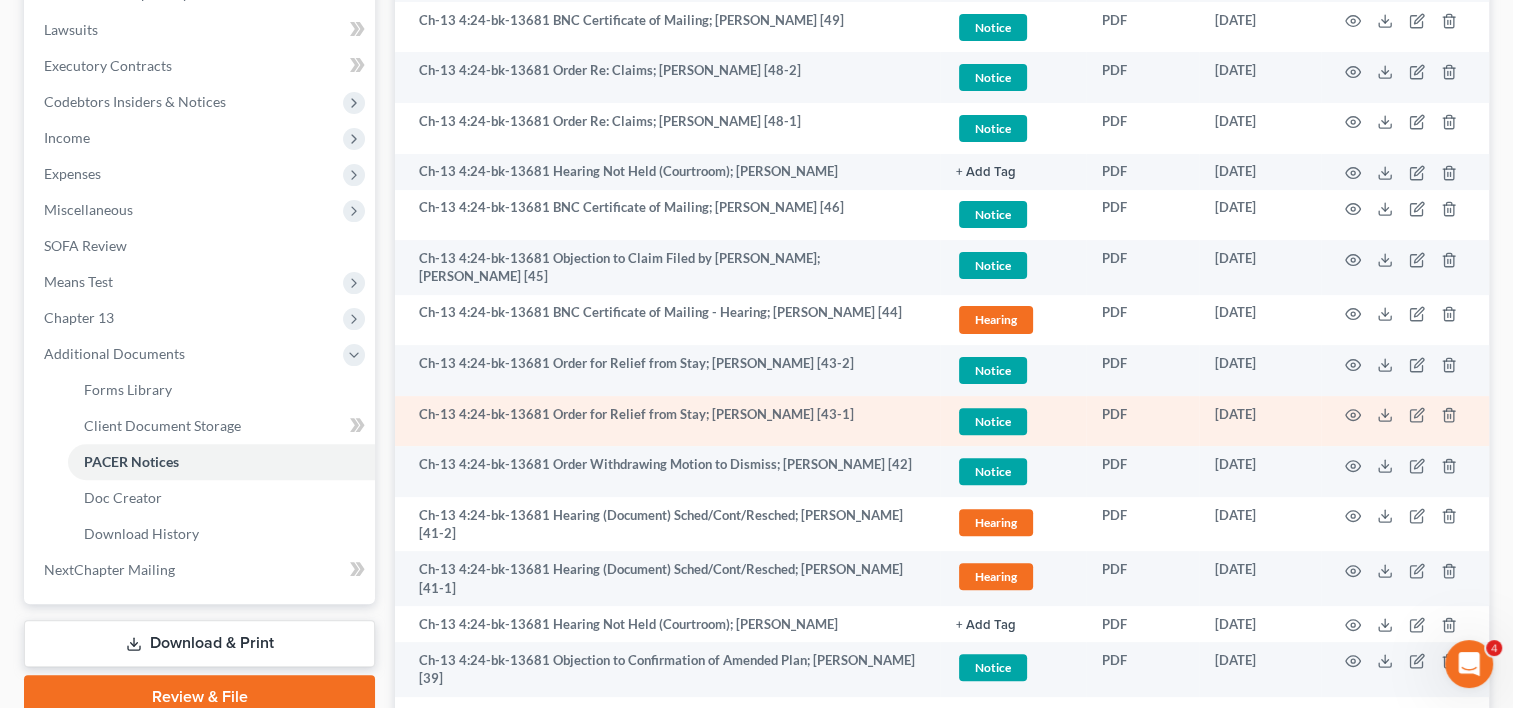 scroll, scrollTop: 546, scrollLeft: 0, axis: vertical 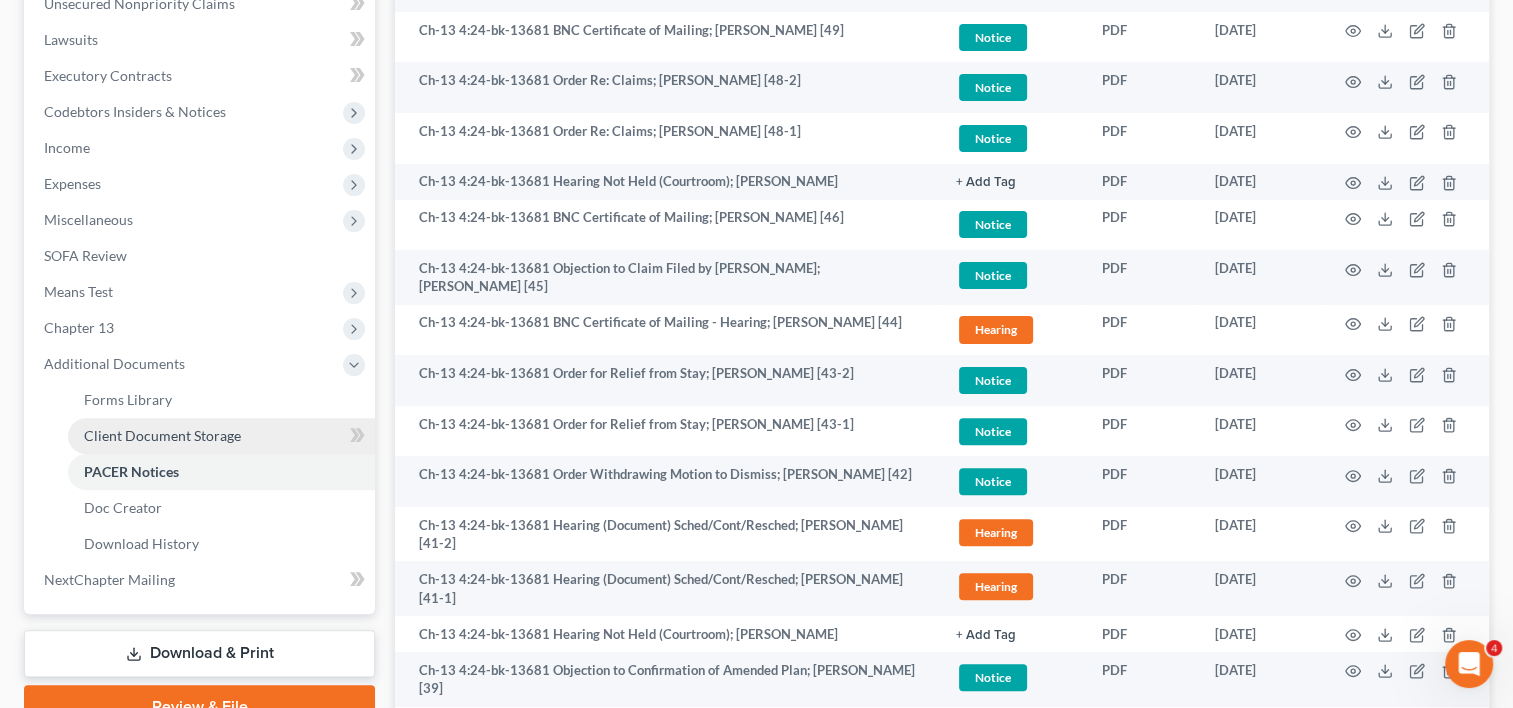 click on "Client Document Storage" at bounding box center [162, 435] 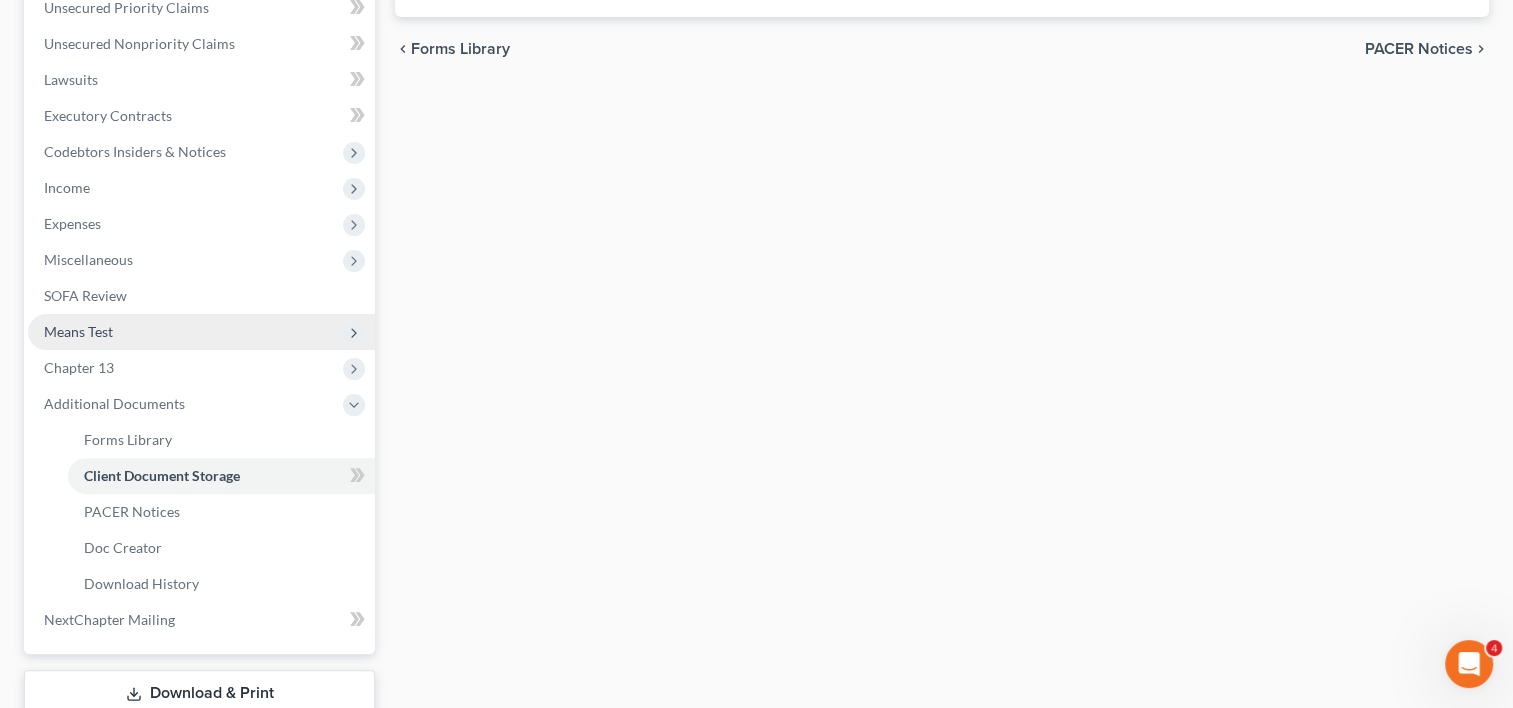 select on "0" 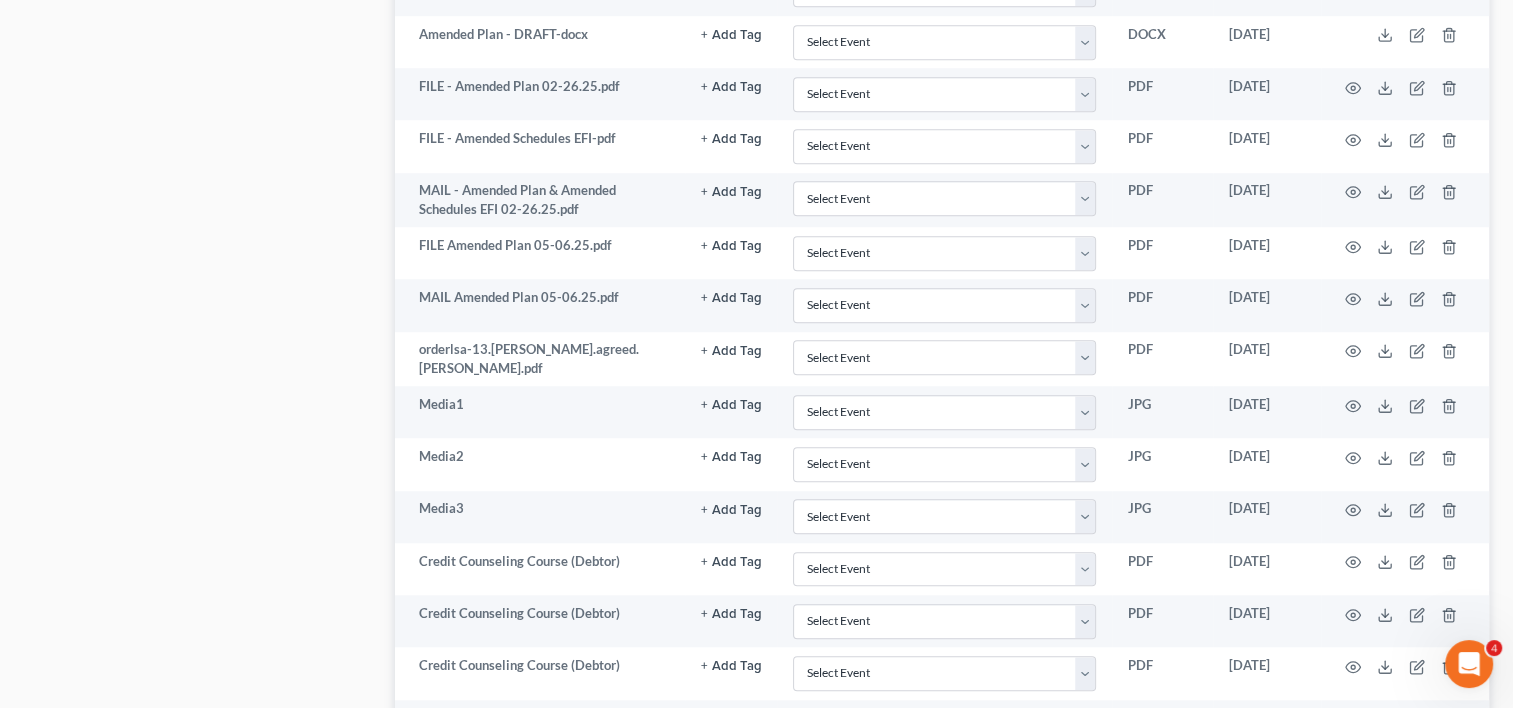 scroll, scrollTop: 1518, scrollLeft: 0, axis: vertical 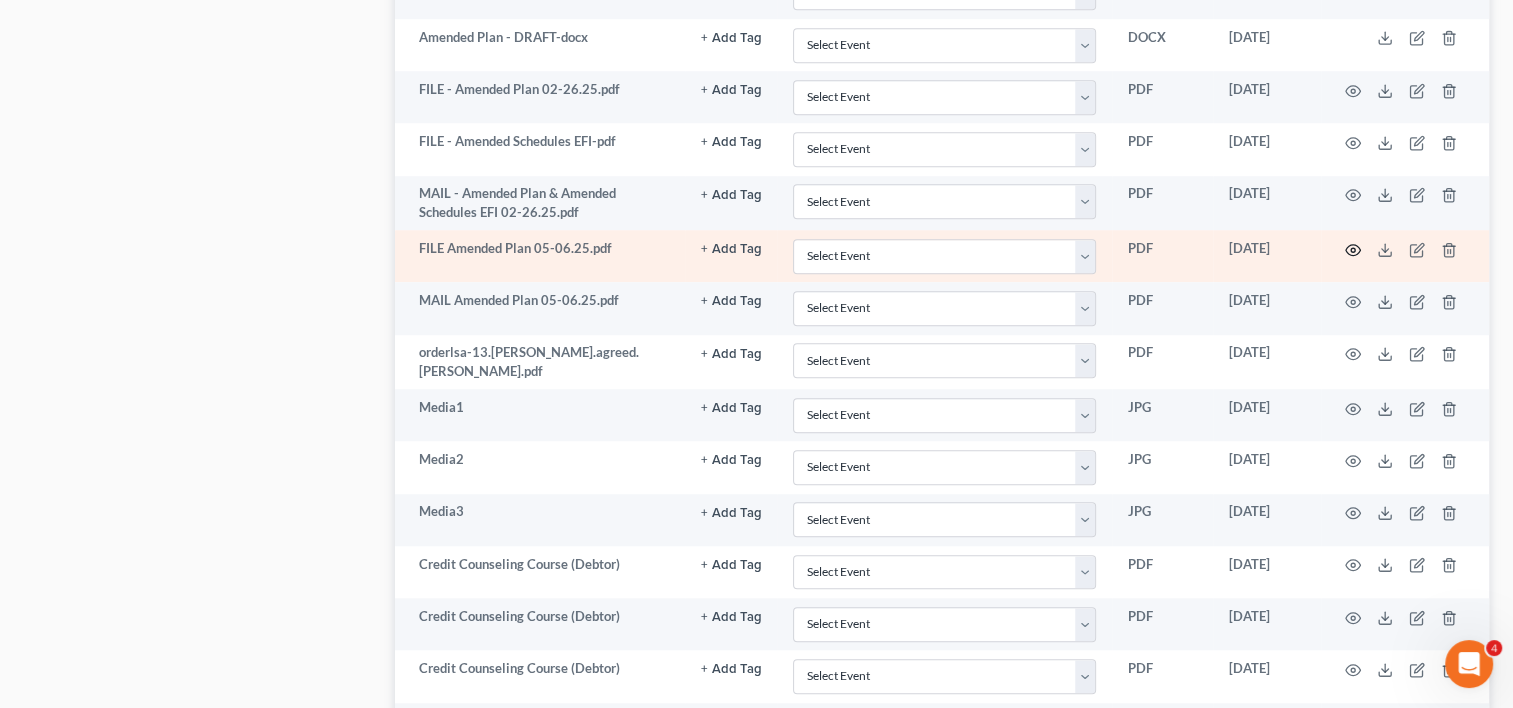click 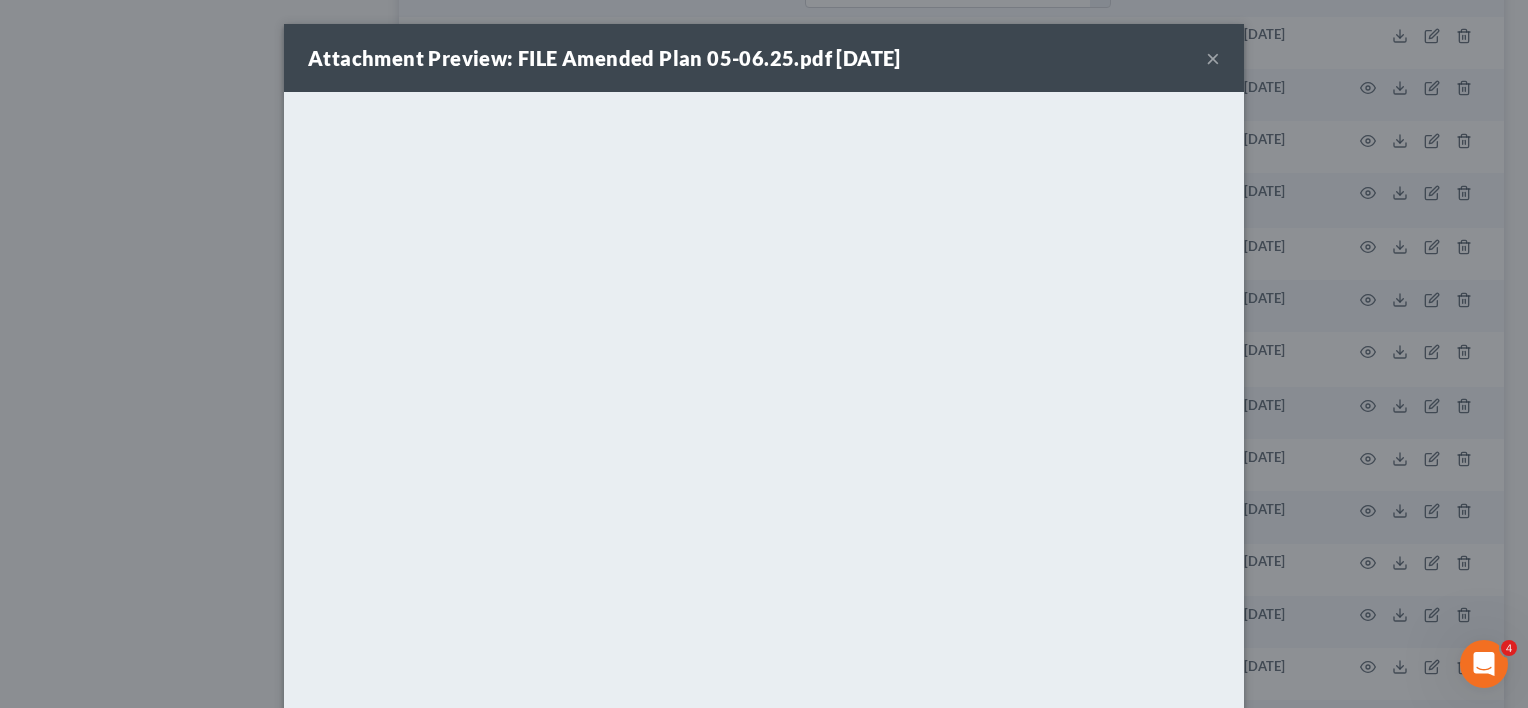 click on "×" at bounding box center [1213, 58] 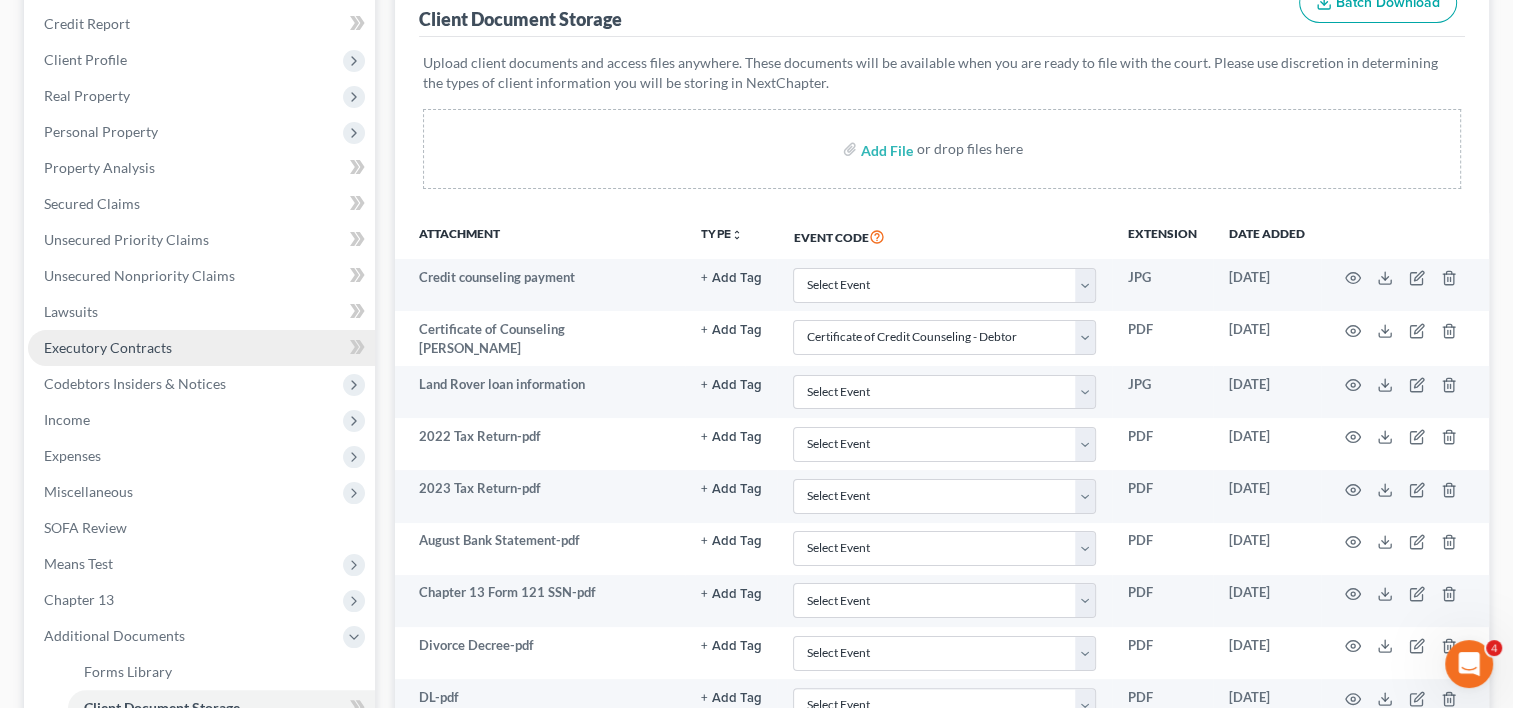 scroll, scrollTop: 272, scrollLeft: 0, axis: vertical 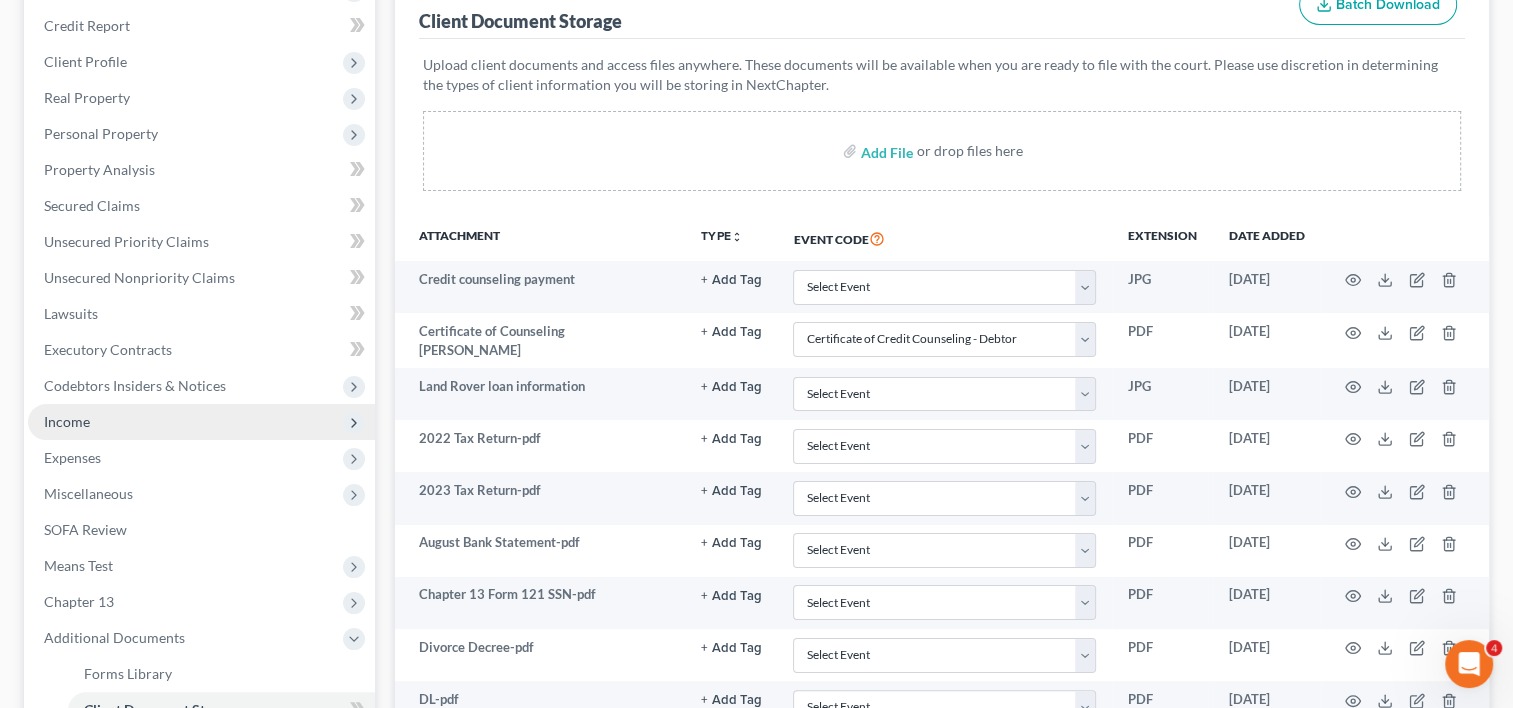 click on "Income" at bounding box center [201, 422] 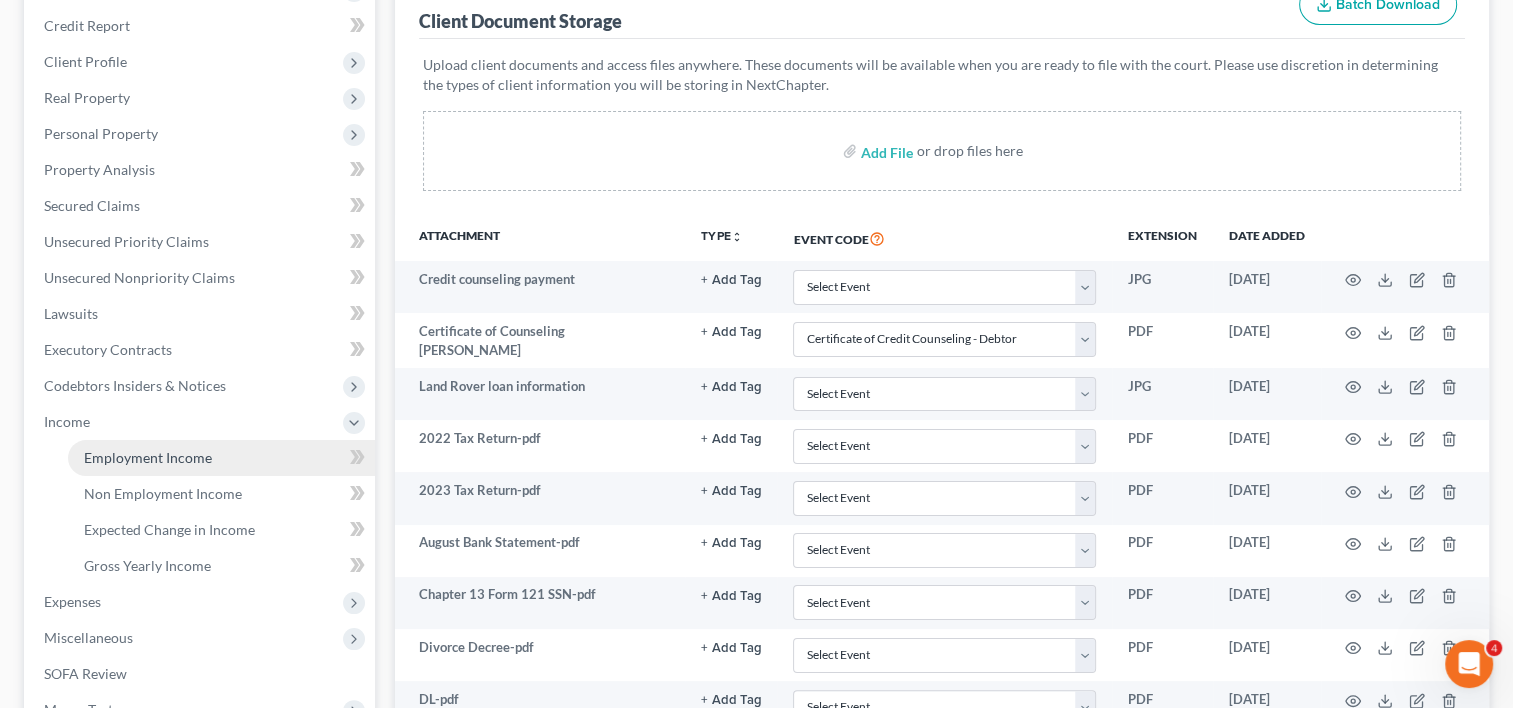 click on "Employment Income" at bounding box center [148, 457] 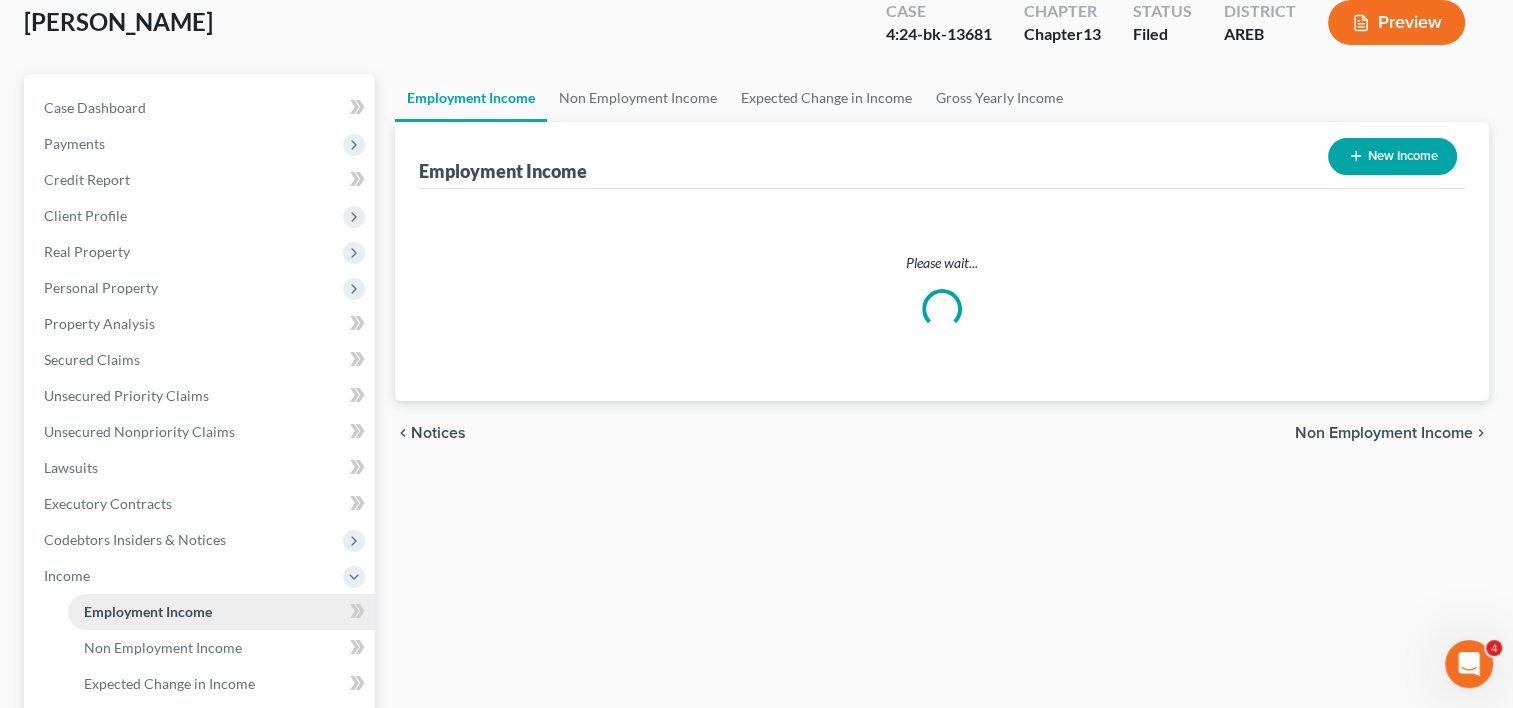 scroll, scrollTop: 0, scrollLeft: 0, axis: both 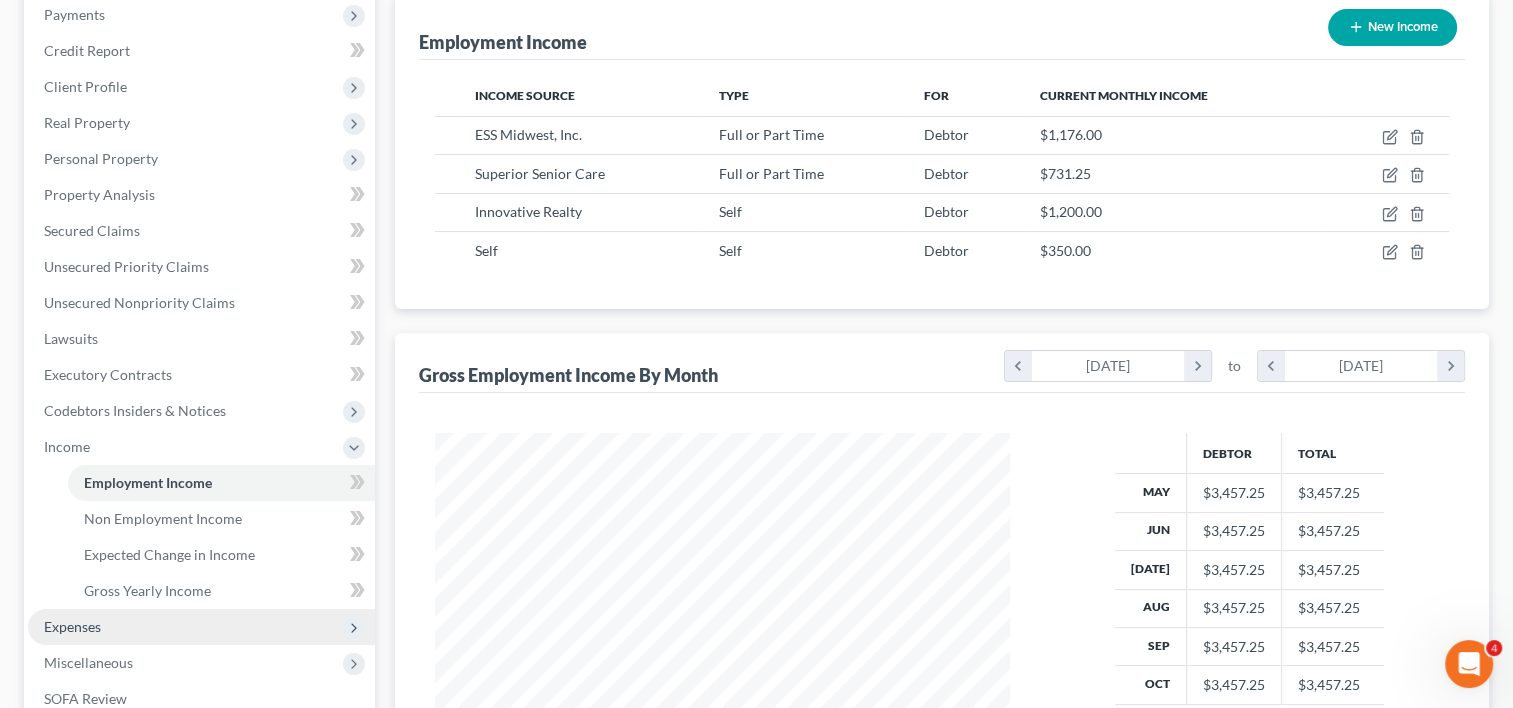 drag, startPoint x: 122, startPoint y: 626, endPoint x: 72, endPoint y: 622, distance: 50.159744 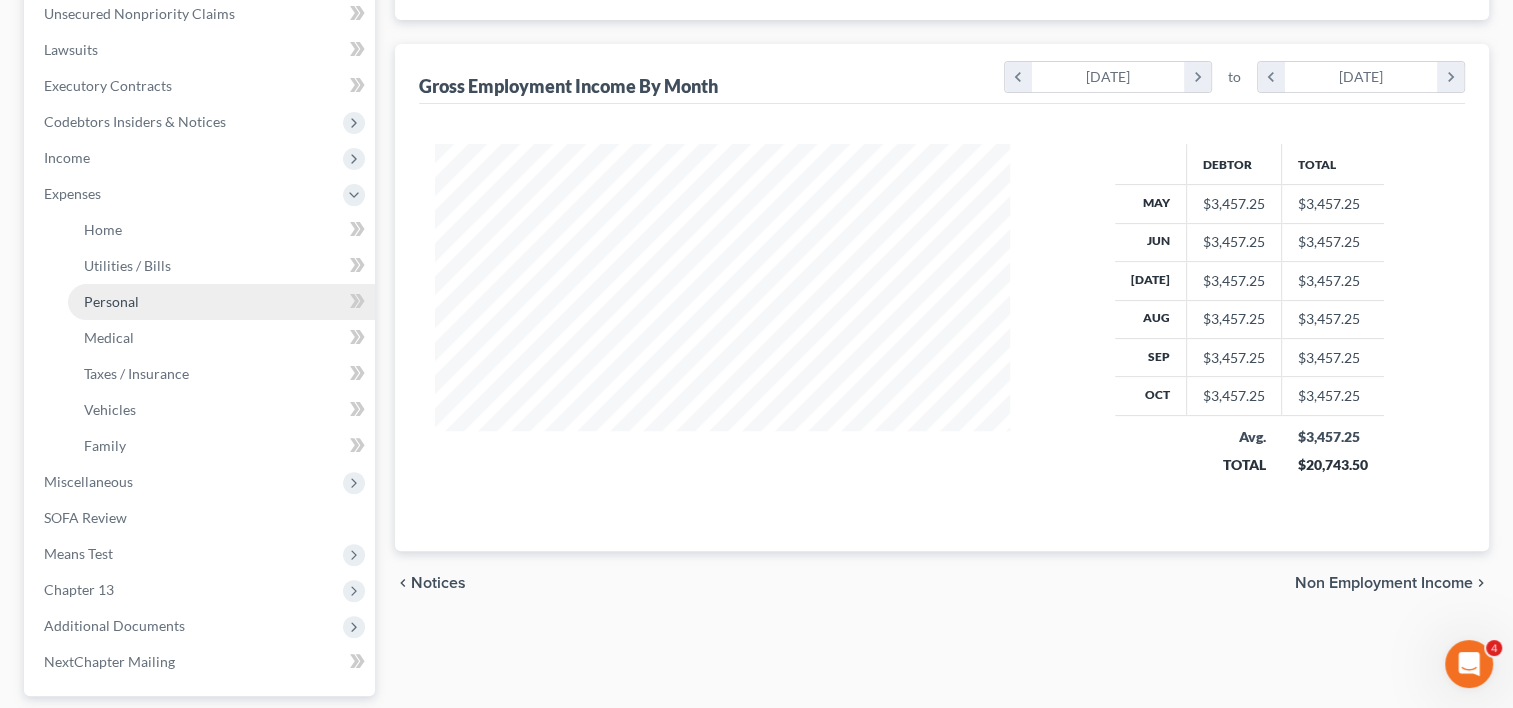 scroll, scrollTop: 541, scrollLeft: 0, axis: vertical 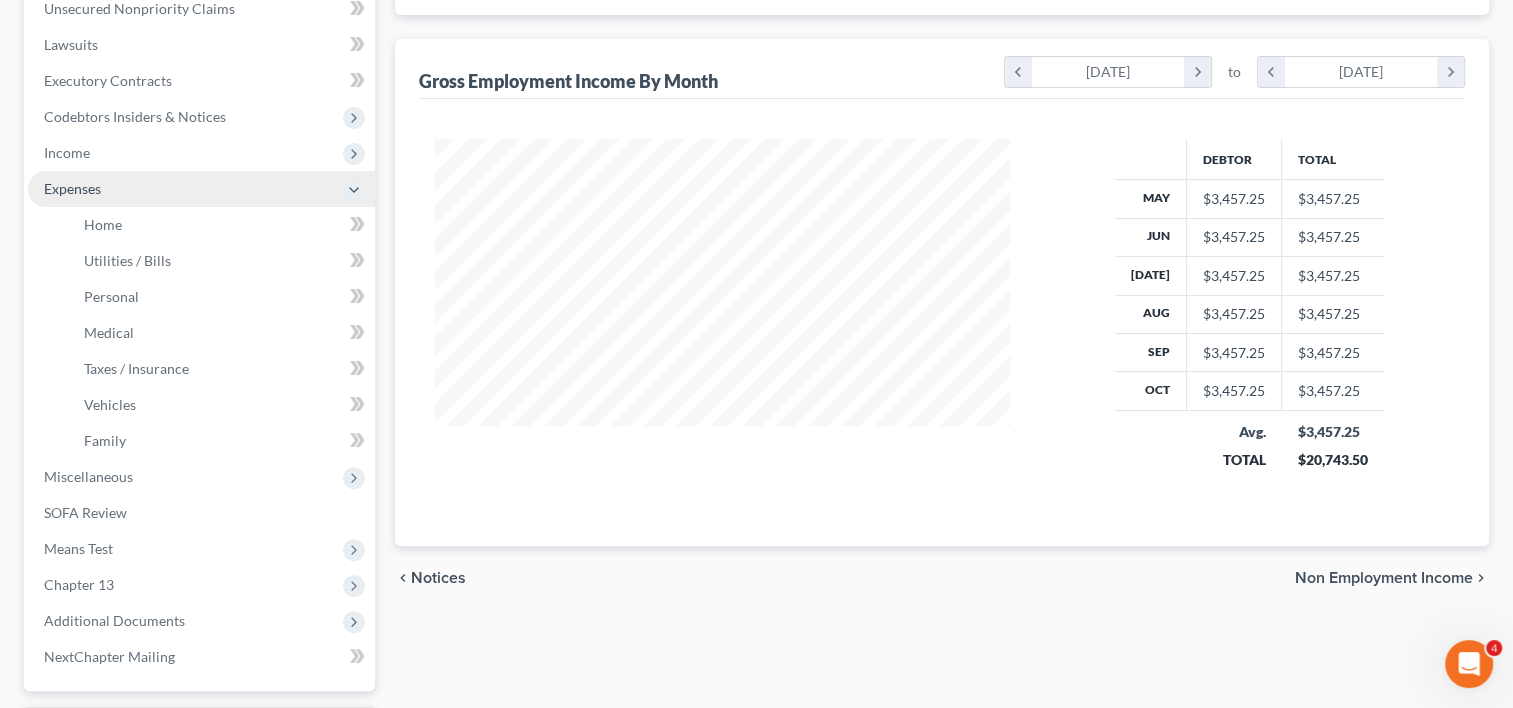 click on "Expenses" at bounding box center [72, 188] 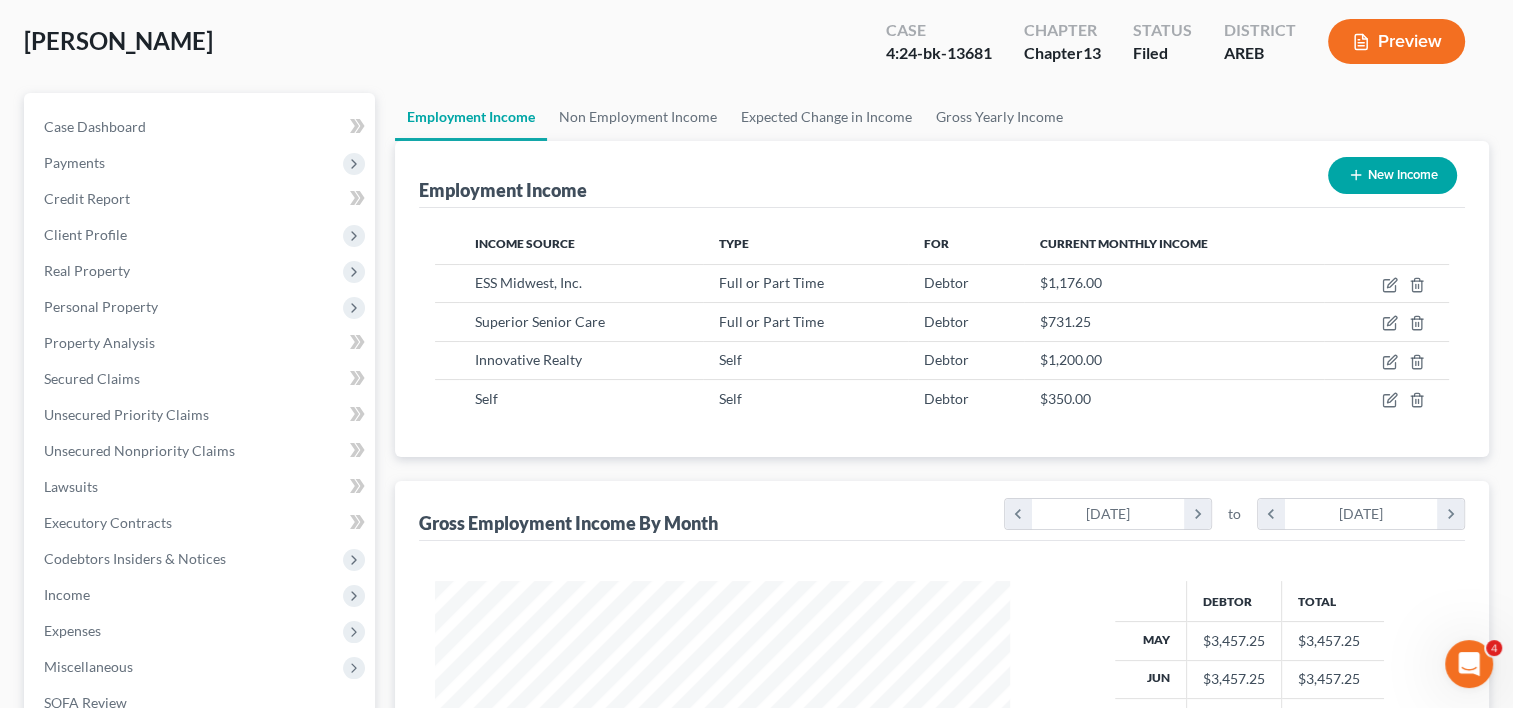 scroll, scrollTop: 0, scrollLeft: 0, axis: both 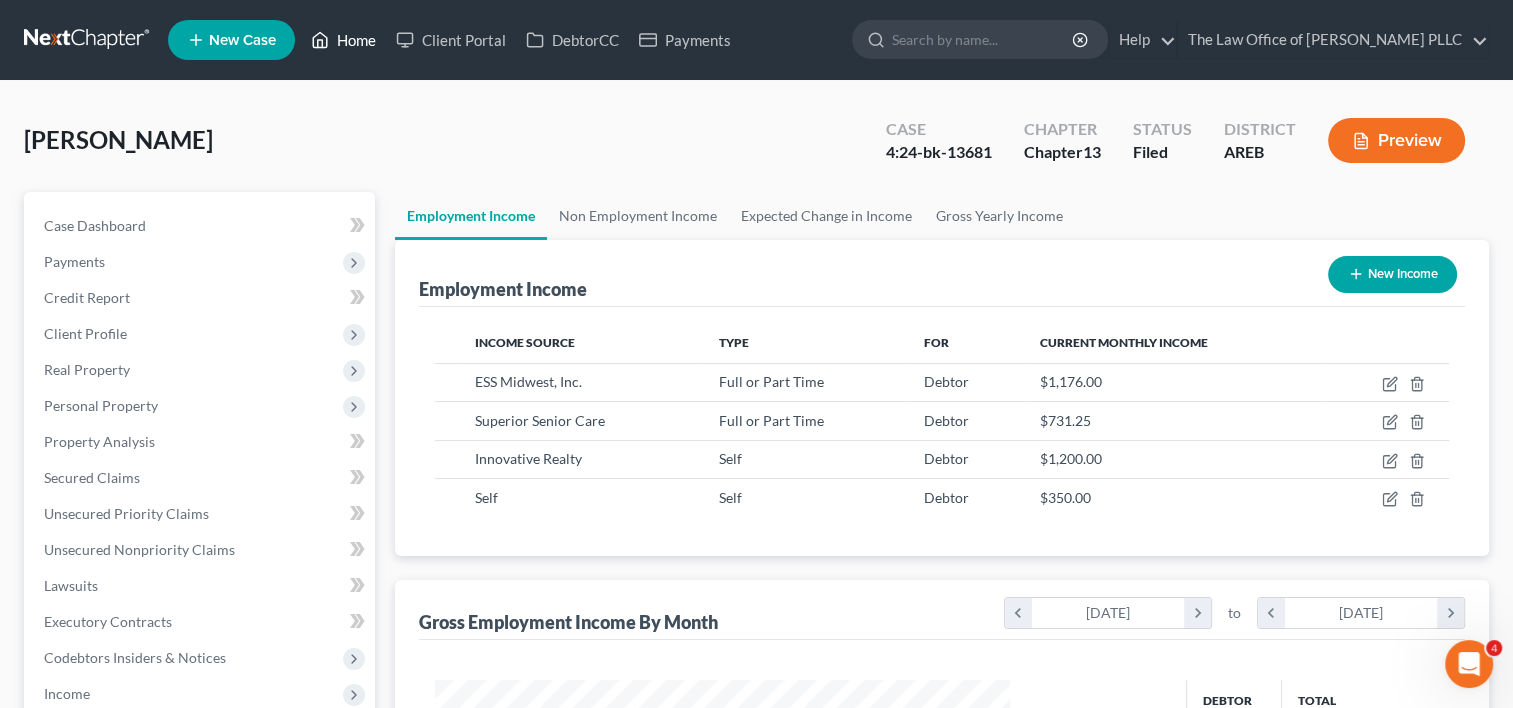 click on "Home" at bounding box center [343, 40] 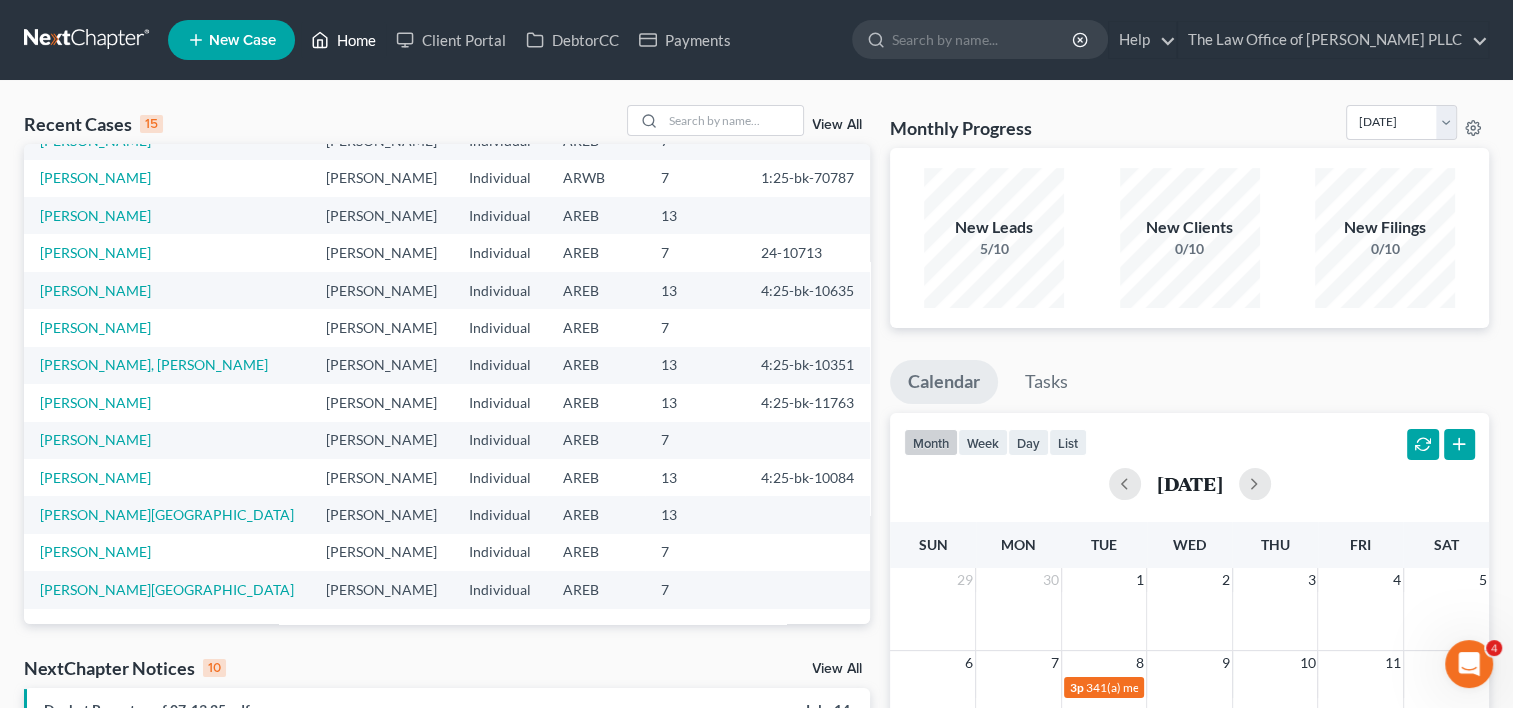 scroll, scrollTop: 0, scrollLeft: 0, axis: both 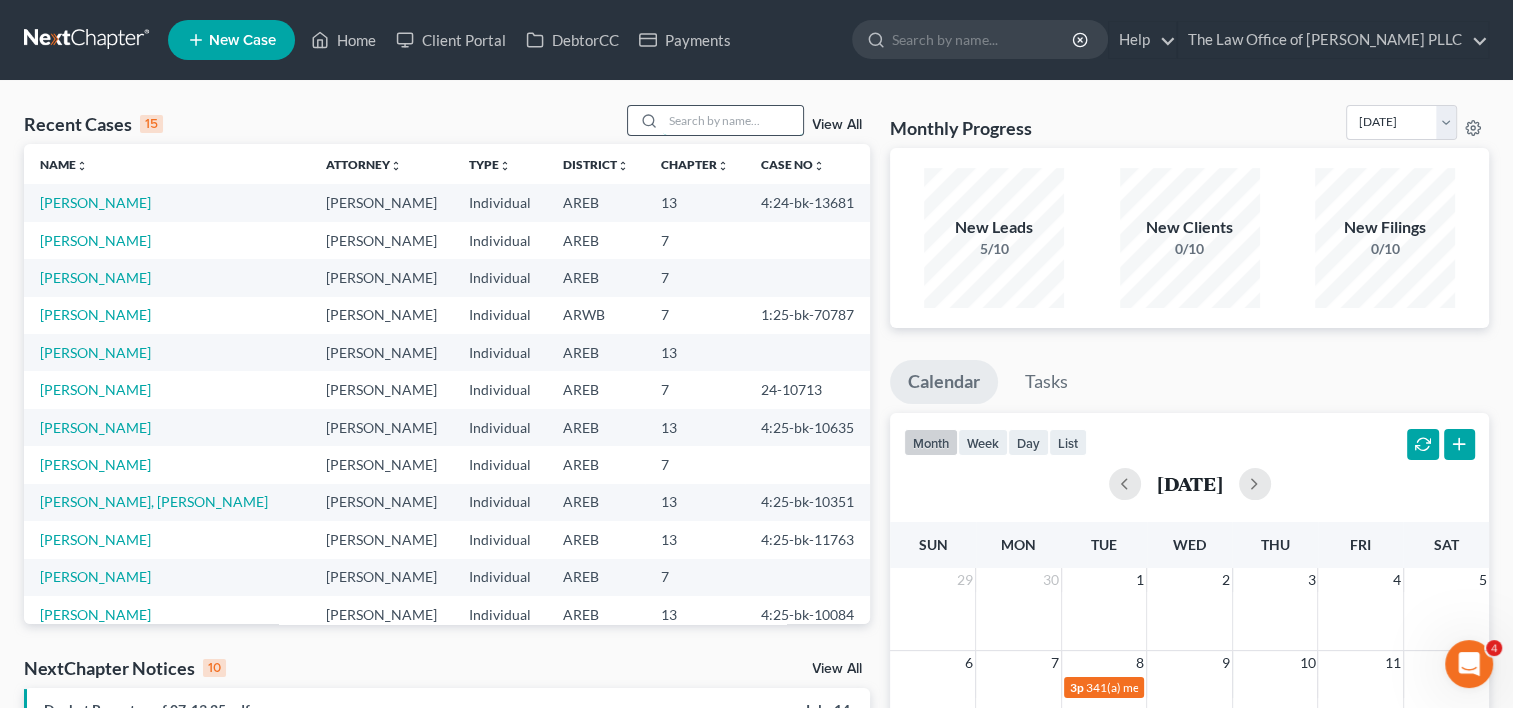 click at bounding box center [733, 120] 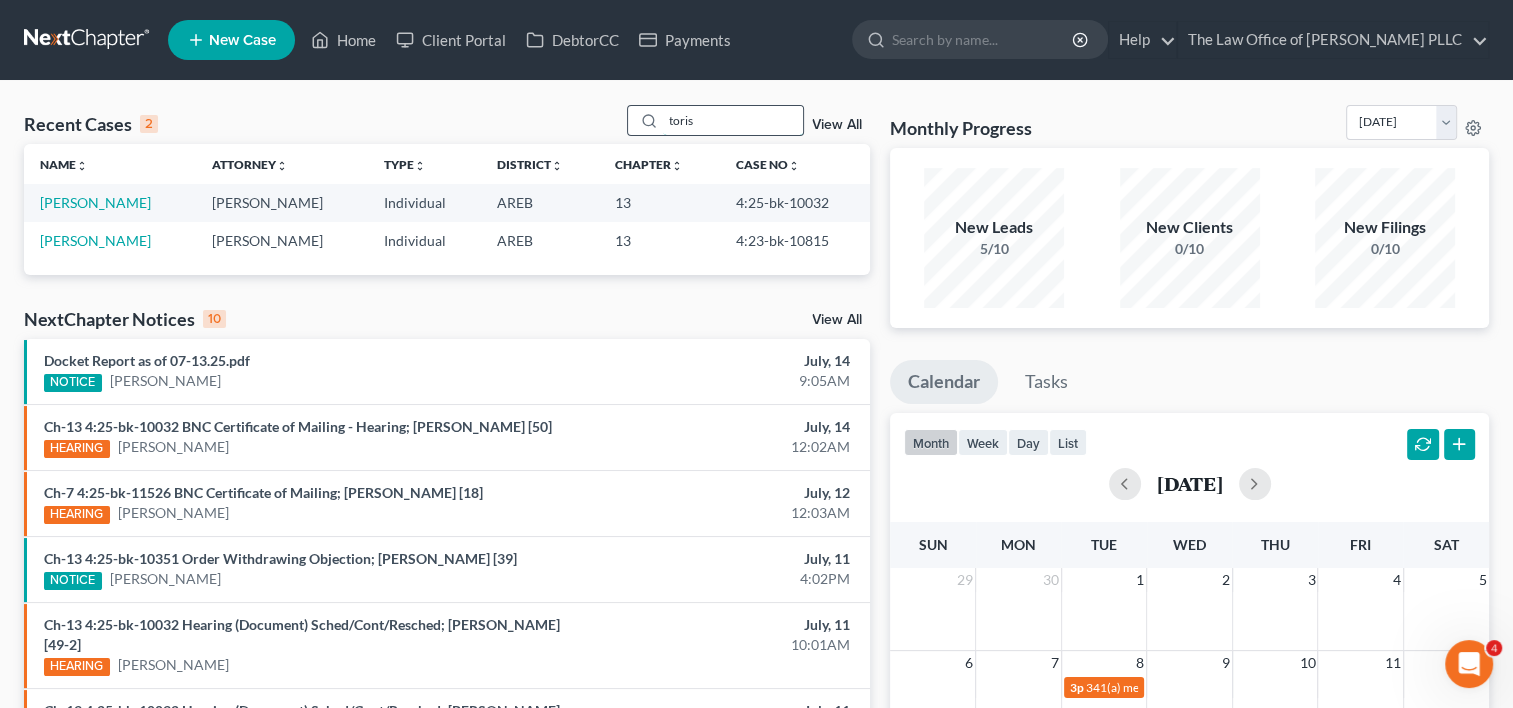 type on "toris" 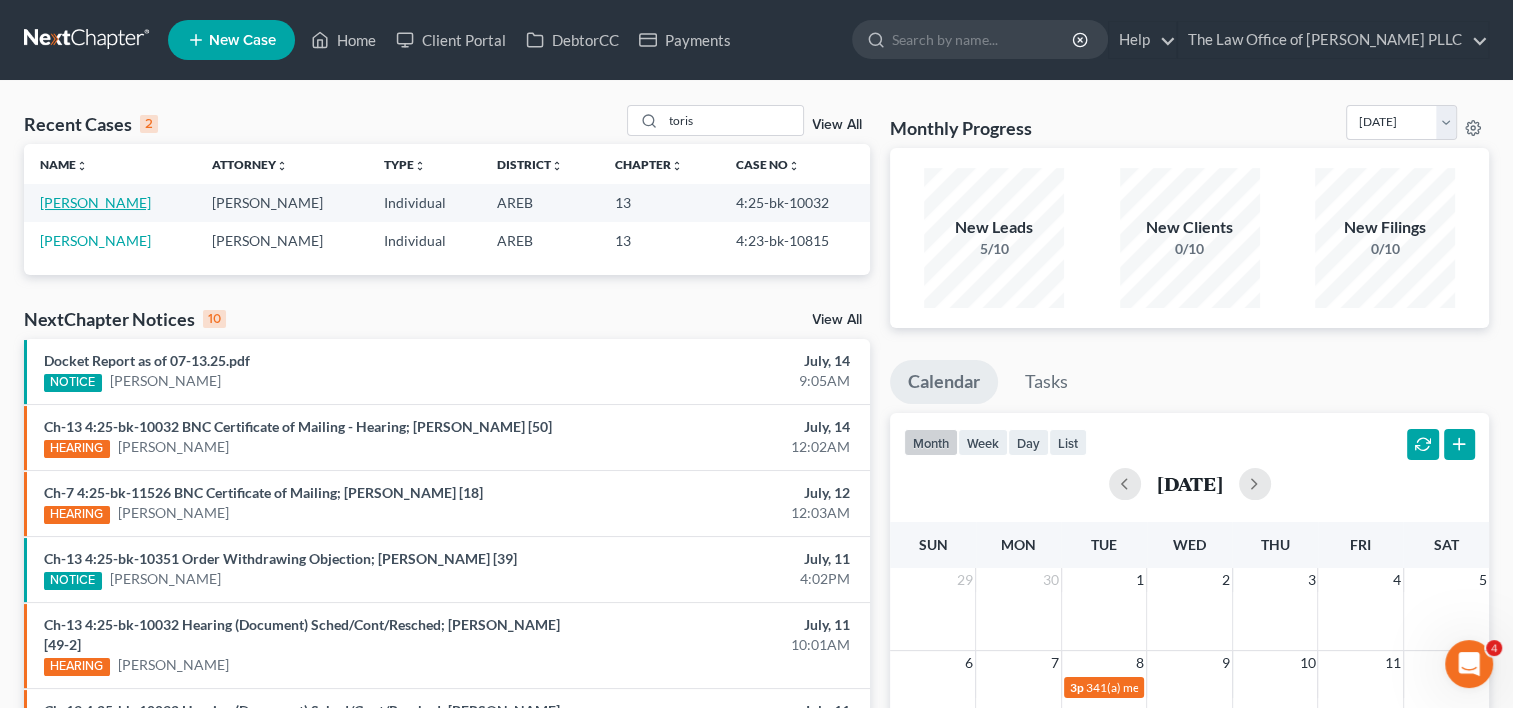 click on "[PERSON_NAME]" at bounding box center [95, 202] 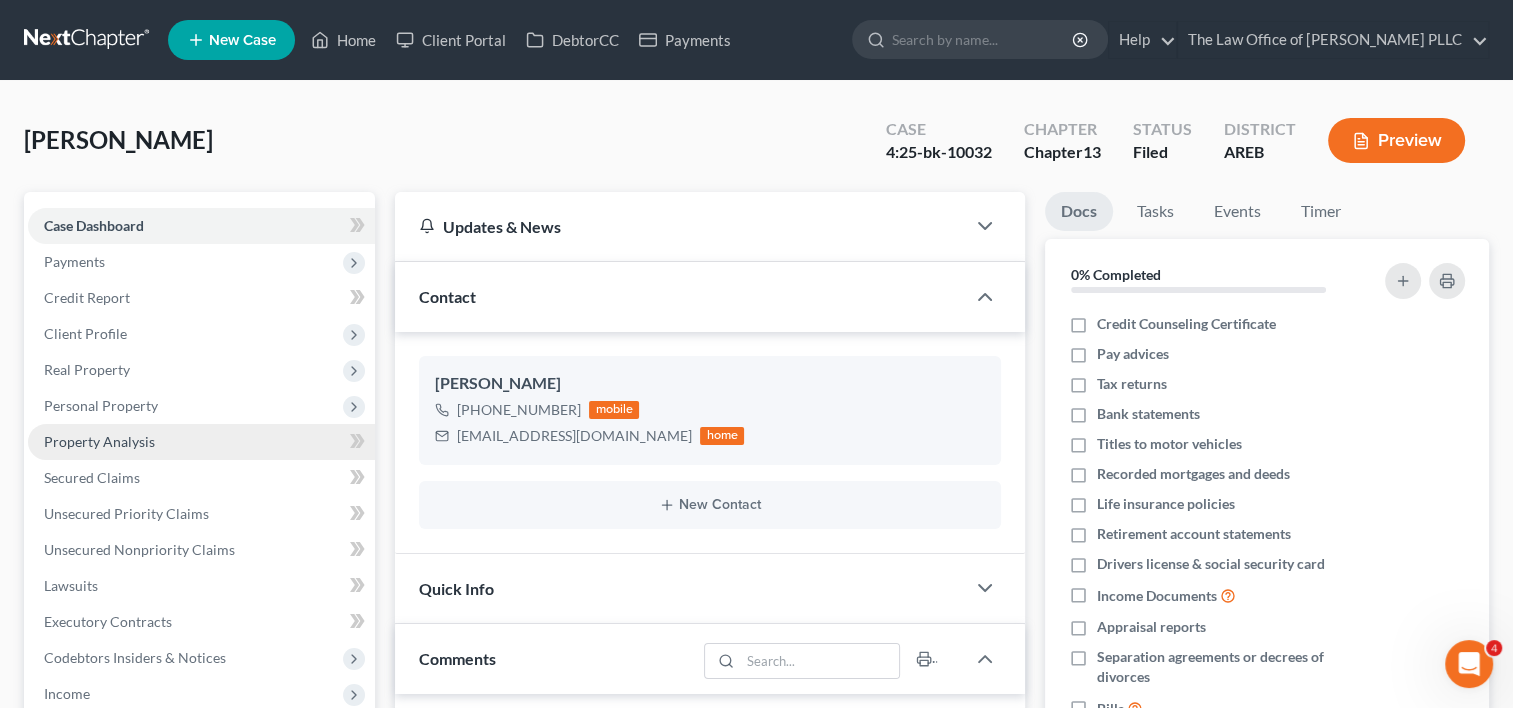scroll, scrollTop: 800, scrollLeft: 0, axis: vertical 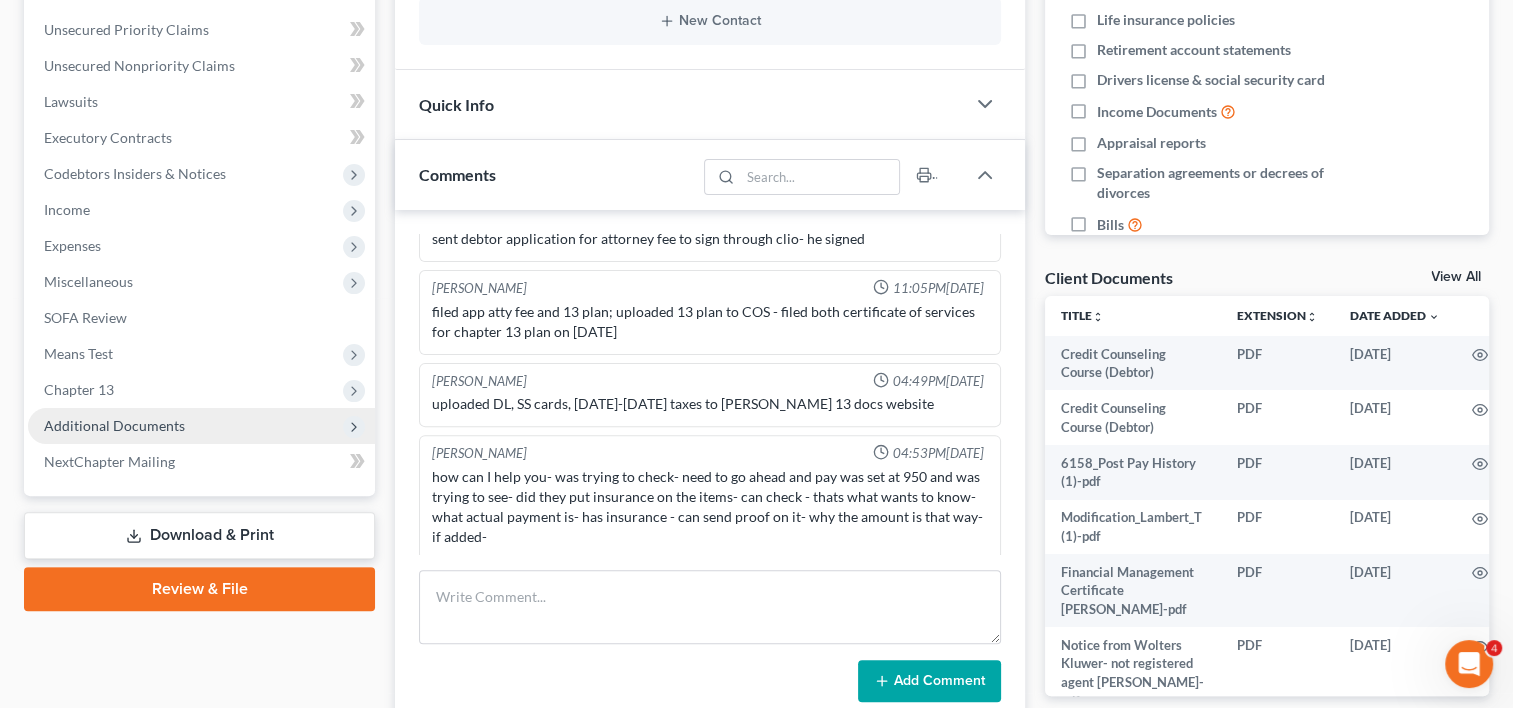 click on "Additional Documents" at bounding box center [114, 425] 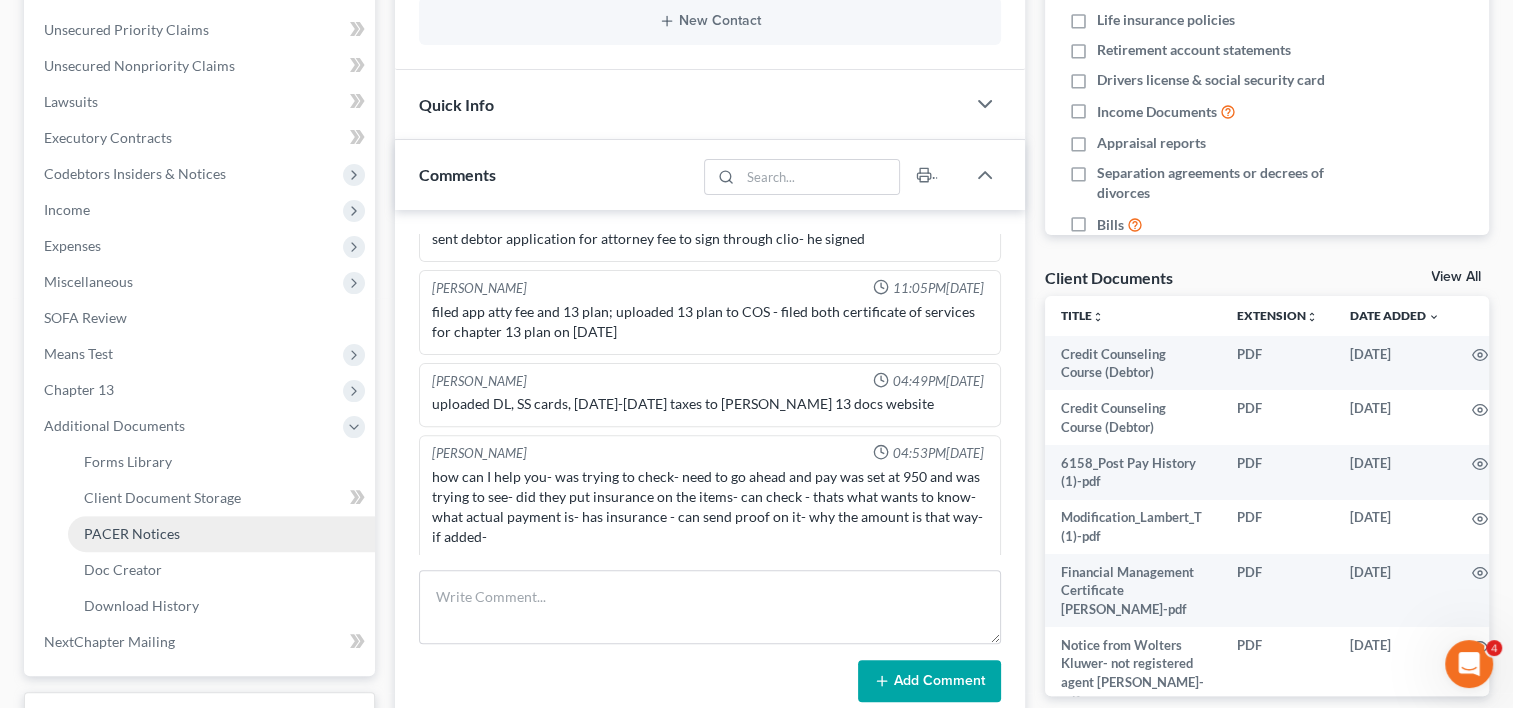 click on "PACER Notices" at bounding box center (132, 533) 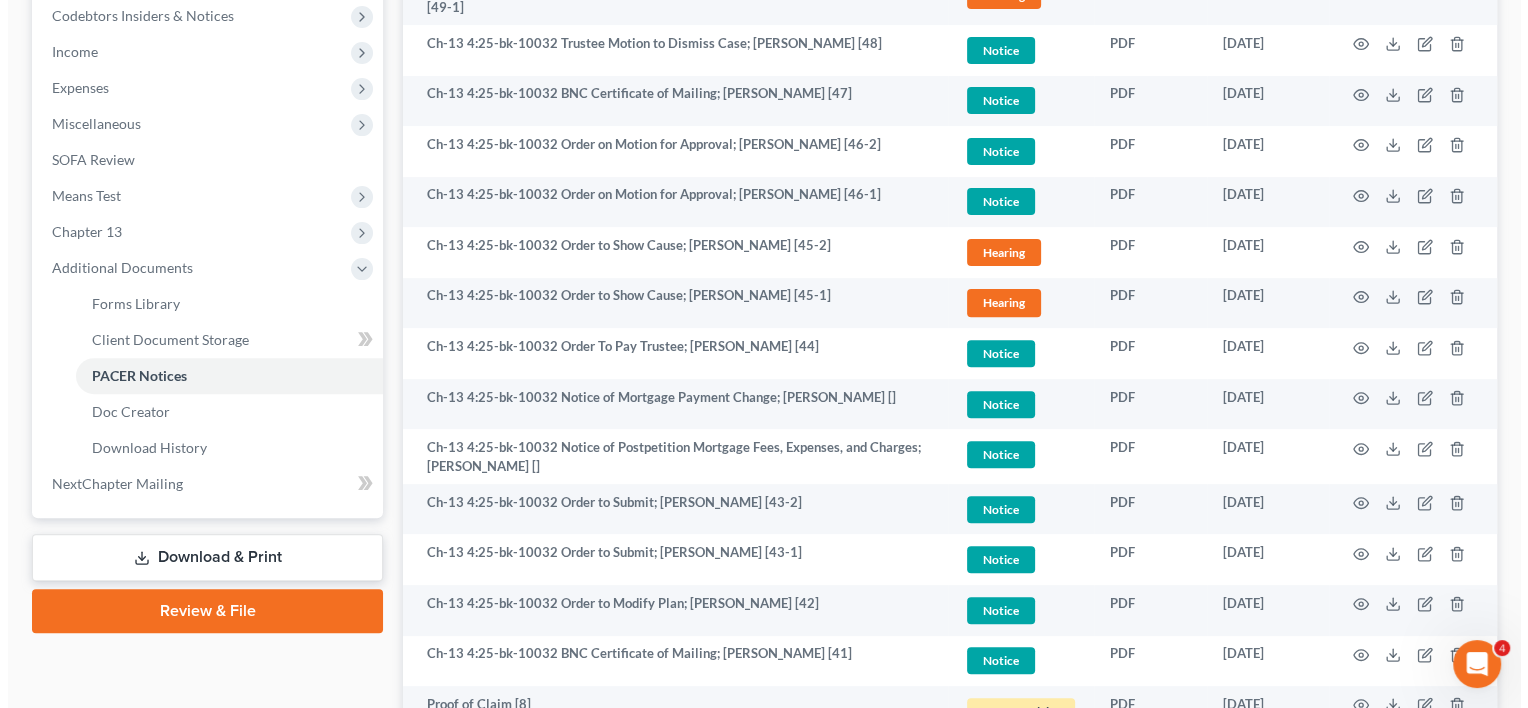 scroll, scrollTop: 643, scrollLeft: 0, axis: vertical 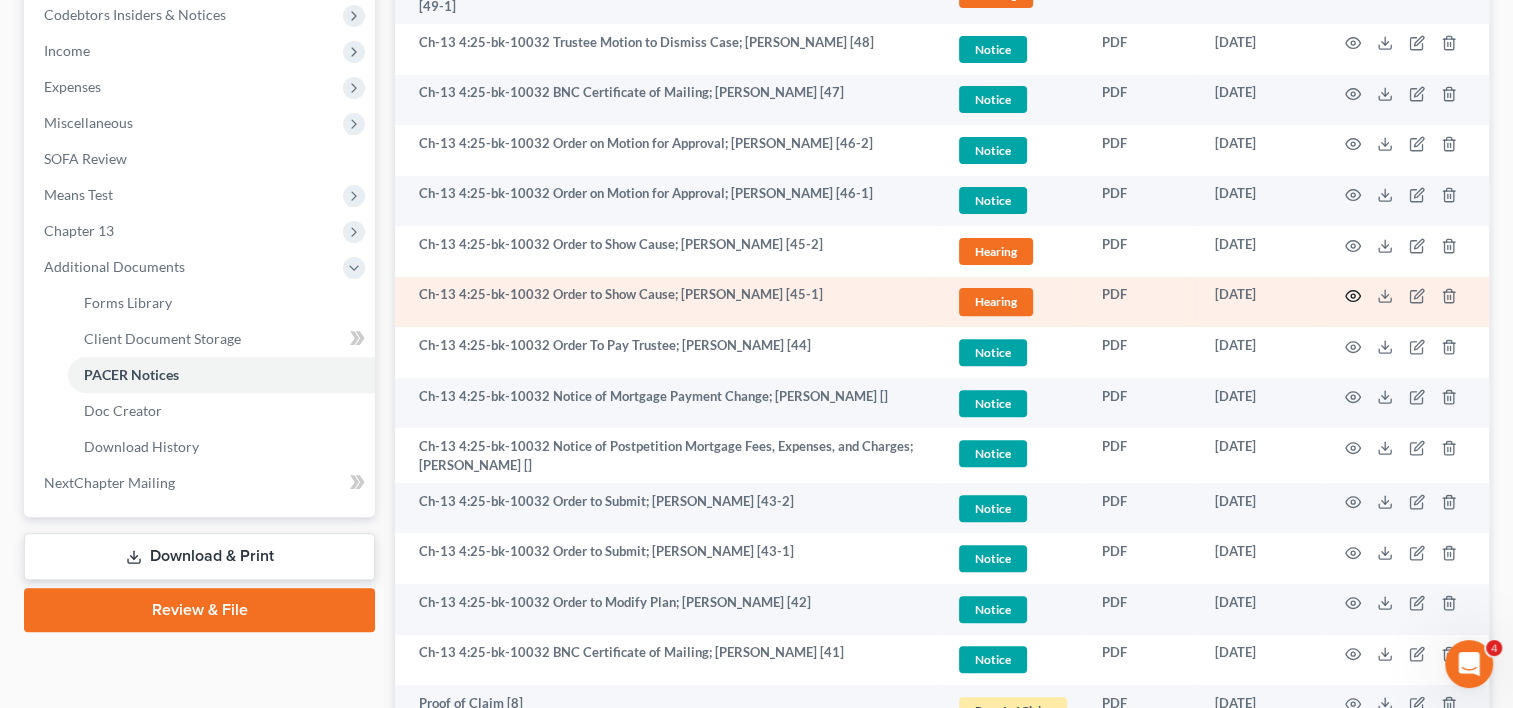 click 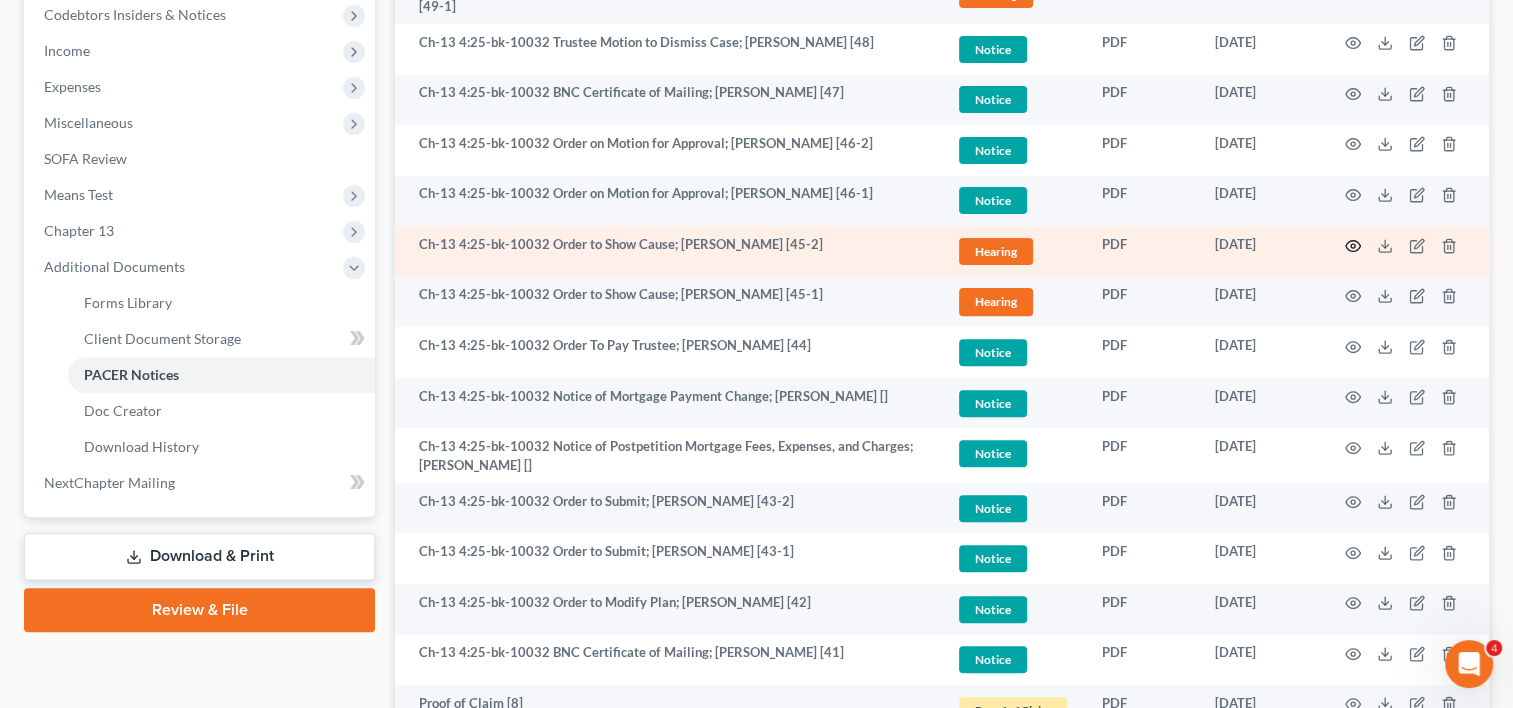 click 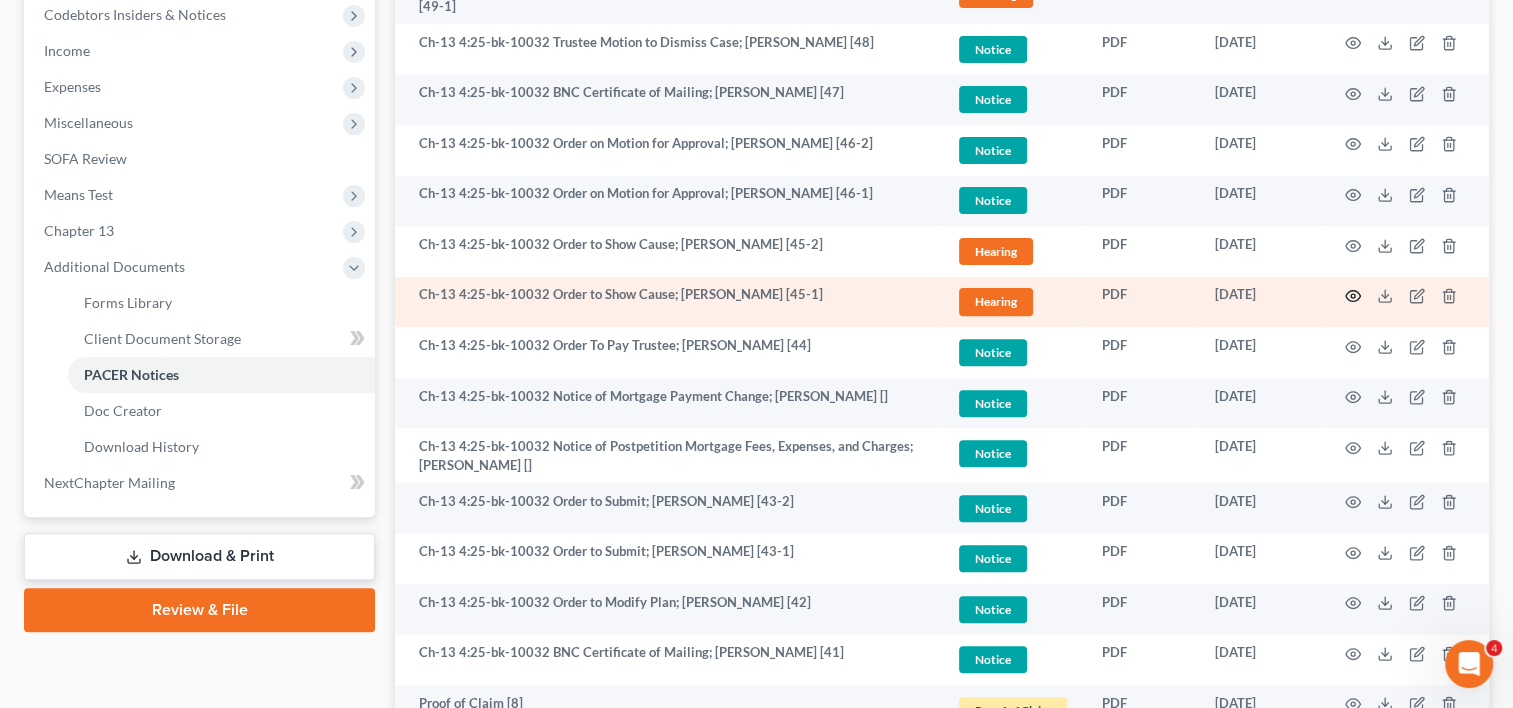 click 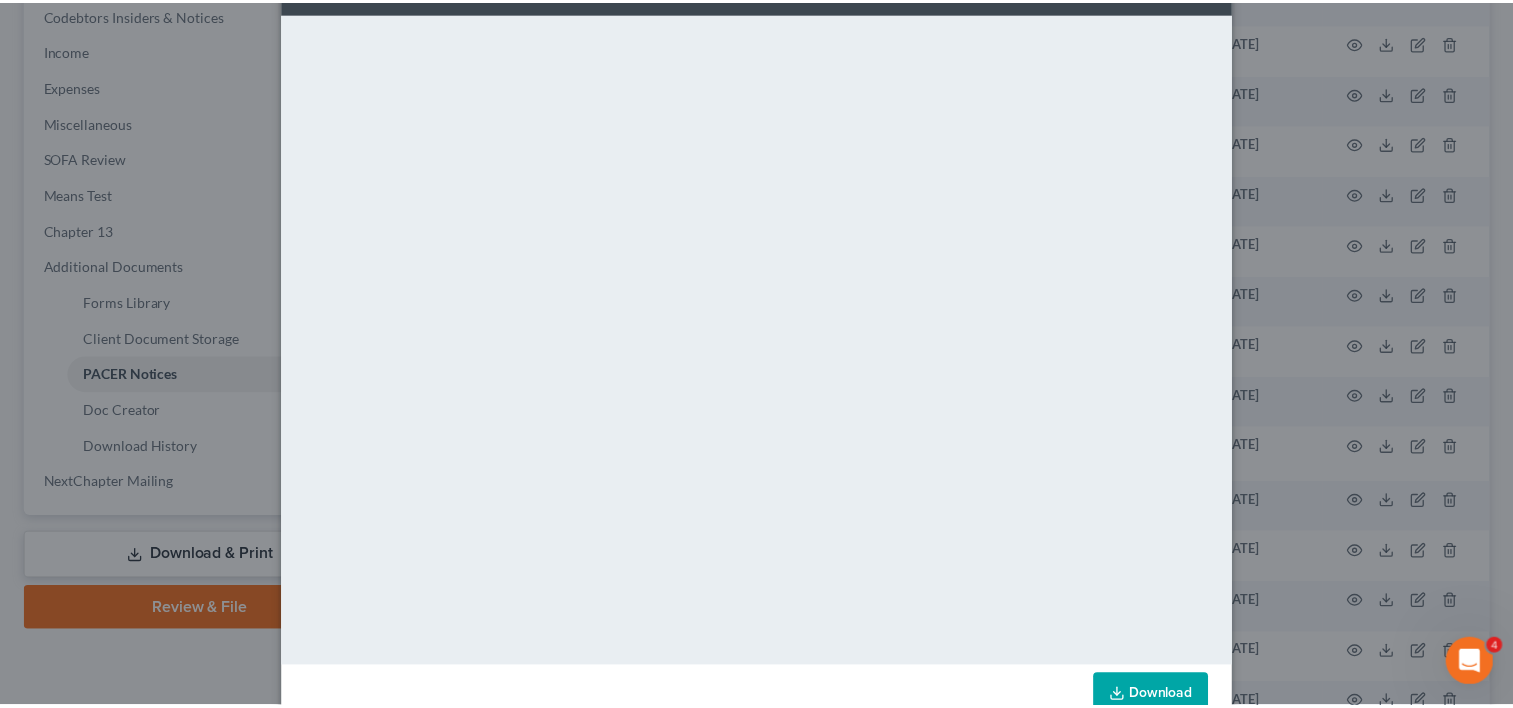 scroll, scrollTop: 109, scrollLeft: 0, axis: vertical 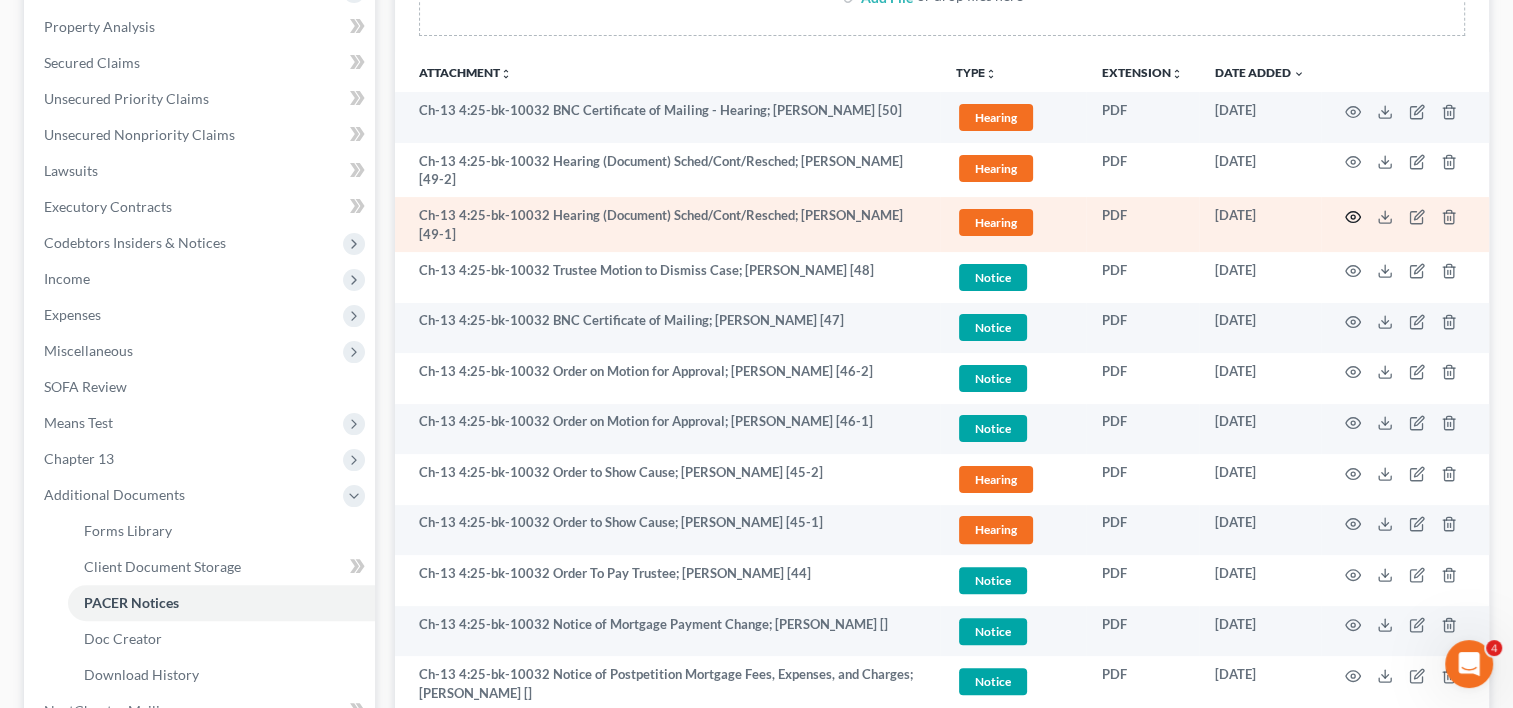 click 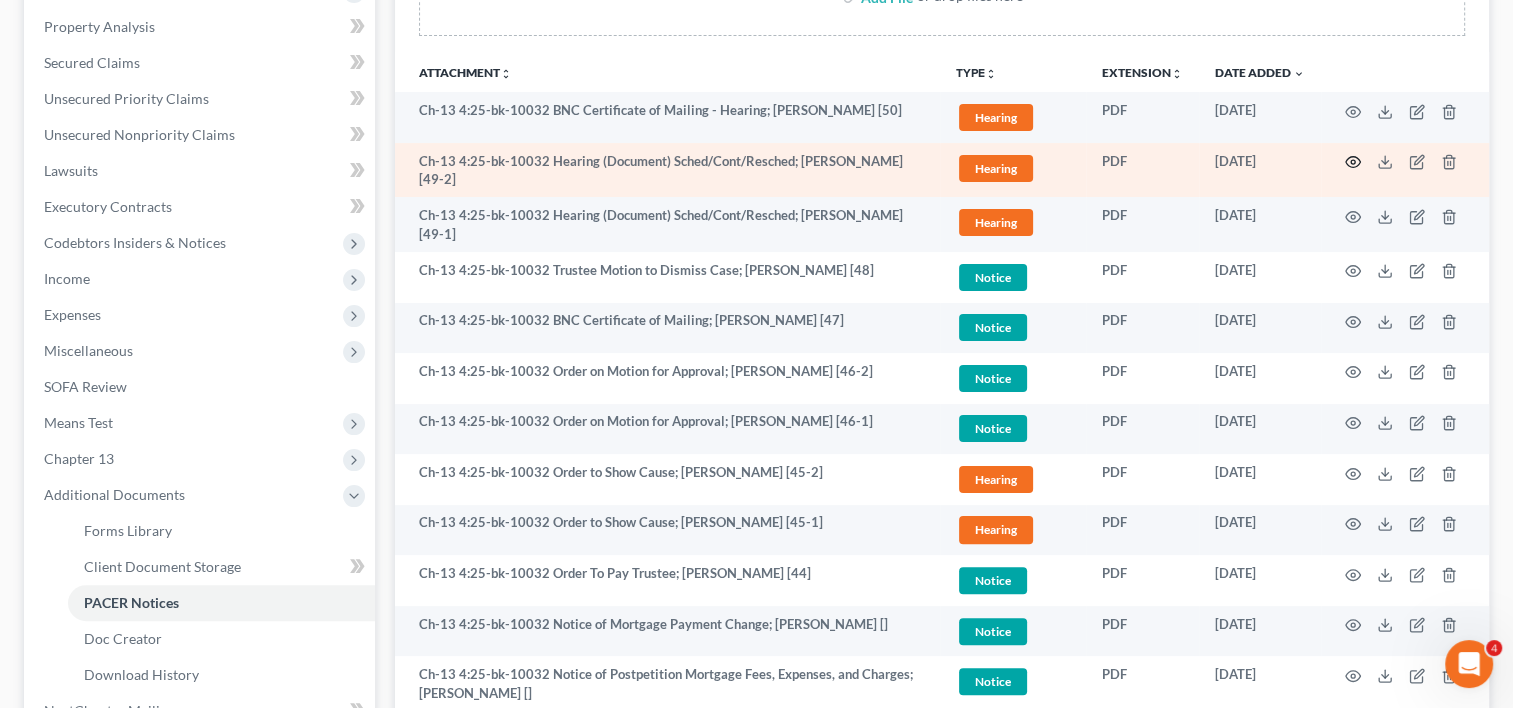 click 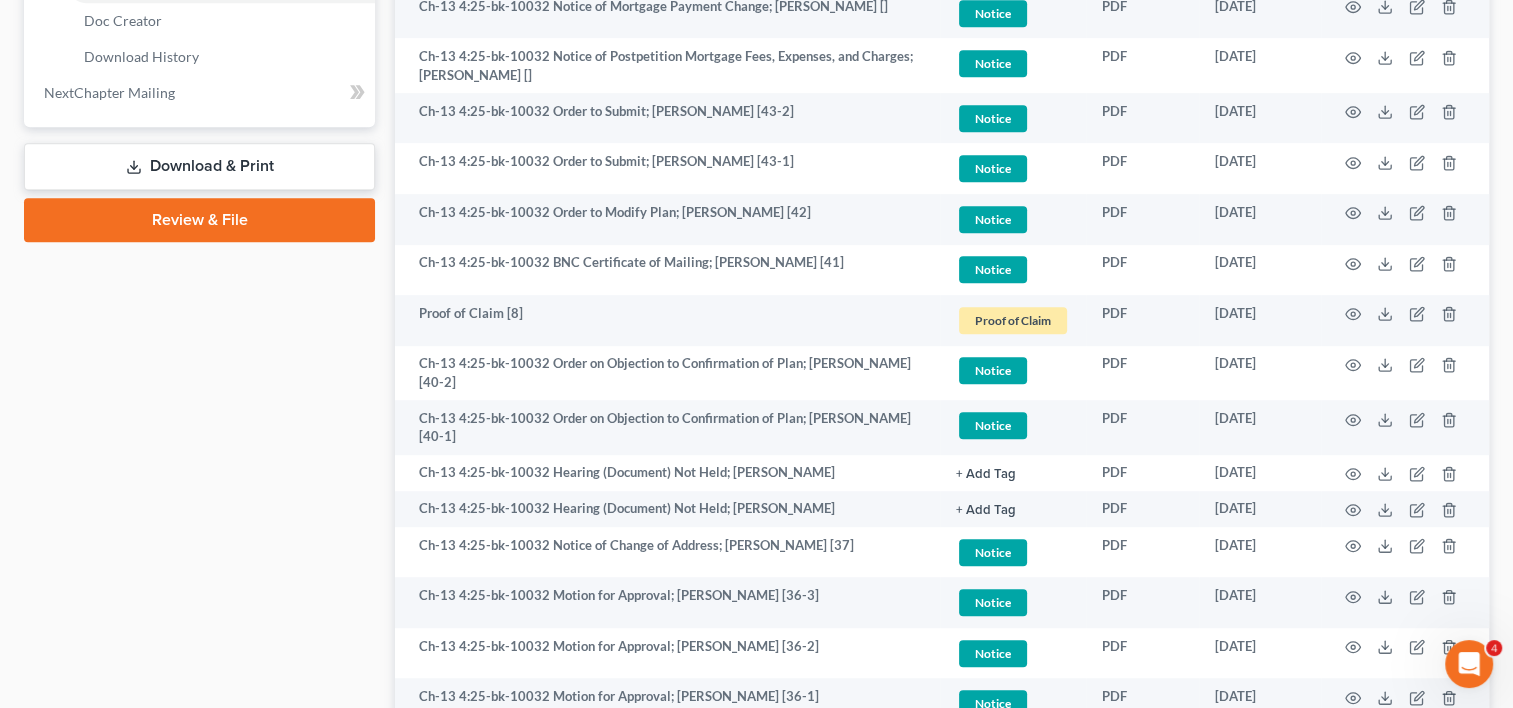 scroll, scrollTop: 1081, scrollLeft: 0, axis: vertical 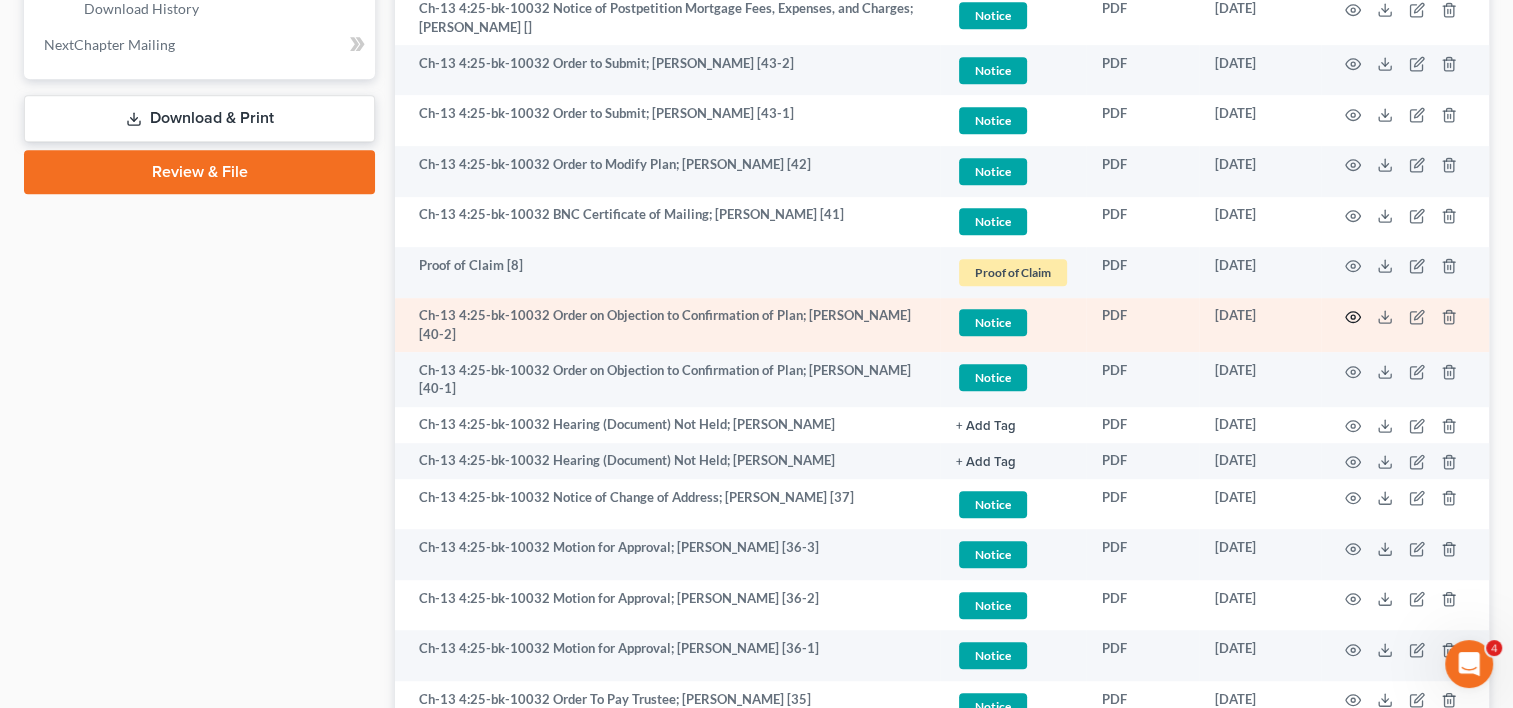 click 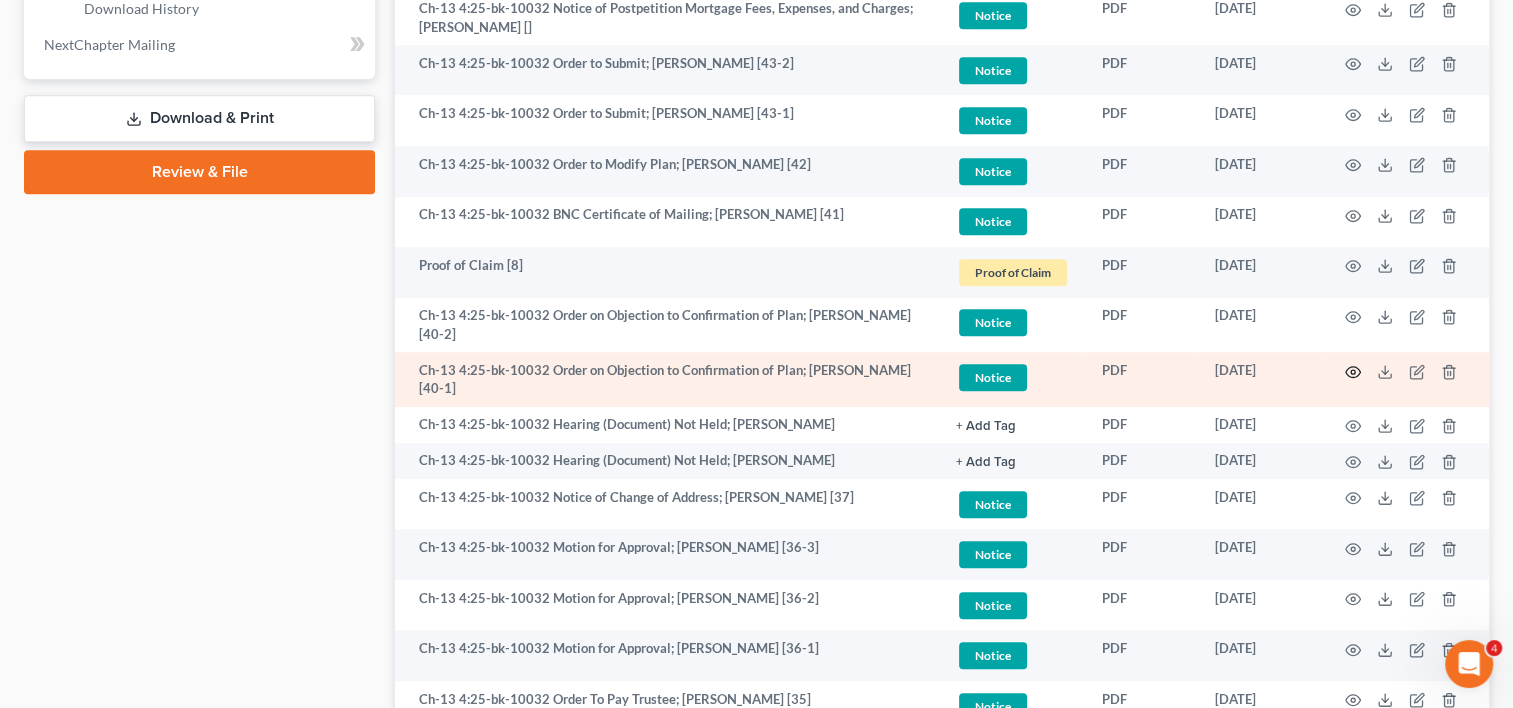 click 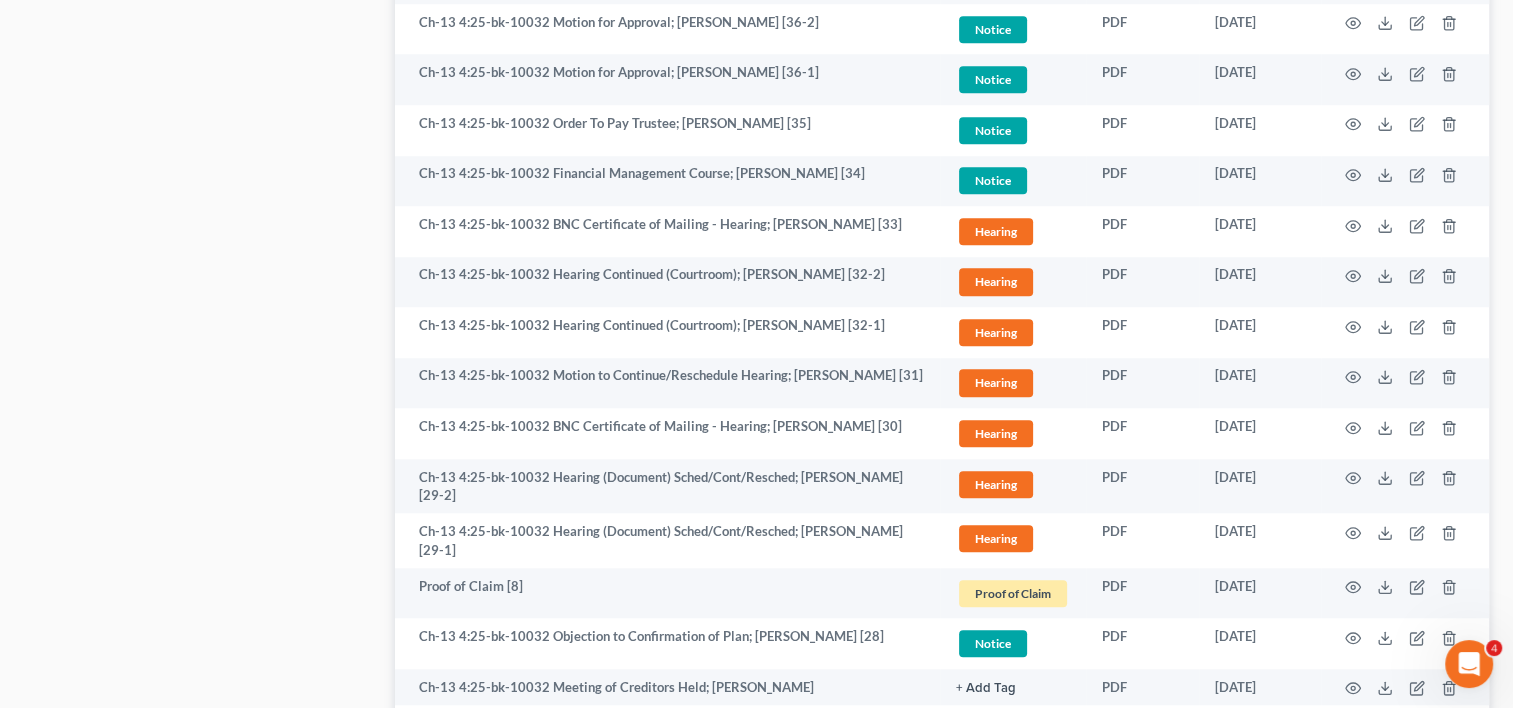scroll, scrollTop: 1659, scrollLeft: 0, axis: vertical 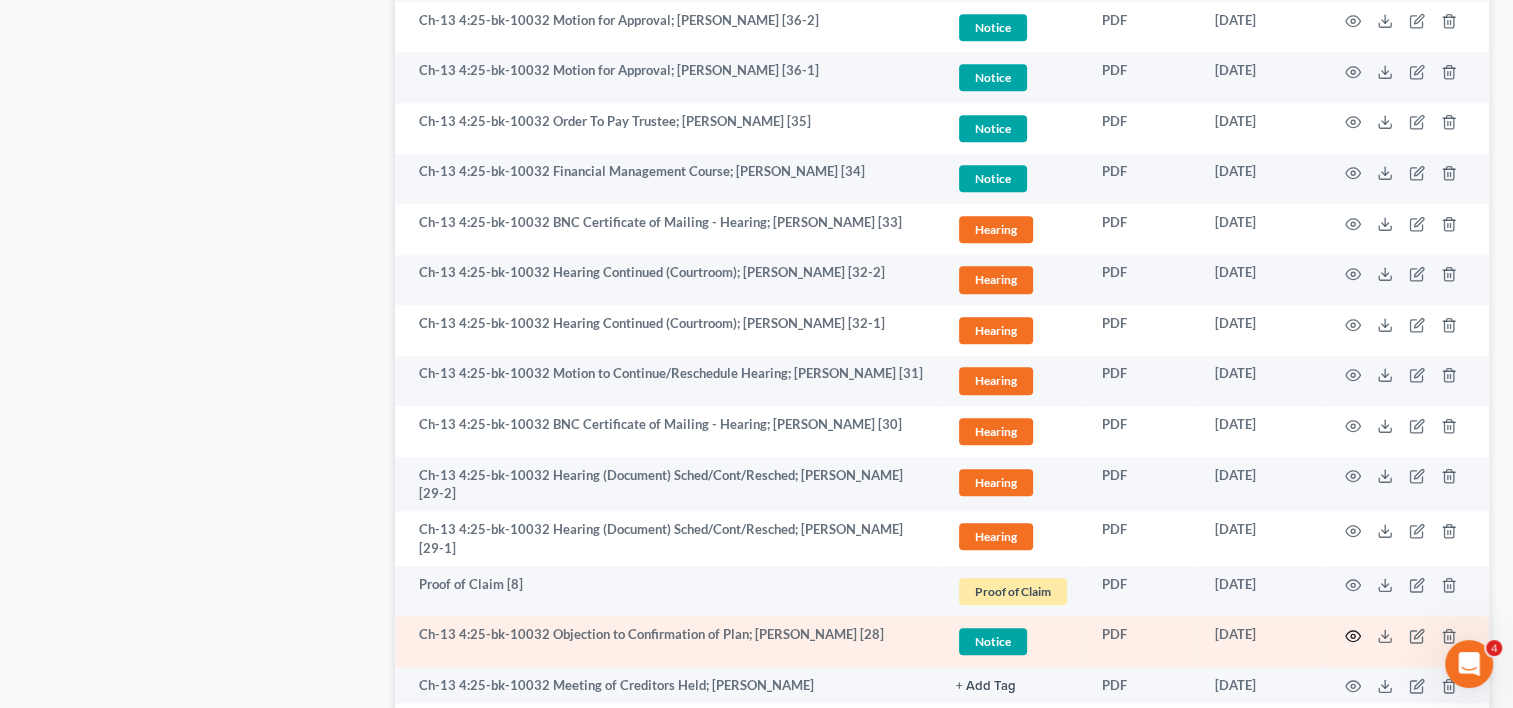 click 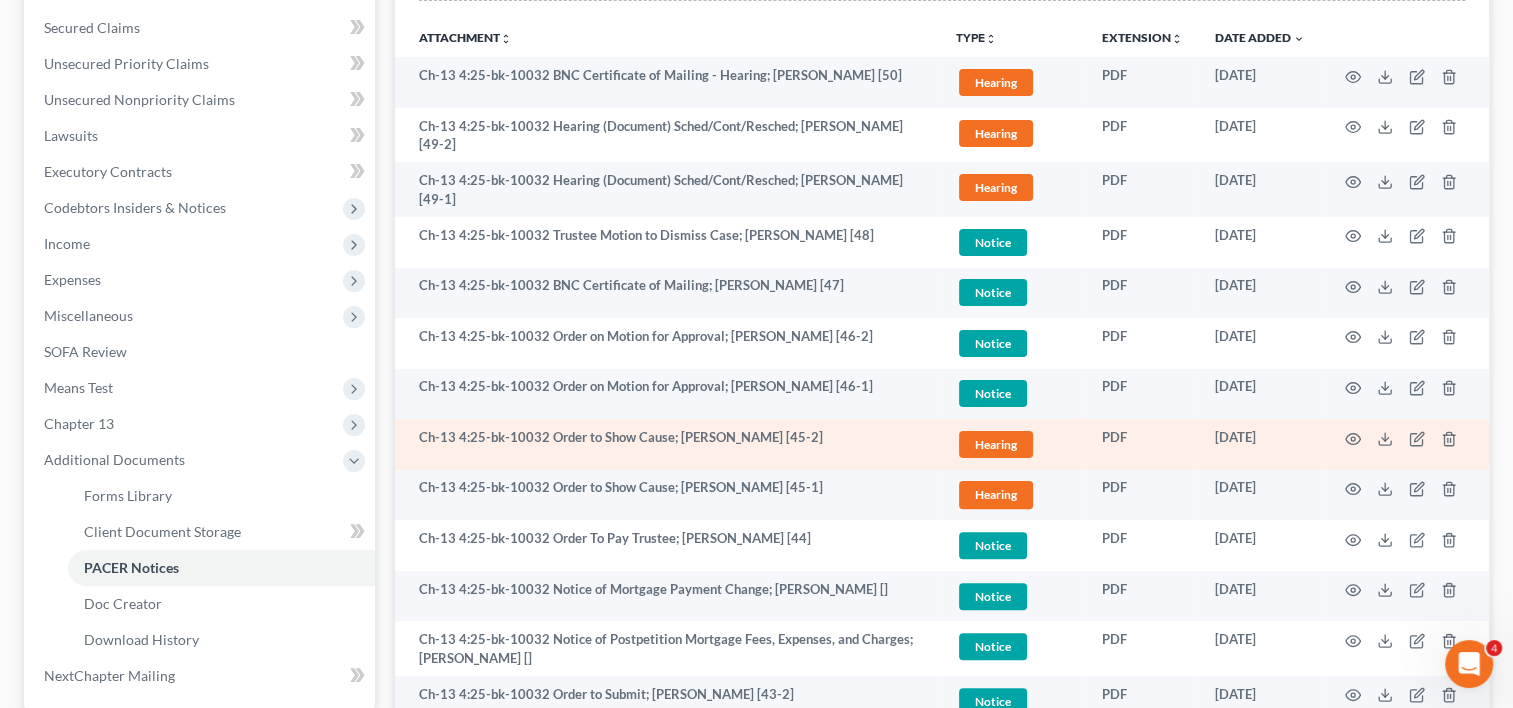 scroll, scrollTop: 443, scrollLeft: 0, axis: vertical 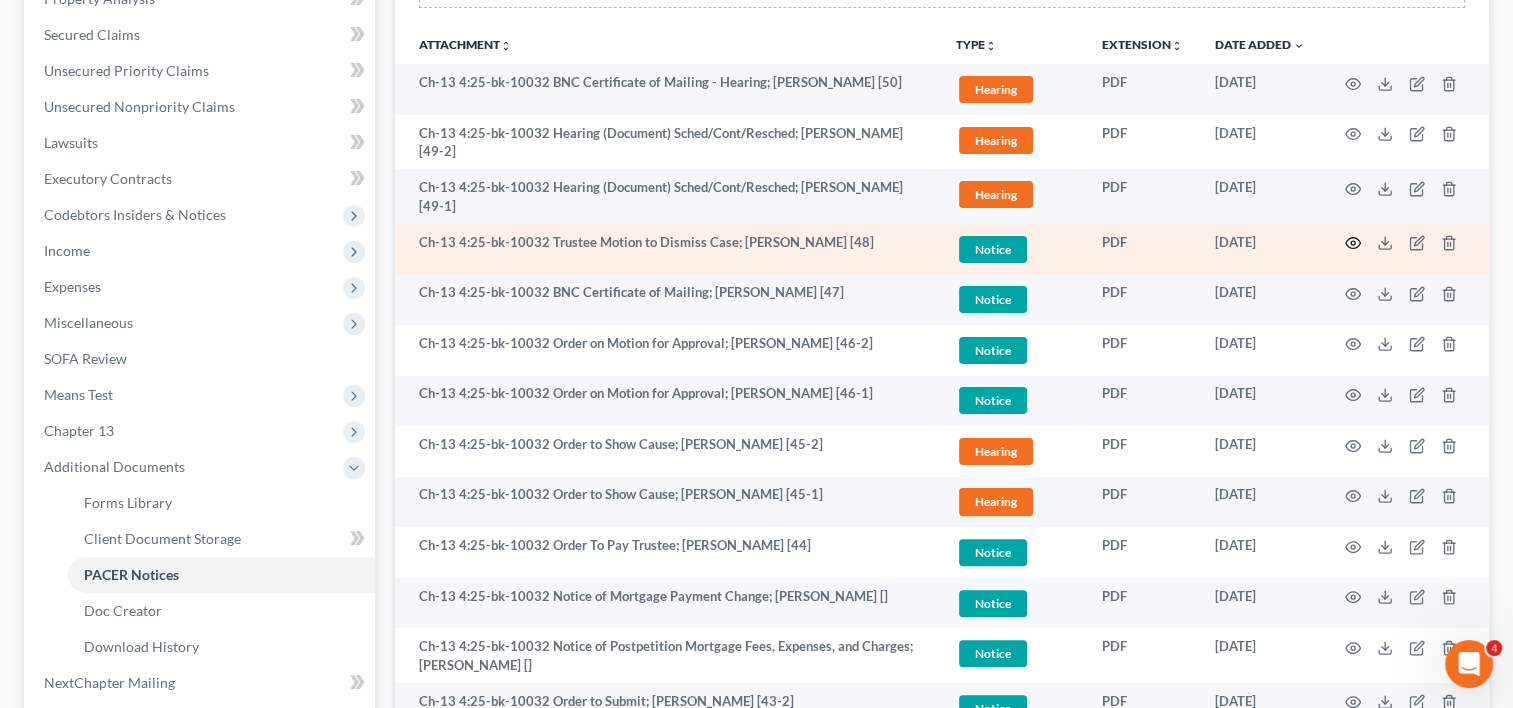 click 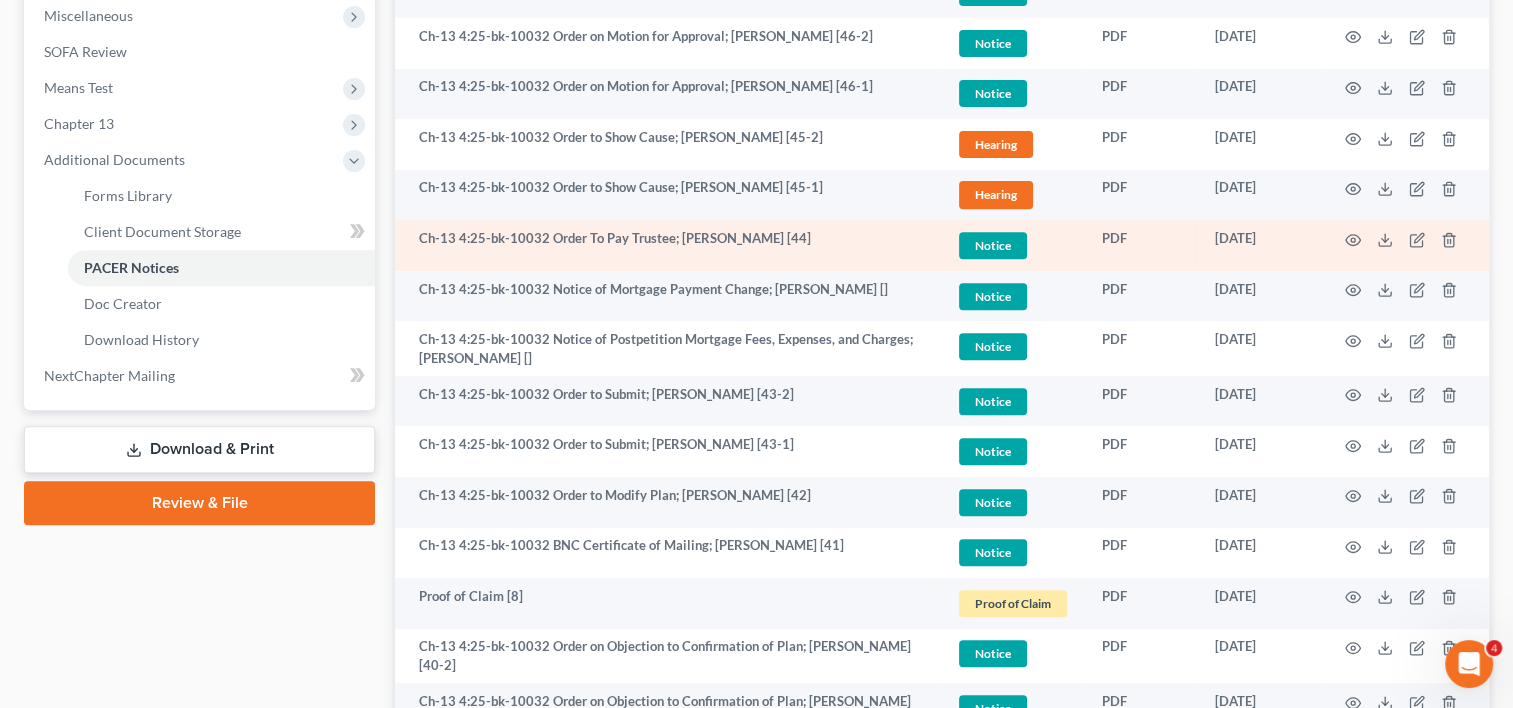 scroll, scrollTop: 751, scrollLeft: 0, axis: vertical 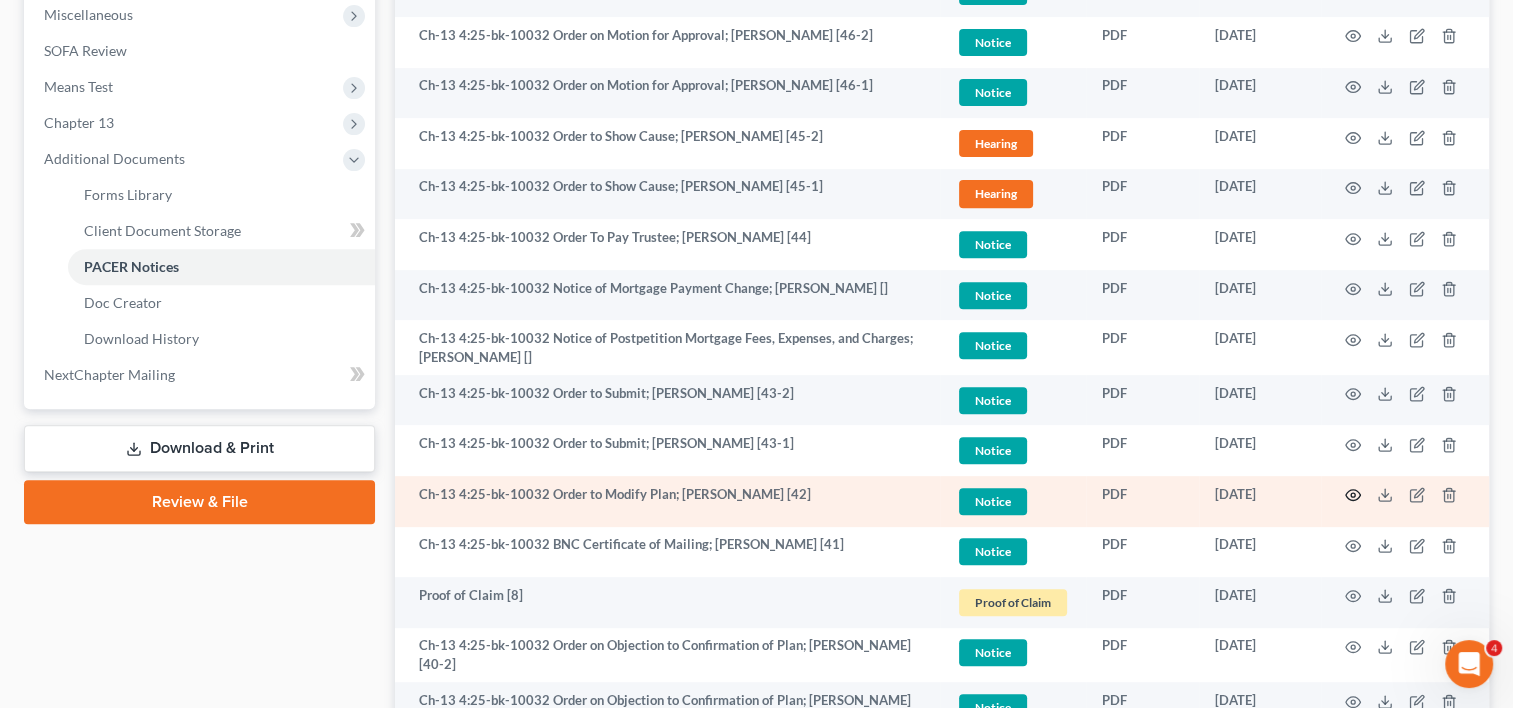 click 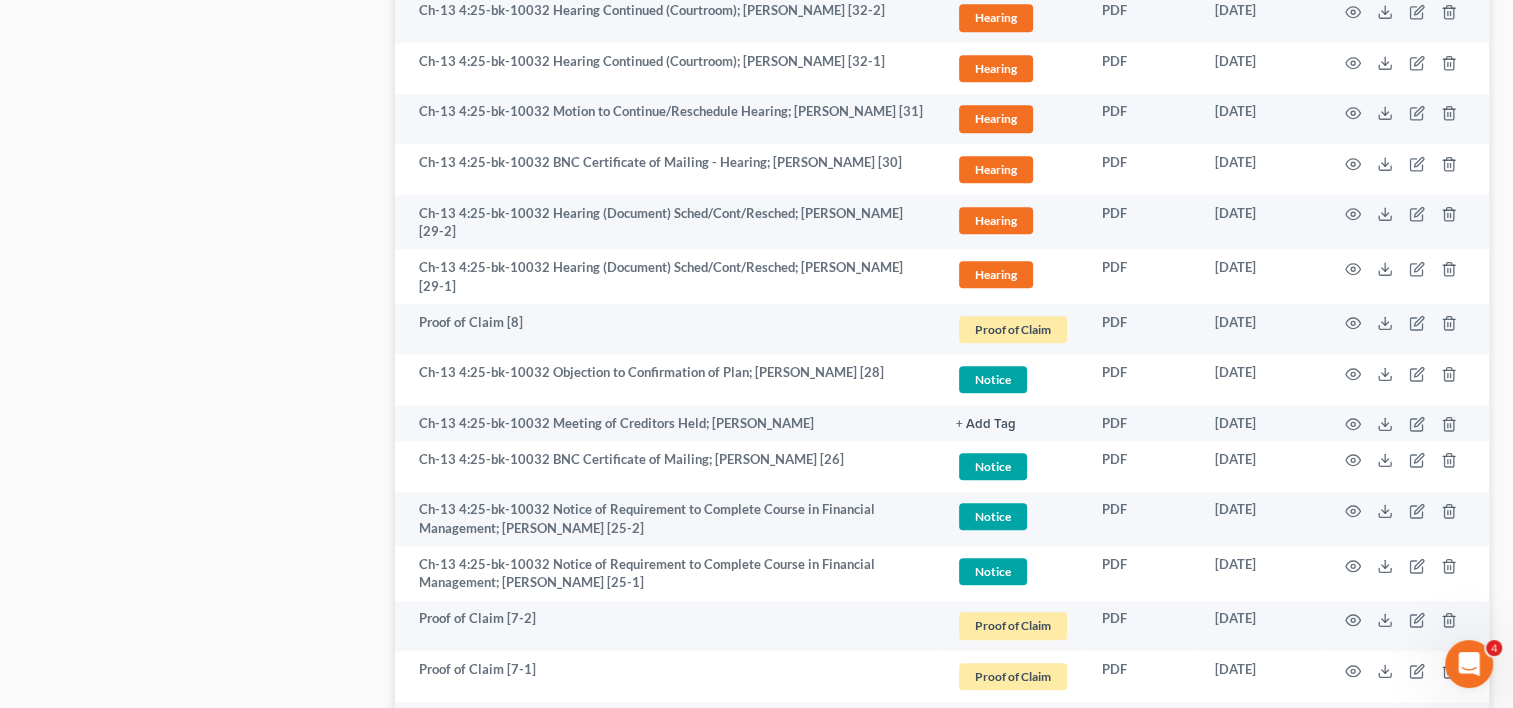 scroll, scrollTop: 1917, scrollLeft: 0, axis: vertical 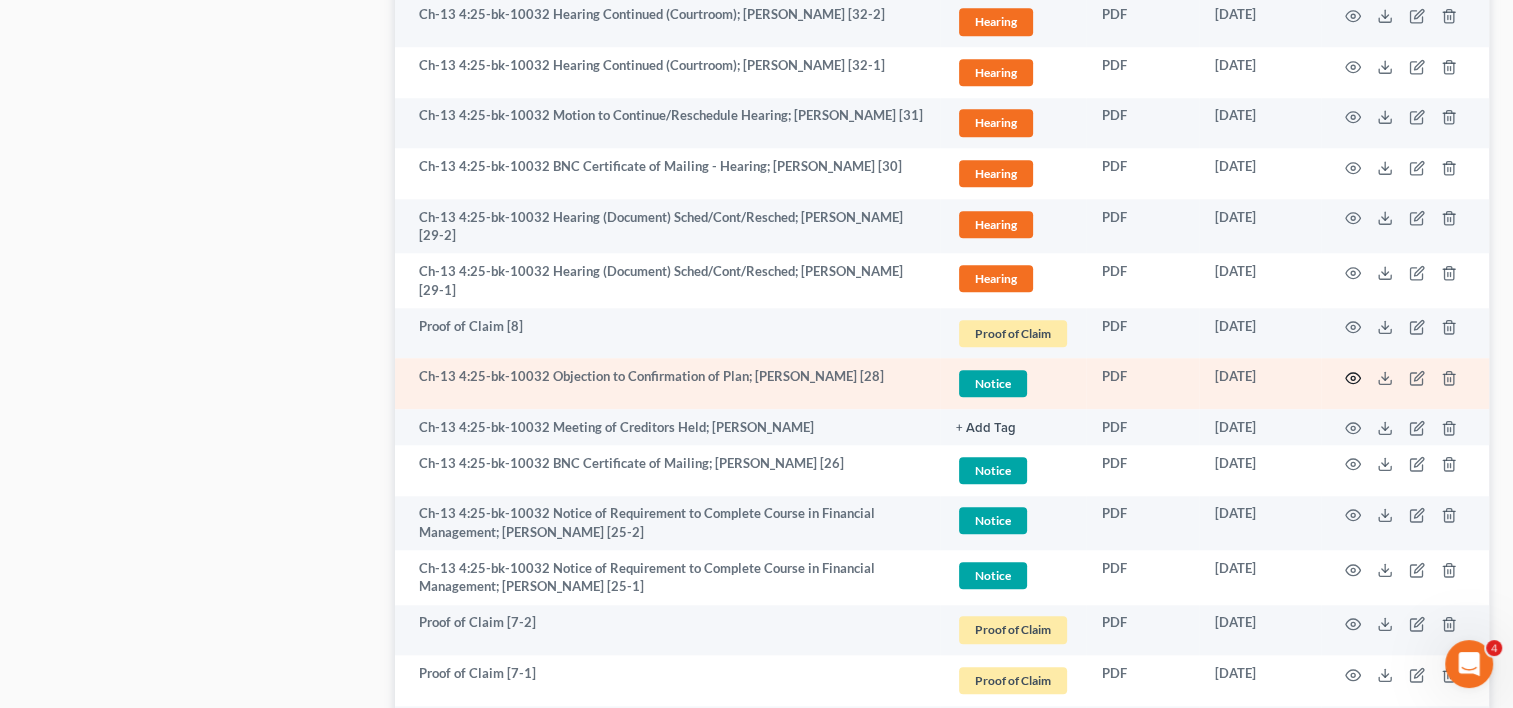 click 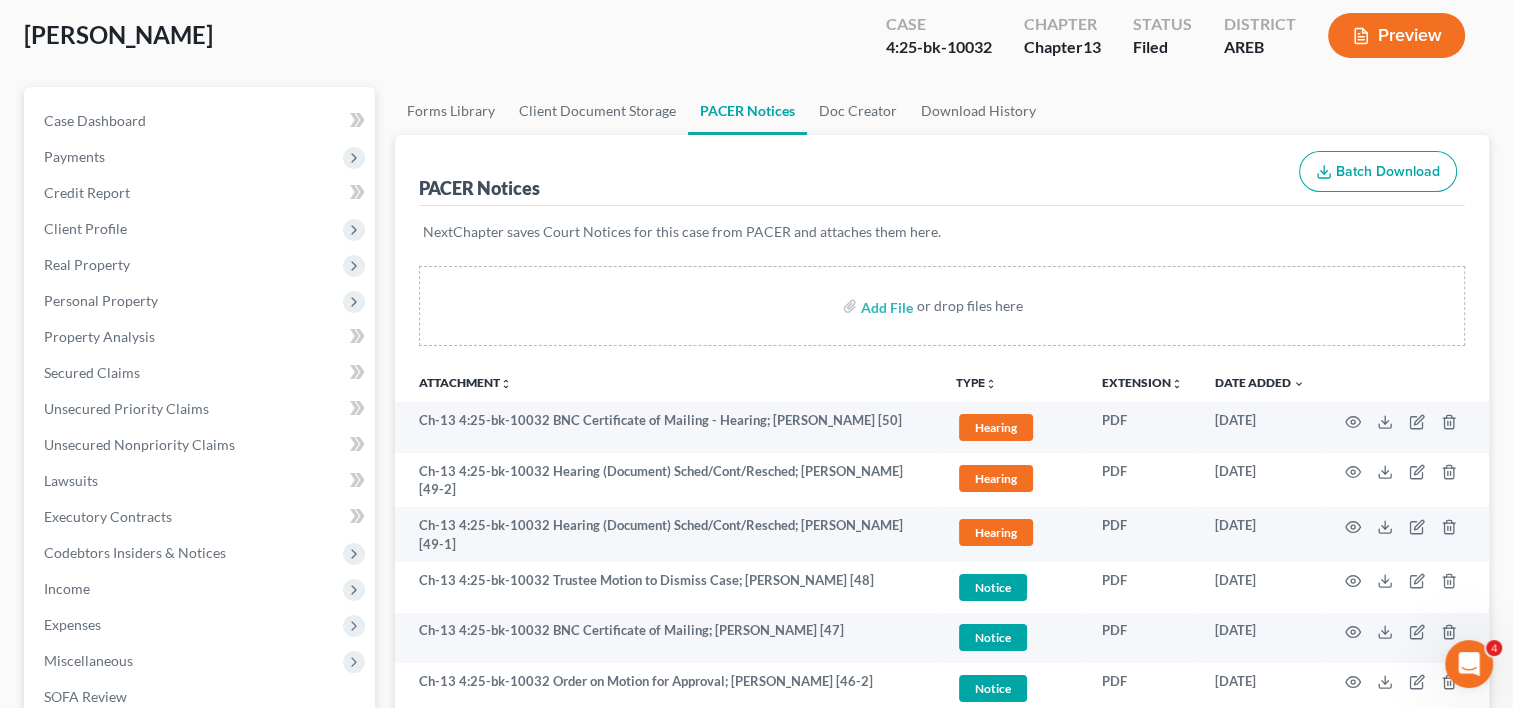 scroll, scrollTop: 0, scrollLeft: 0, axis: both 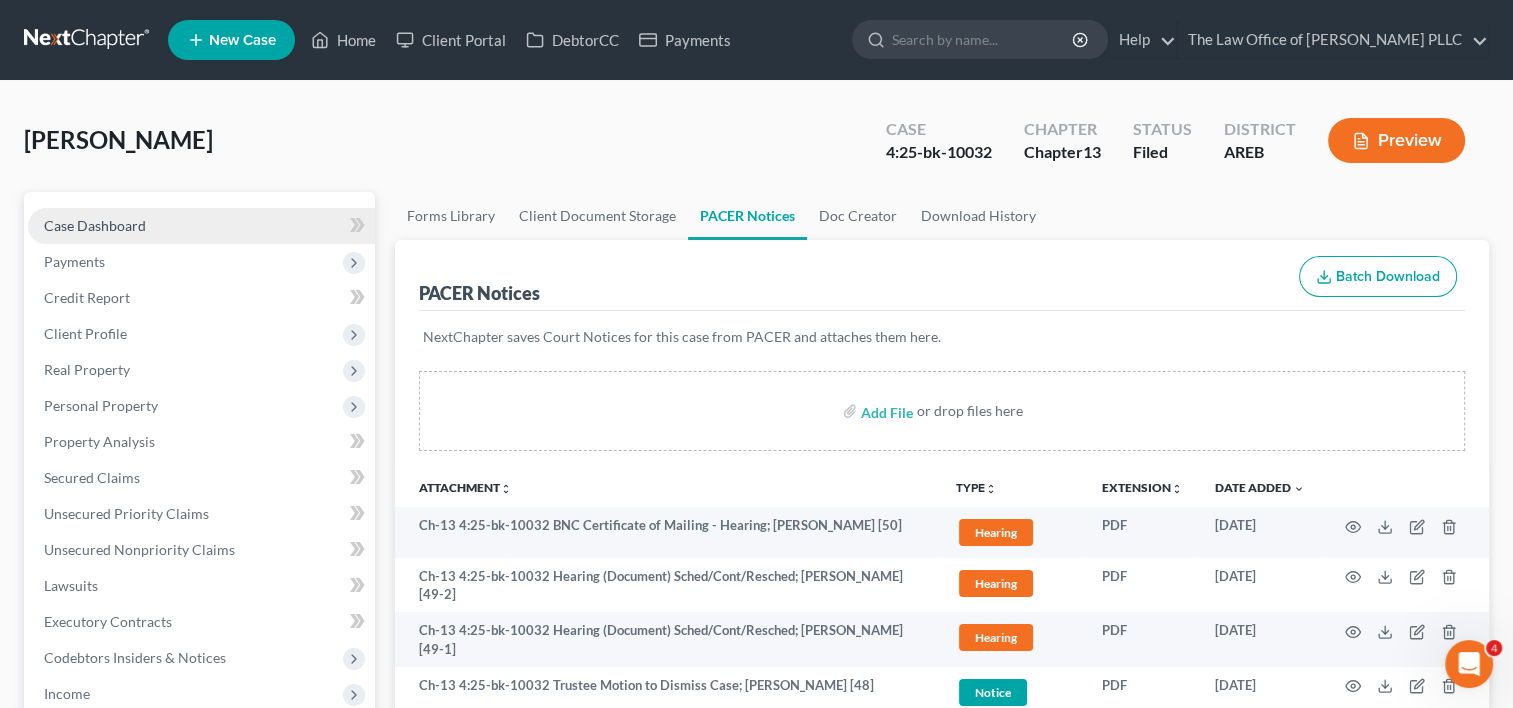 click on "Case Dashboard" at bounding box center (201, 226) 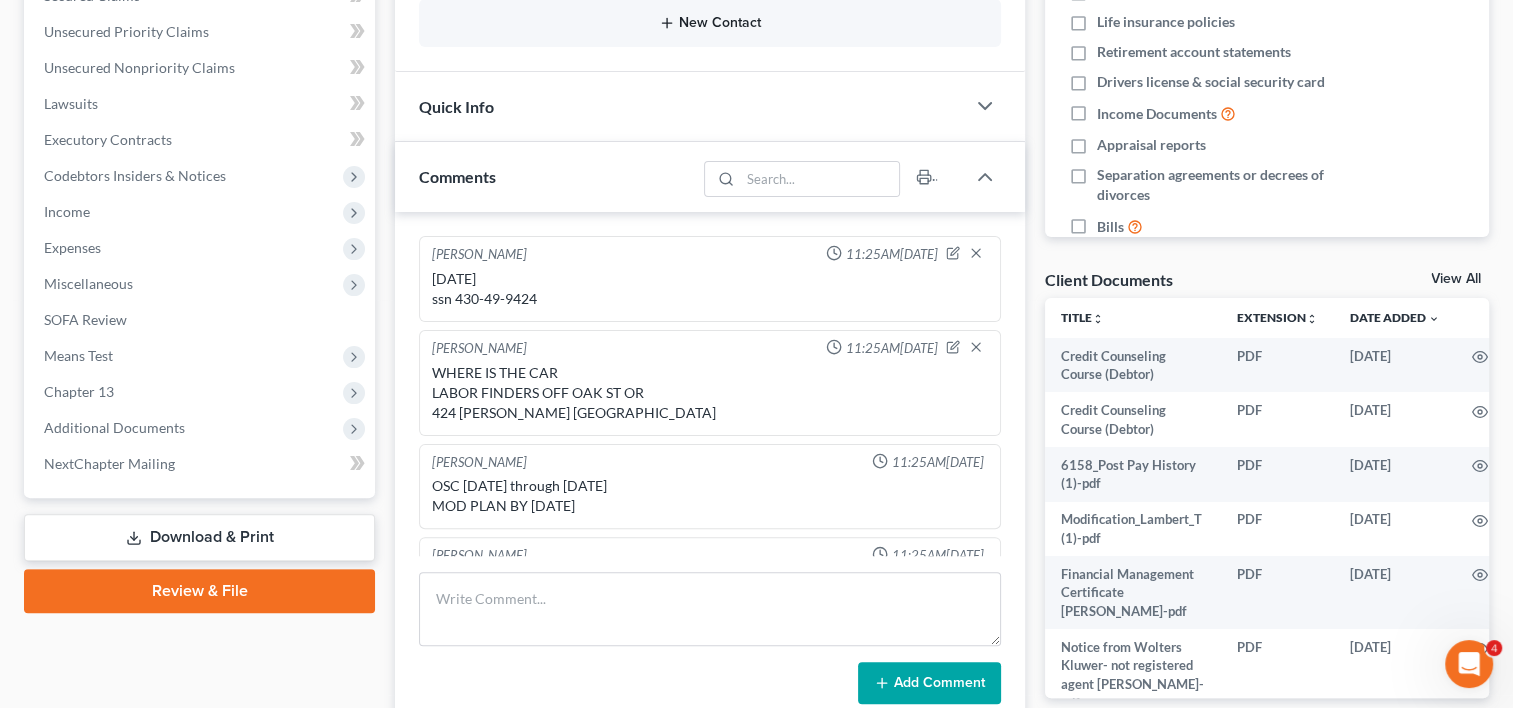 scroll, scrollTop: 529, scrollLeft: 0, axis: vertical 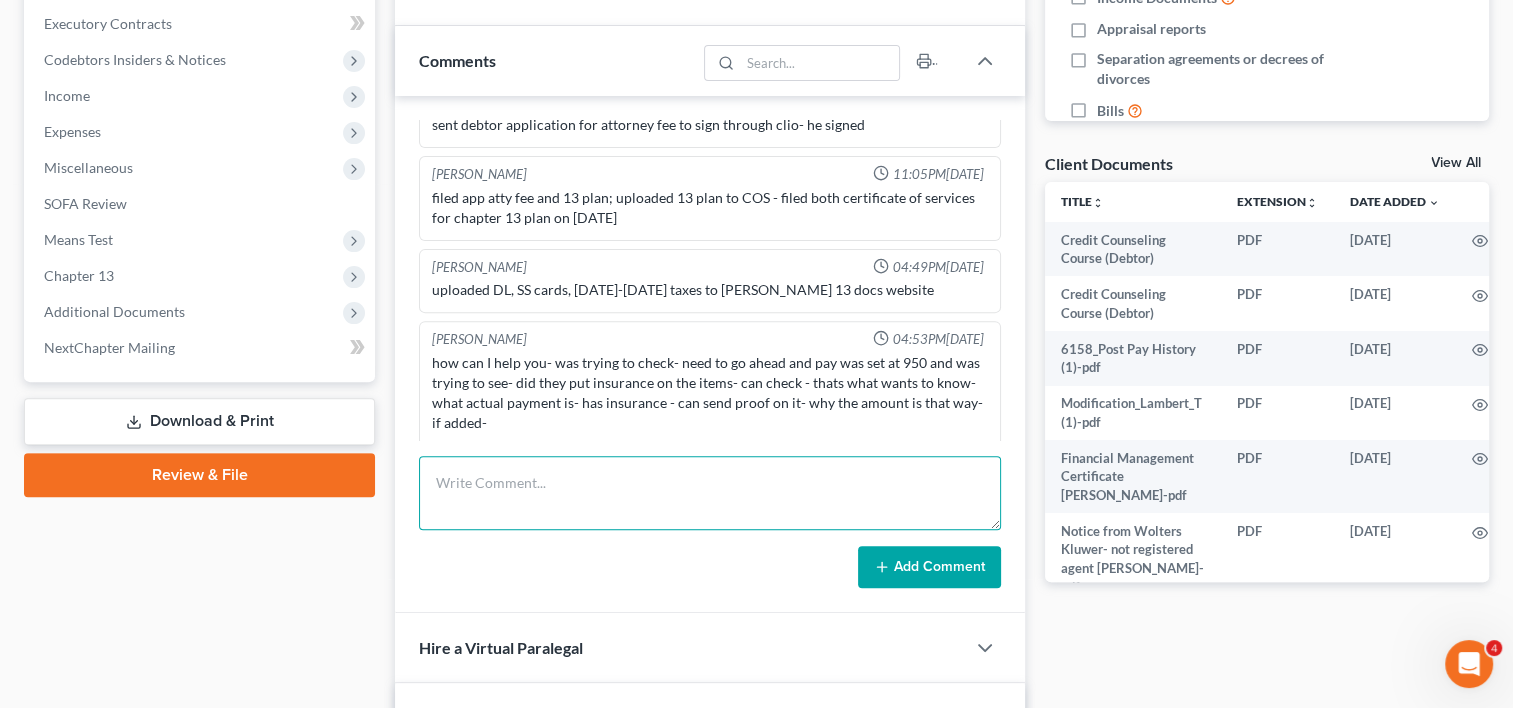 click at bounding box center (710, 493) 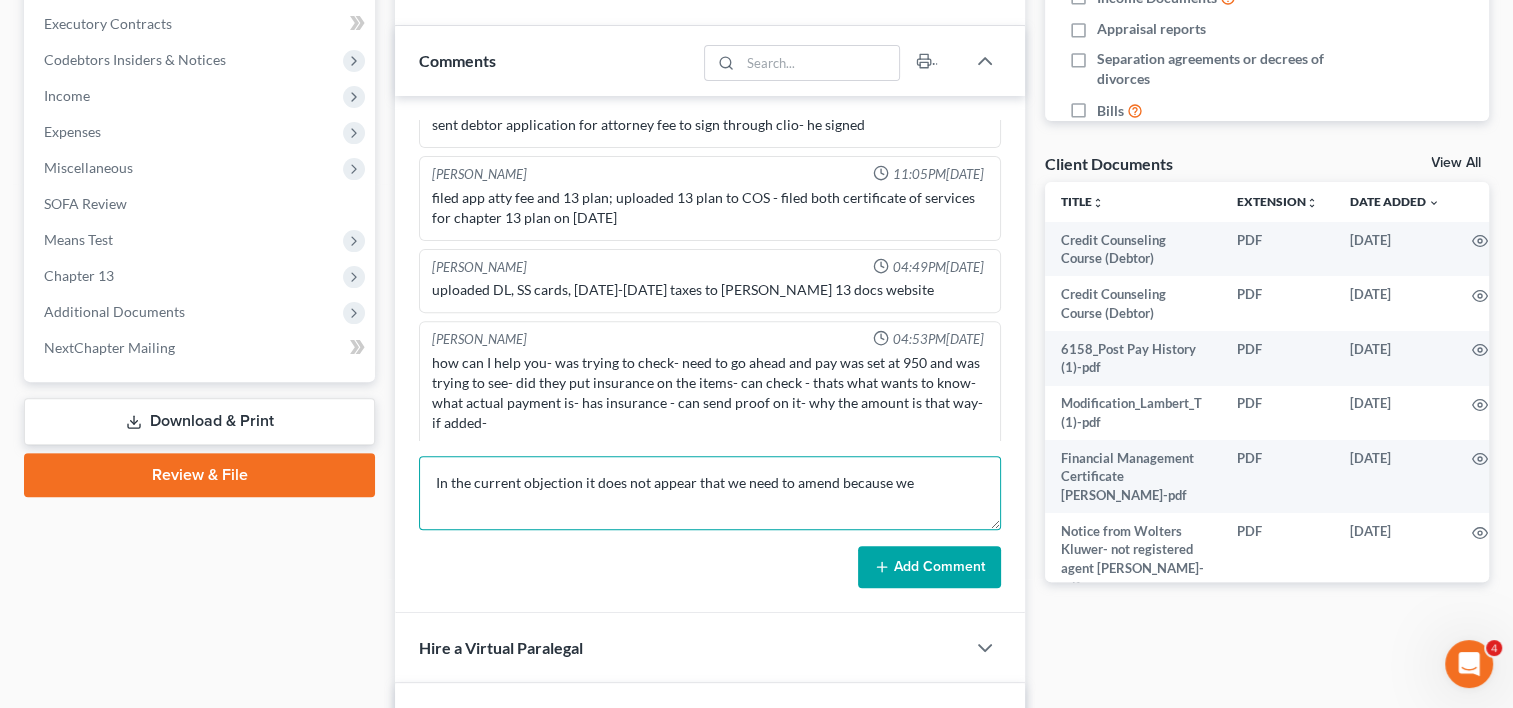 click on "In the current objection it does not appear that we need to amend because we" at bounding box center [710, 493] 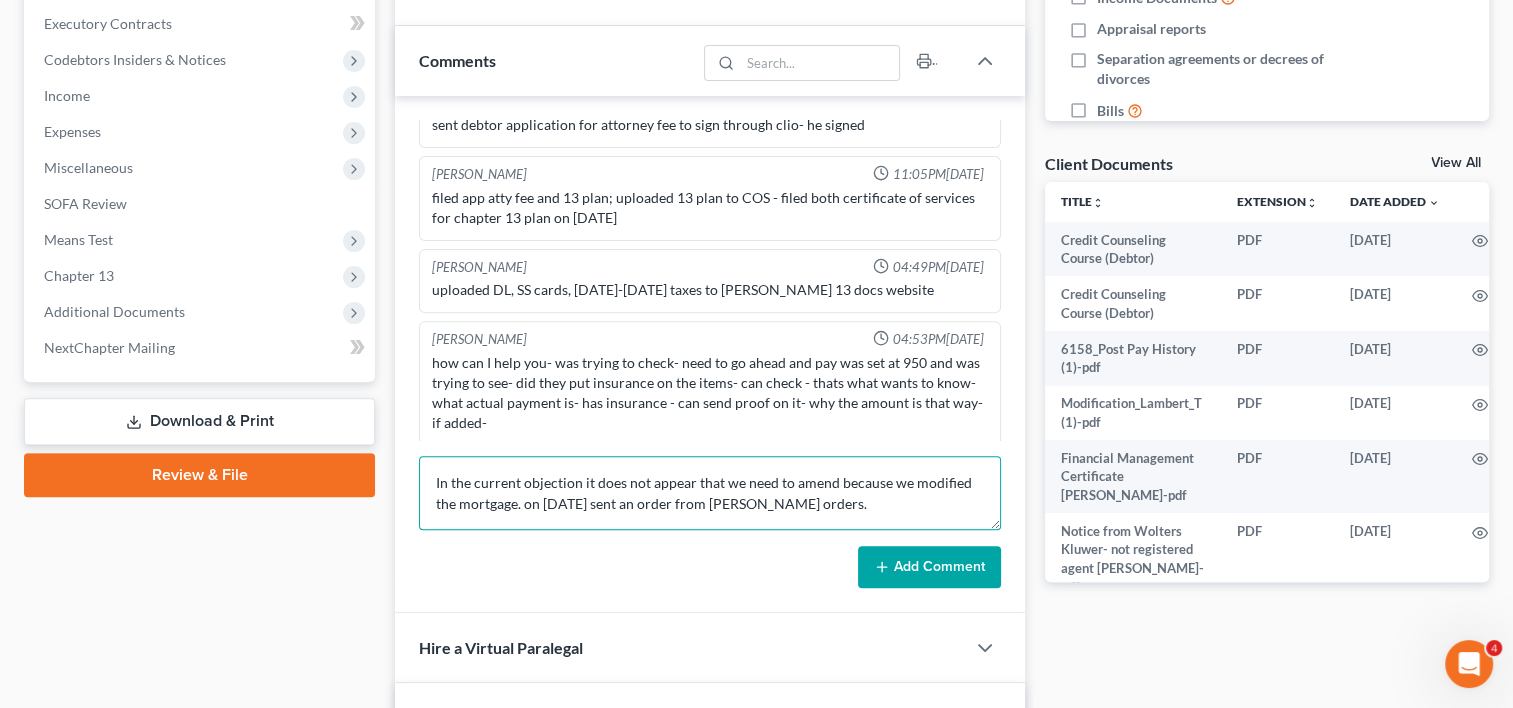 type on "In the current objection it does not appear that we need to amend because we modified the mortgage. on [DATE] sent an order from [PERSON_NAME] orders." 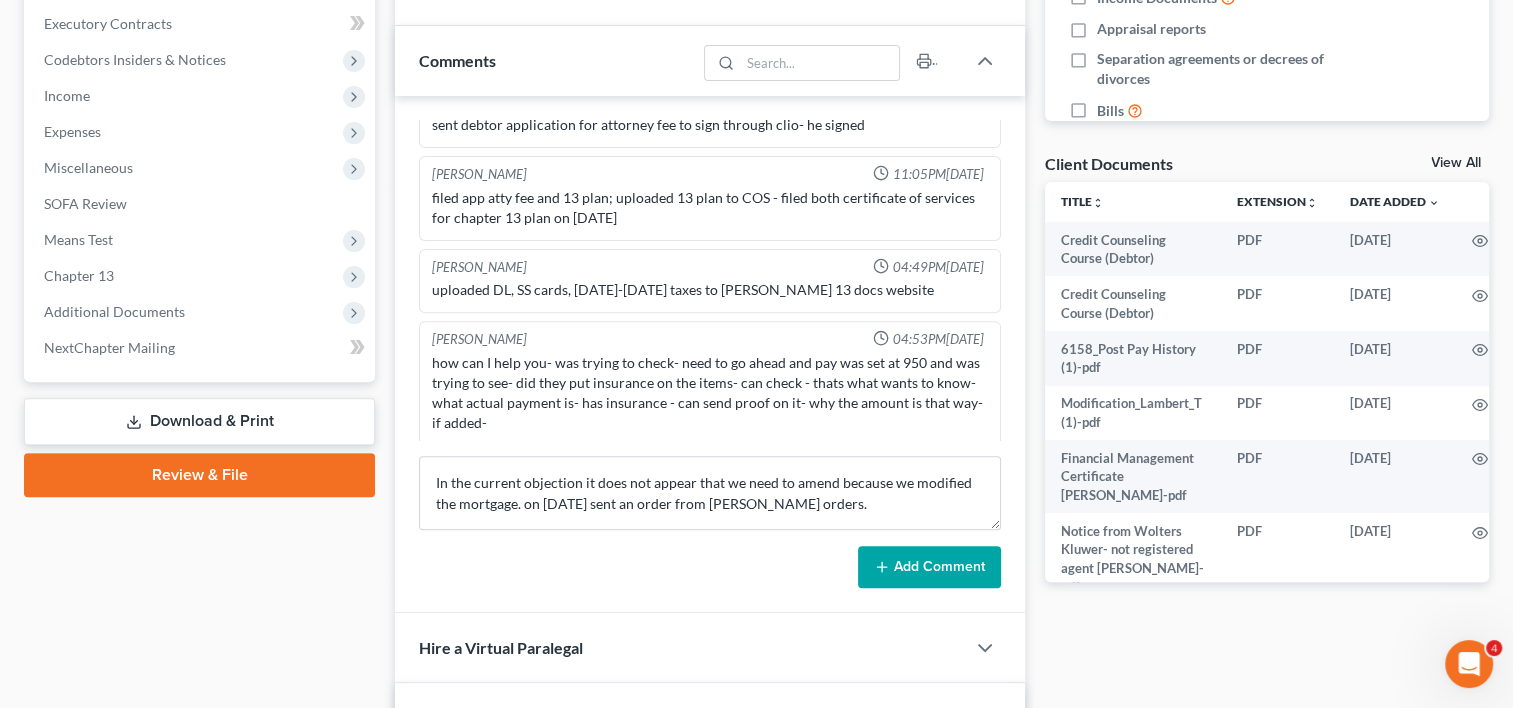 click on "Add Comment" at bounding box center (929, 567) 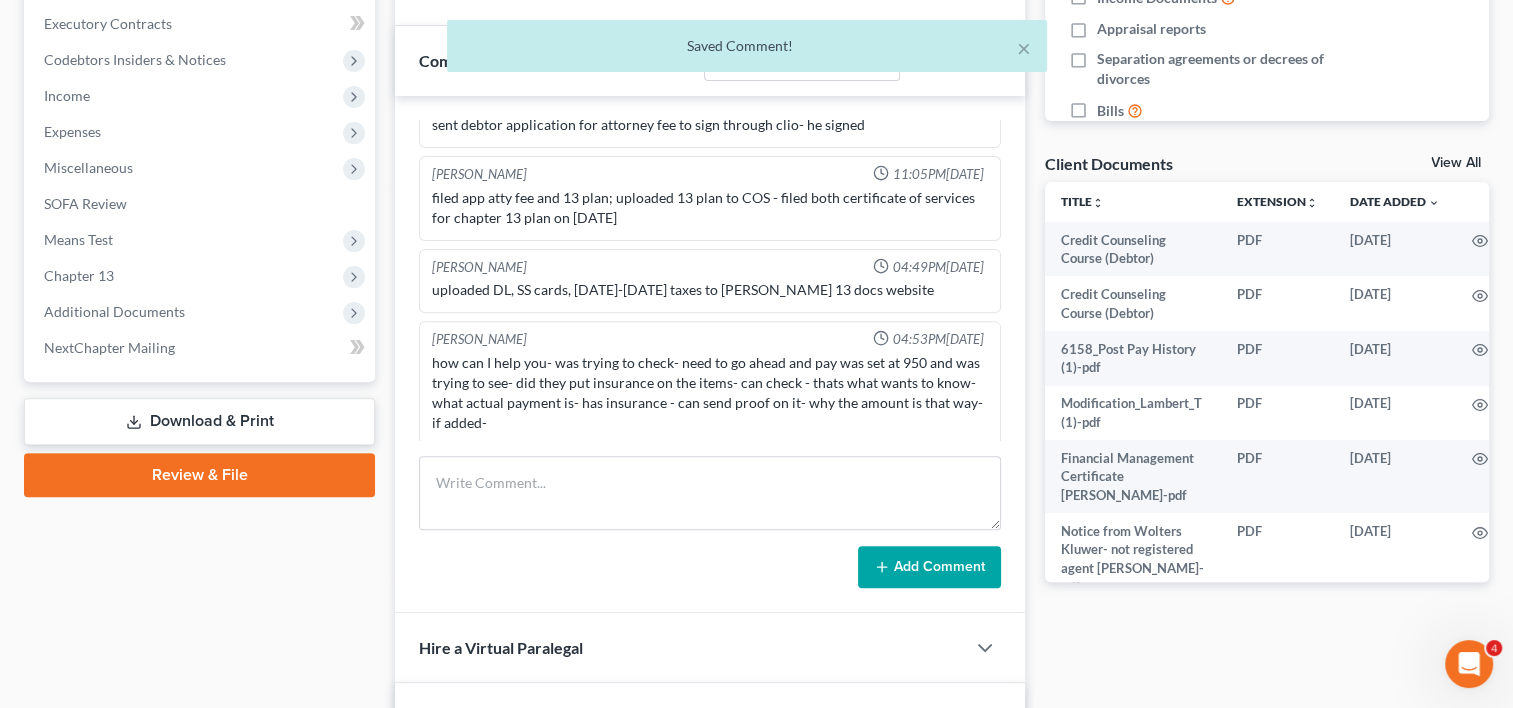 scroll, scrollTop: 894, scrollLeft: 0, axis: vertical 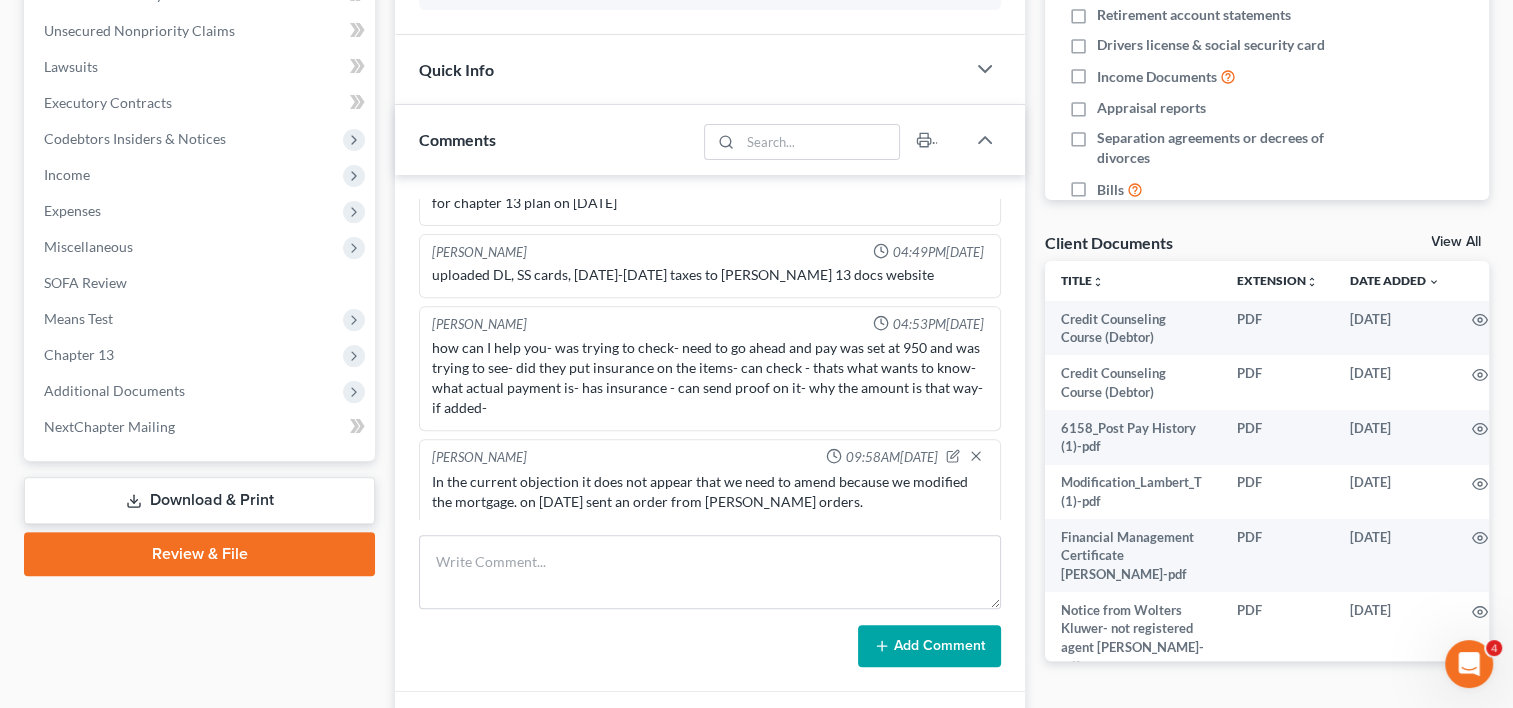 click on "In the current objection it does not appear that we need to amend because we modified the mortgage. on [DATE] sent an order from [PERSON_NAME] orders." at bounding box center [710, 492] 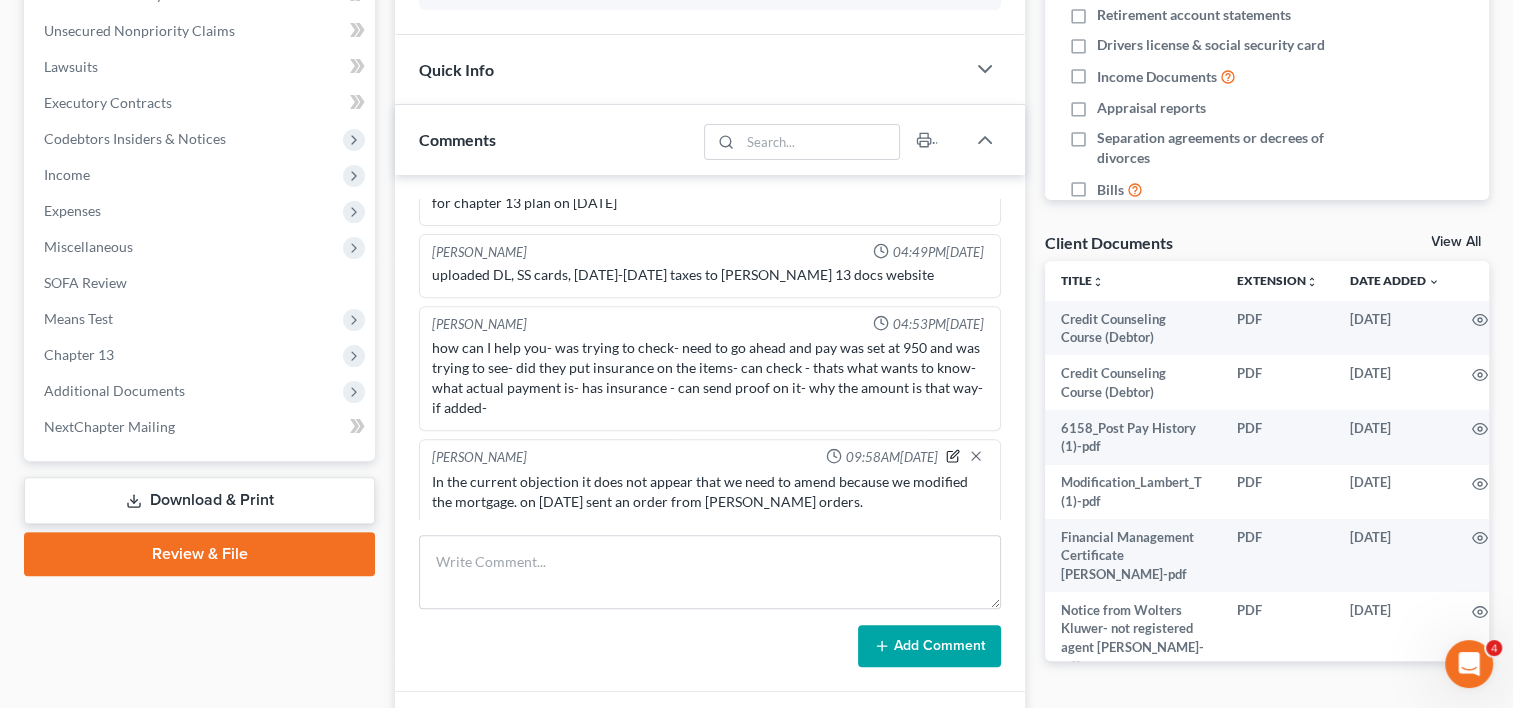 click 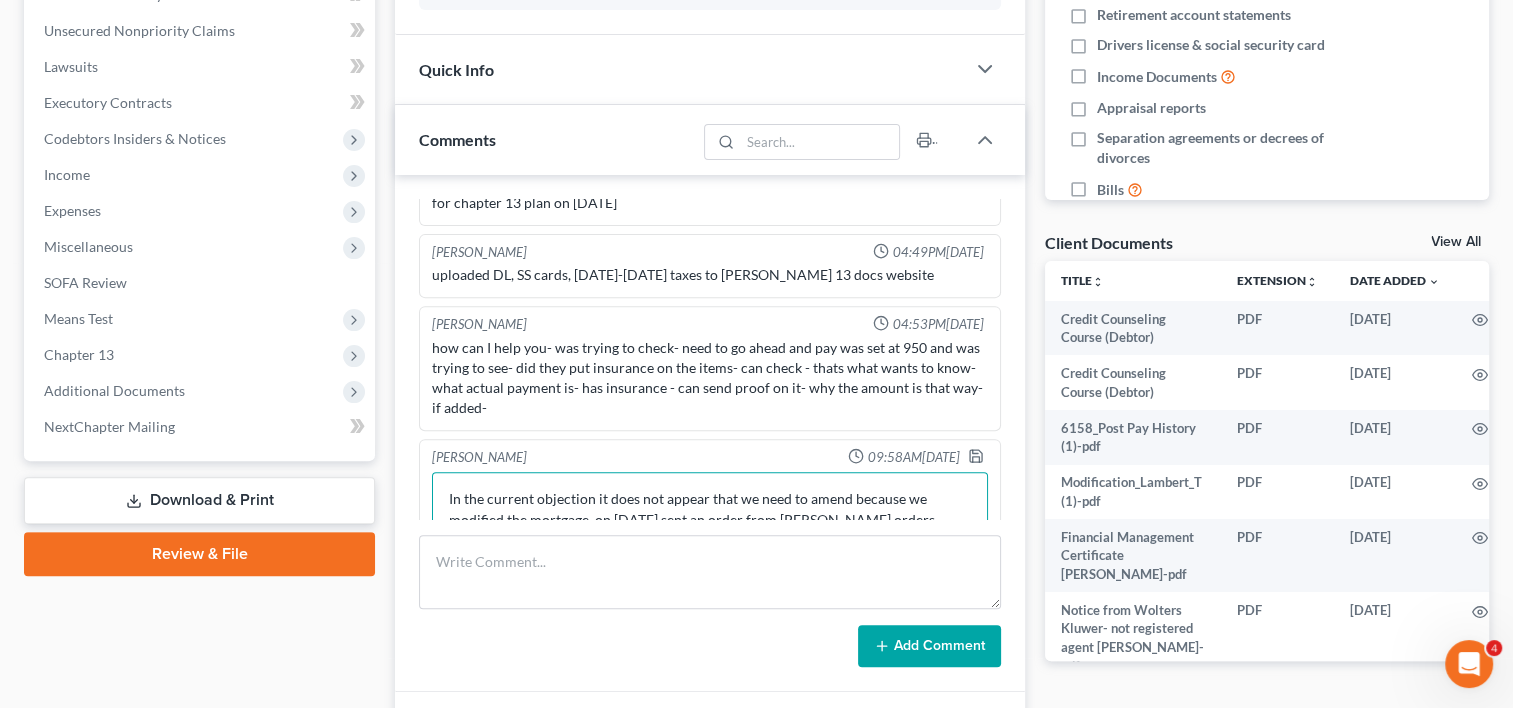 click on "In the current objection it does not appear that we need to amend because we modified the mortgage. on [DATE] sent an order from [PERSON_NAME] orders." at bounding box center (710, 509) 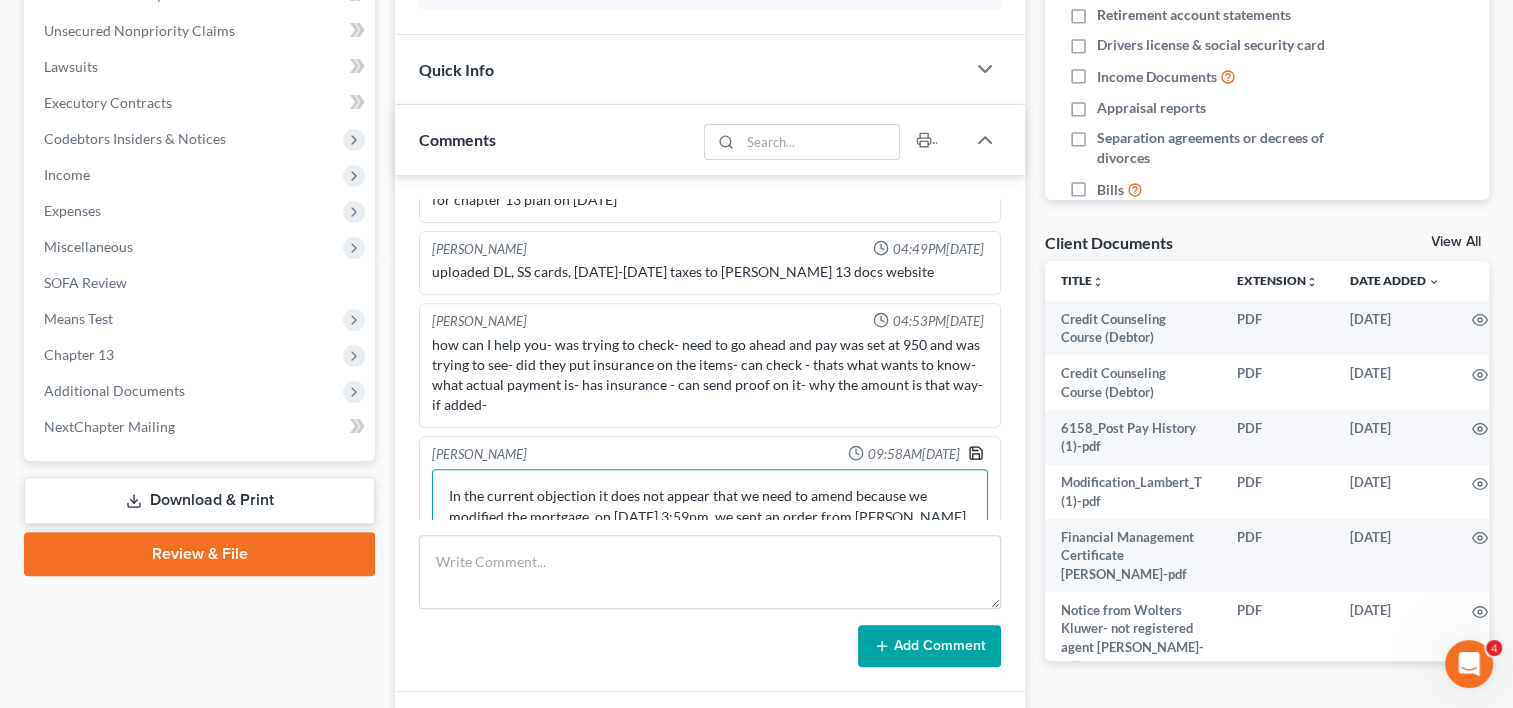 type on "In the current objection it does not appear that we need to amend because we modified the mortgage. on [DATE] 3:59pm. we sent an order from [PERSON_NAME] orders." 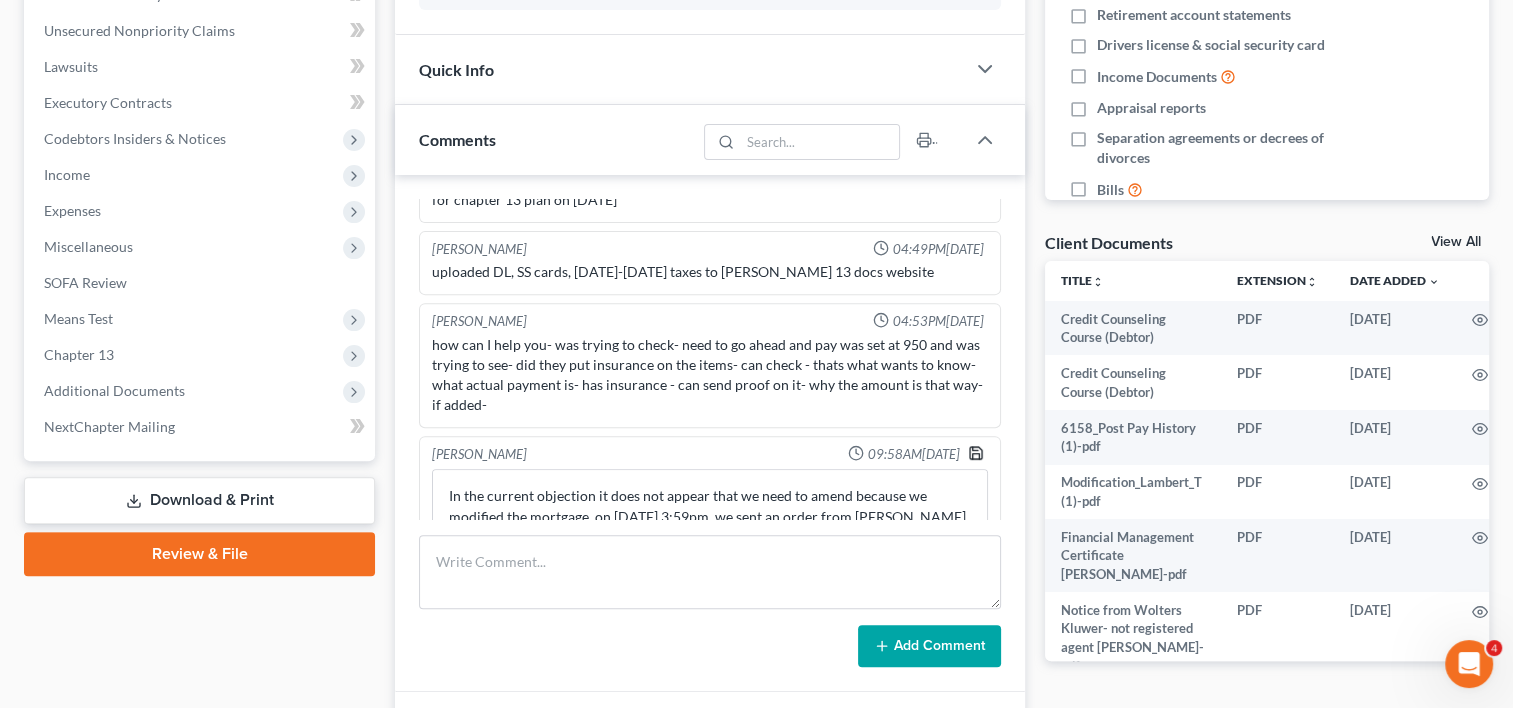 click 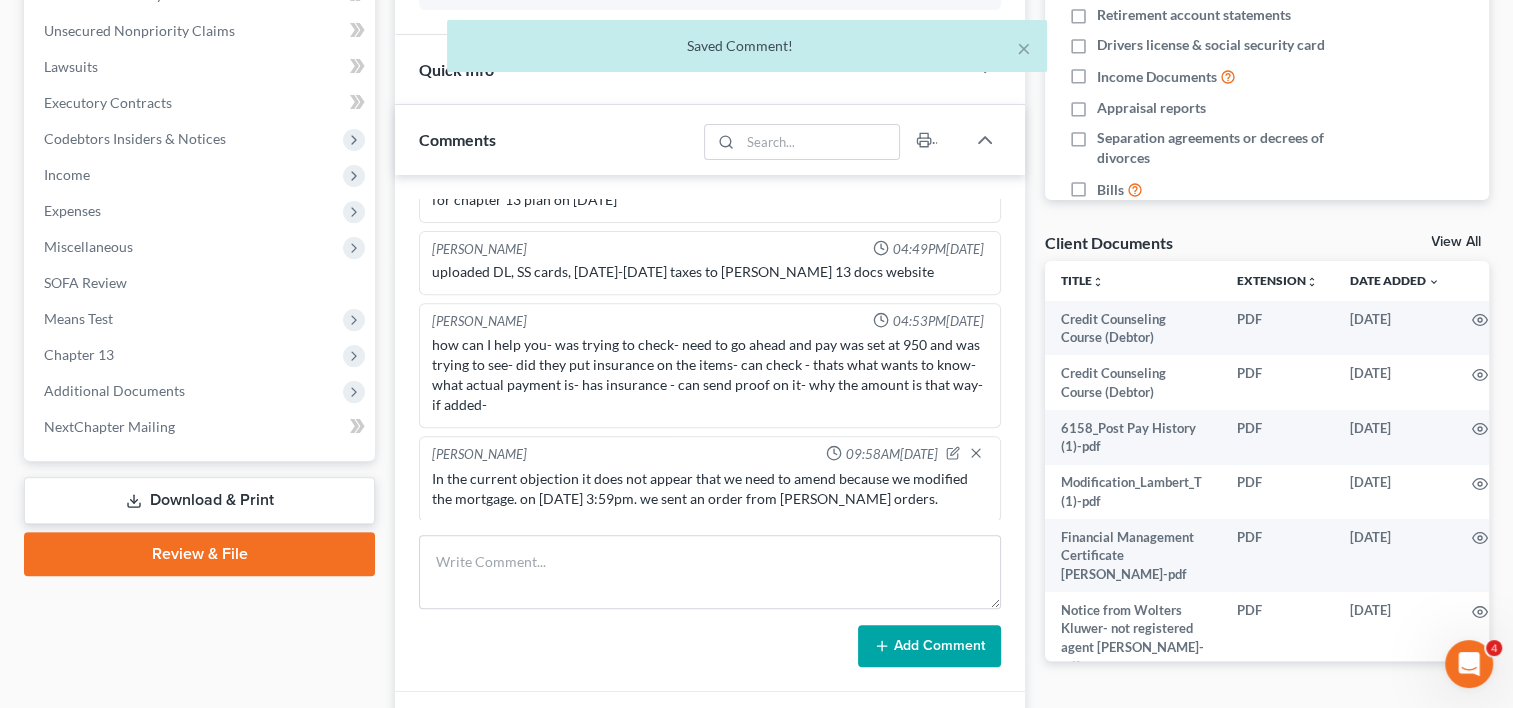 scroll, scrollTop: 894, scrollLeft: 0, axis: vertical 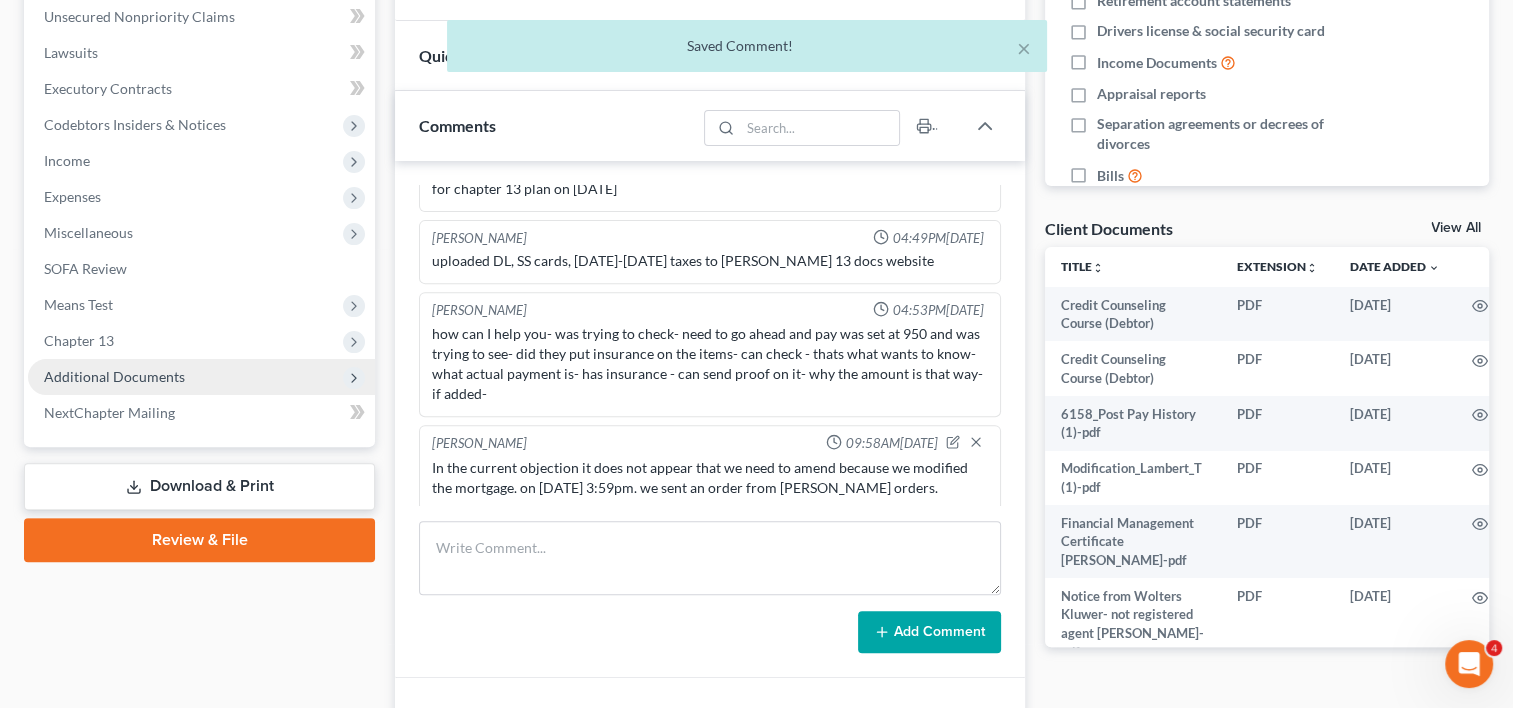 click on "Additional Documents" at bounding box center [114, 376] 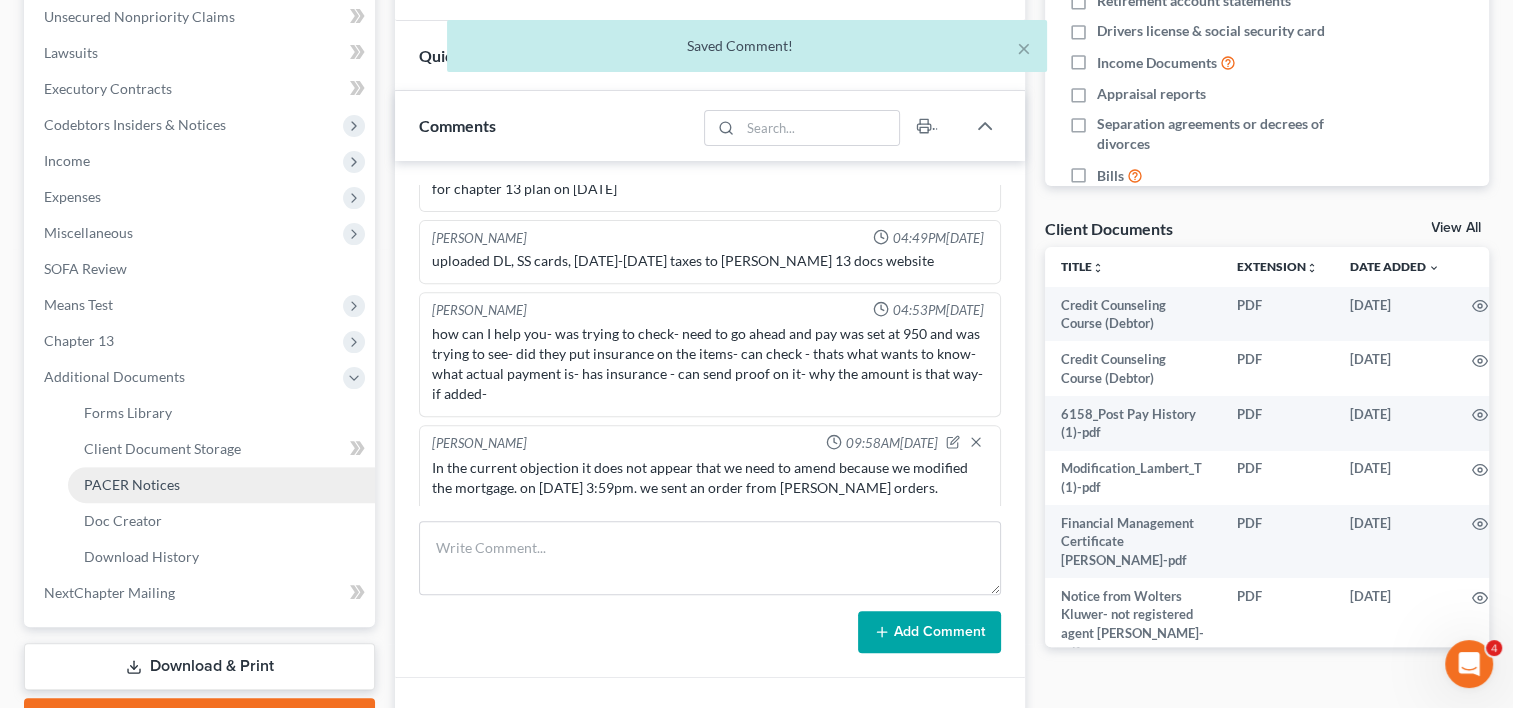 click on "PACER Notices" at bounding box center (132, 484) 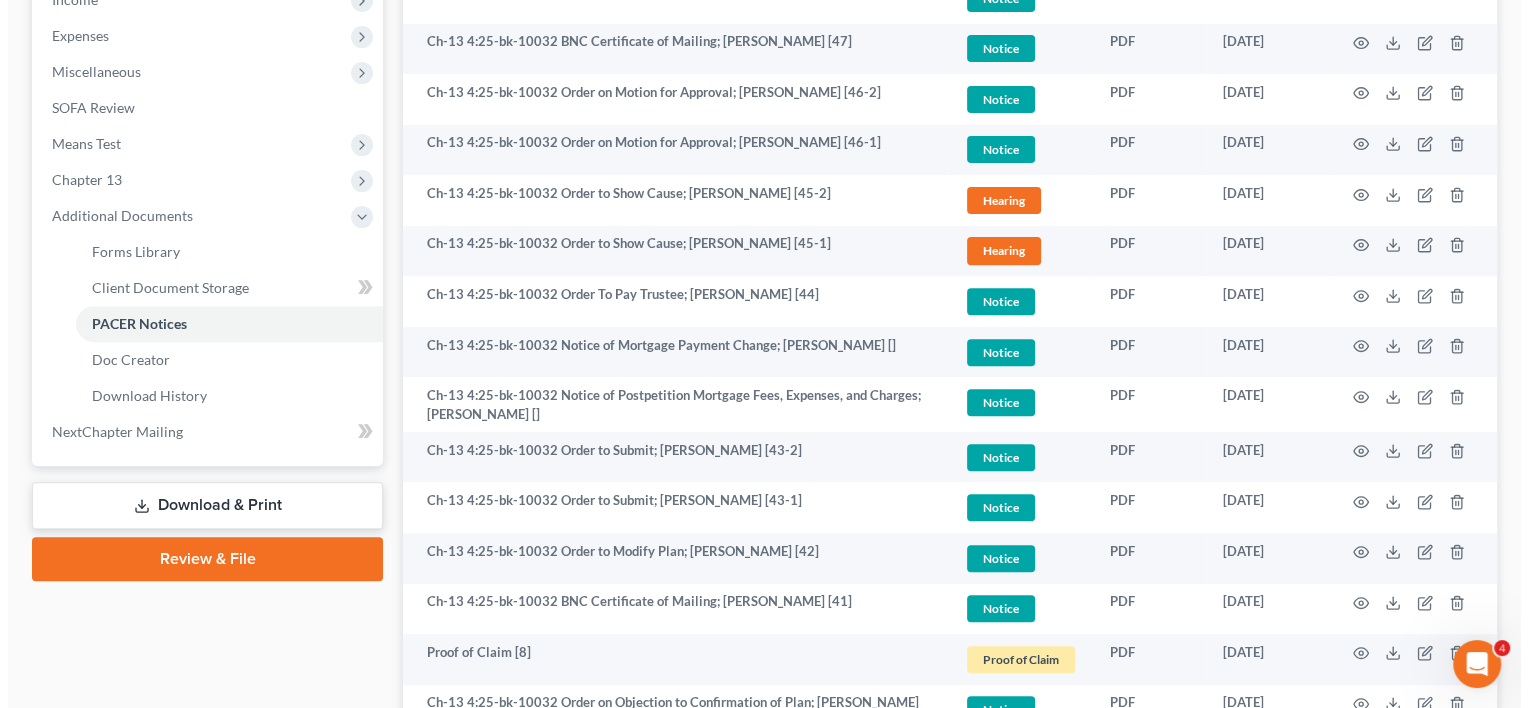 scroll, scrollTop: 551, scrollLeft: 0, axis: vertical 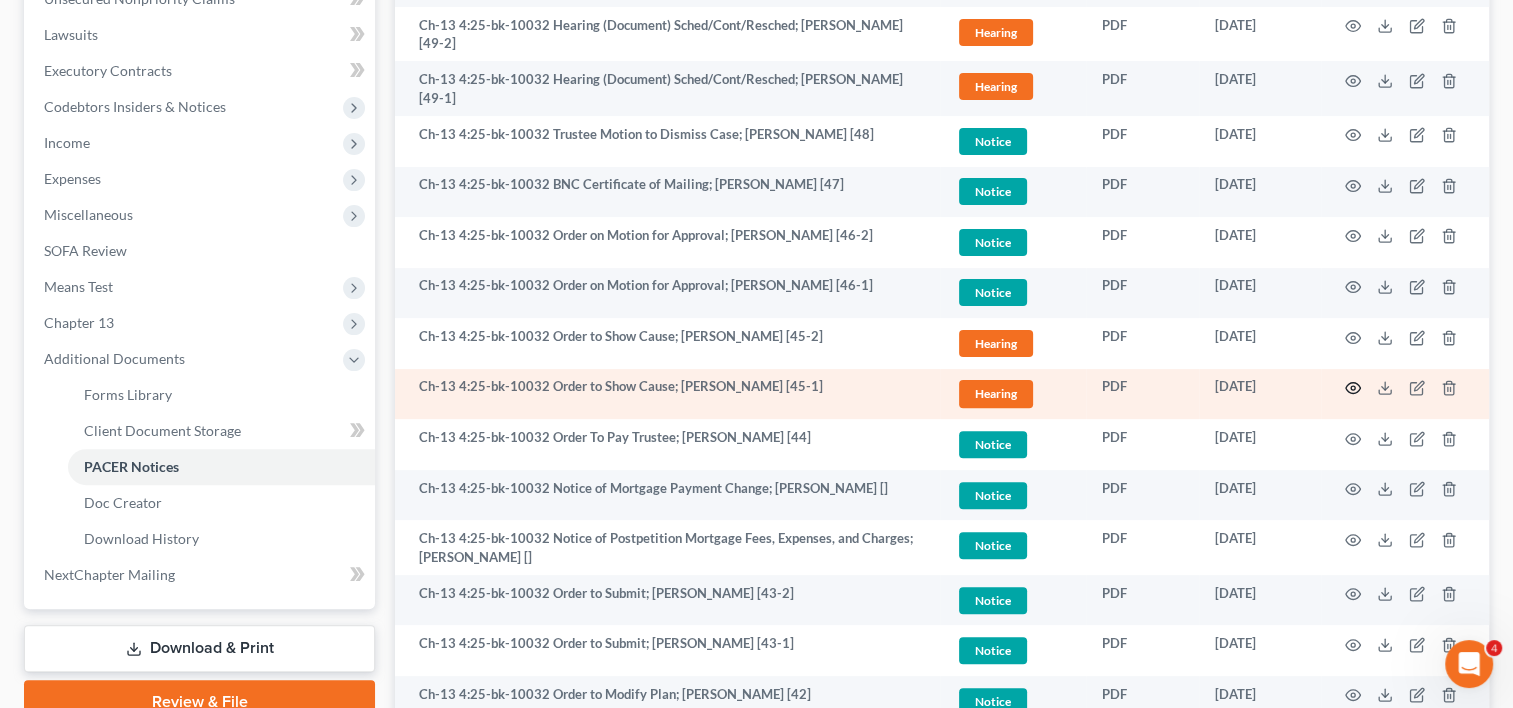 click 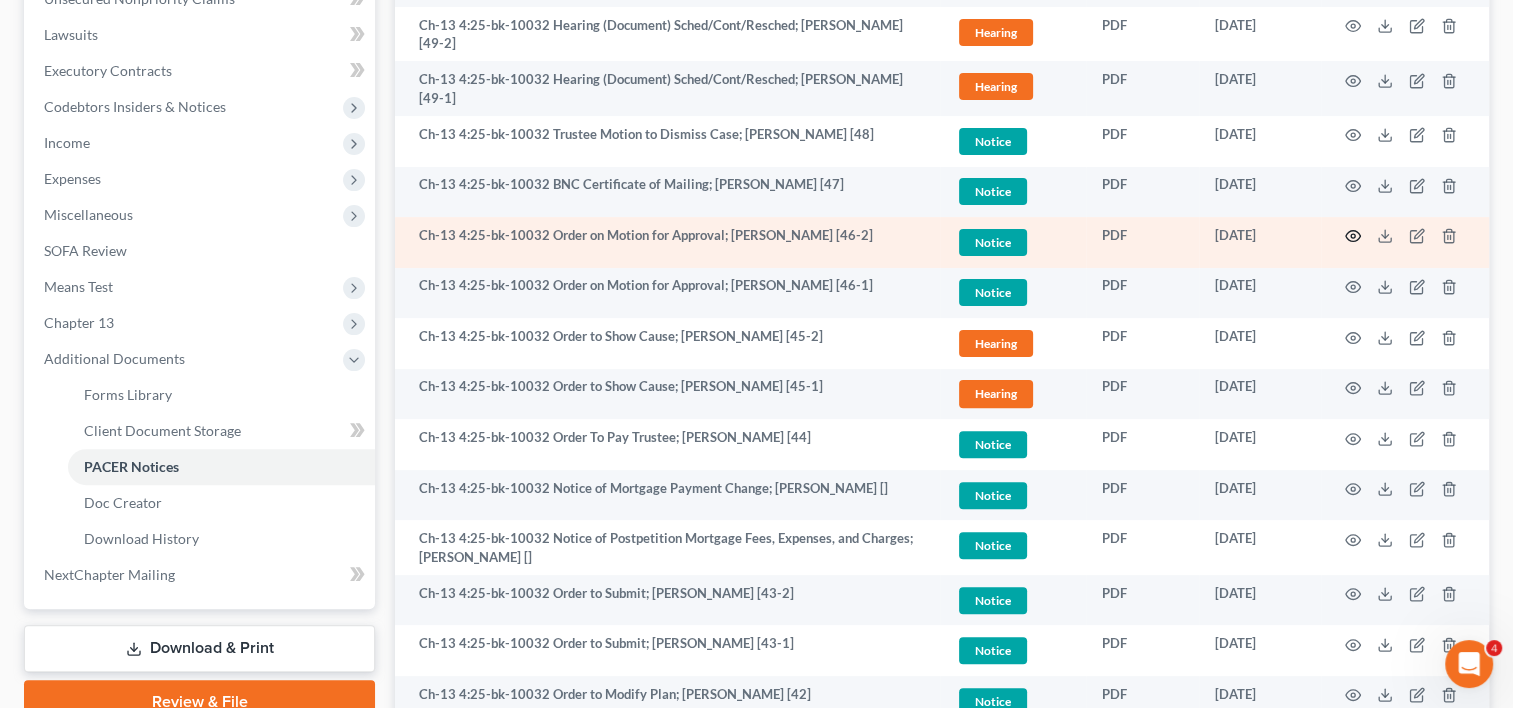 click 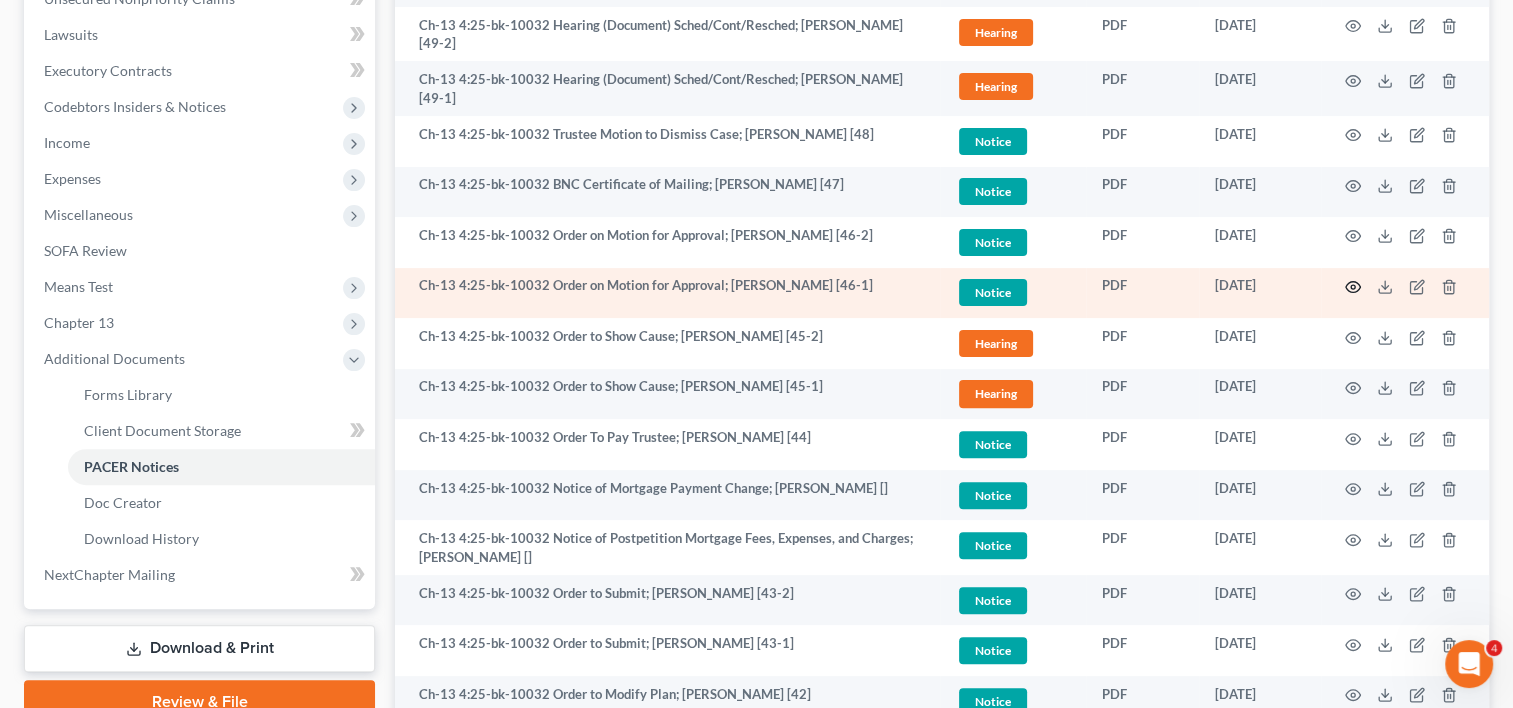click 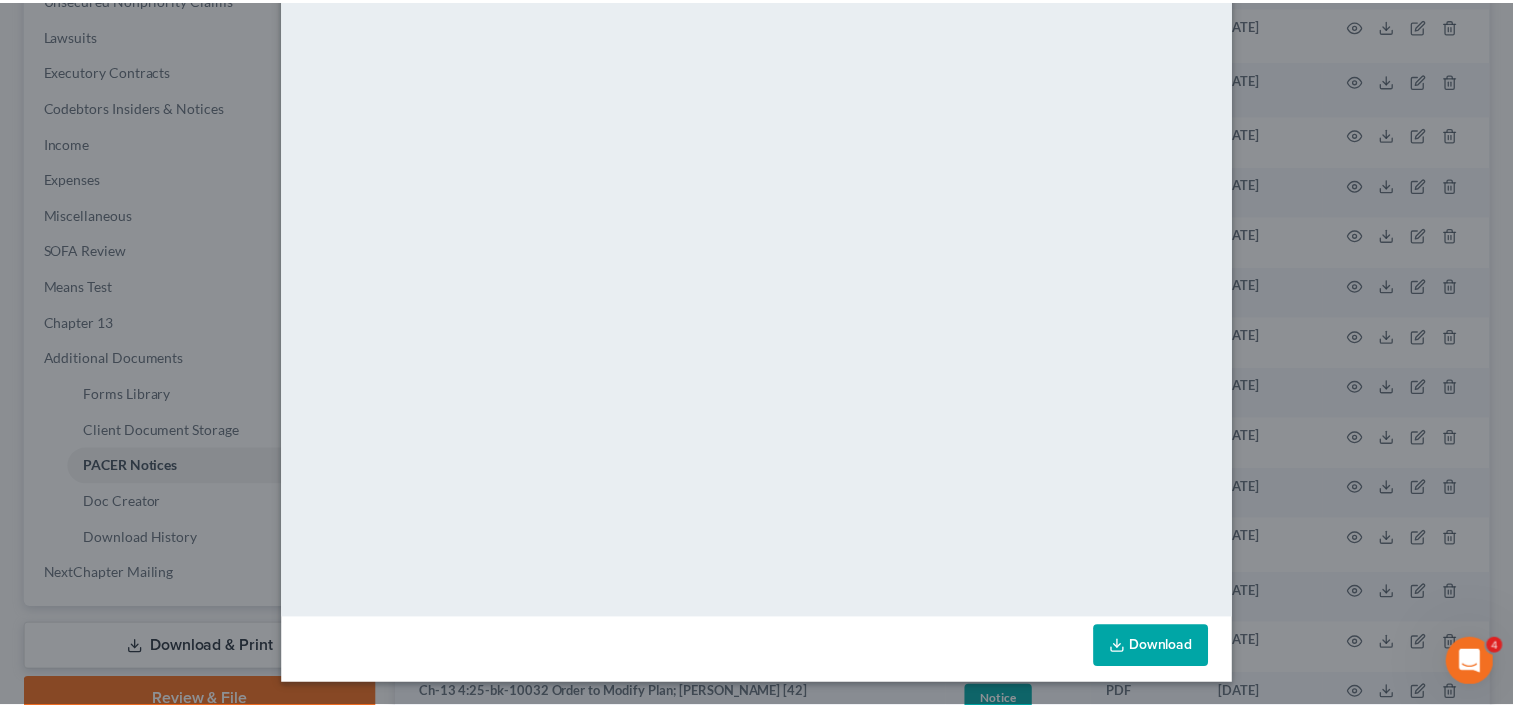 scroll, scrollTop: 0, scrollLeft: 0, axis: both 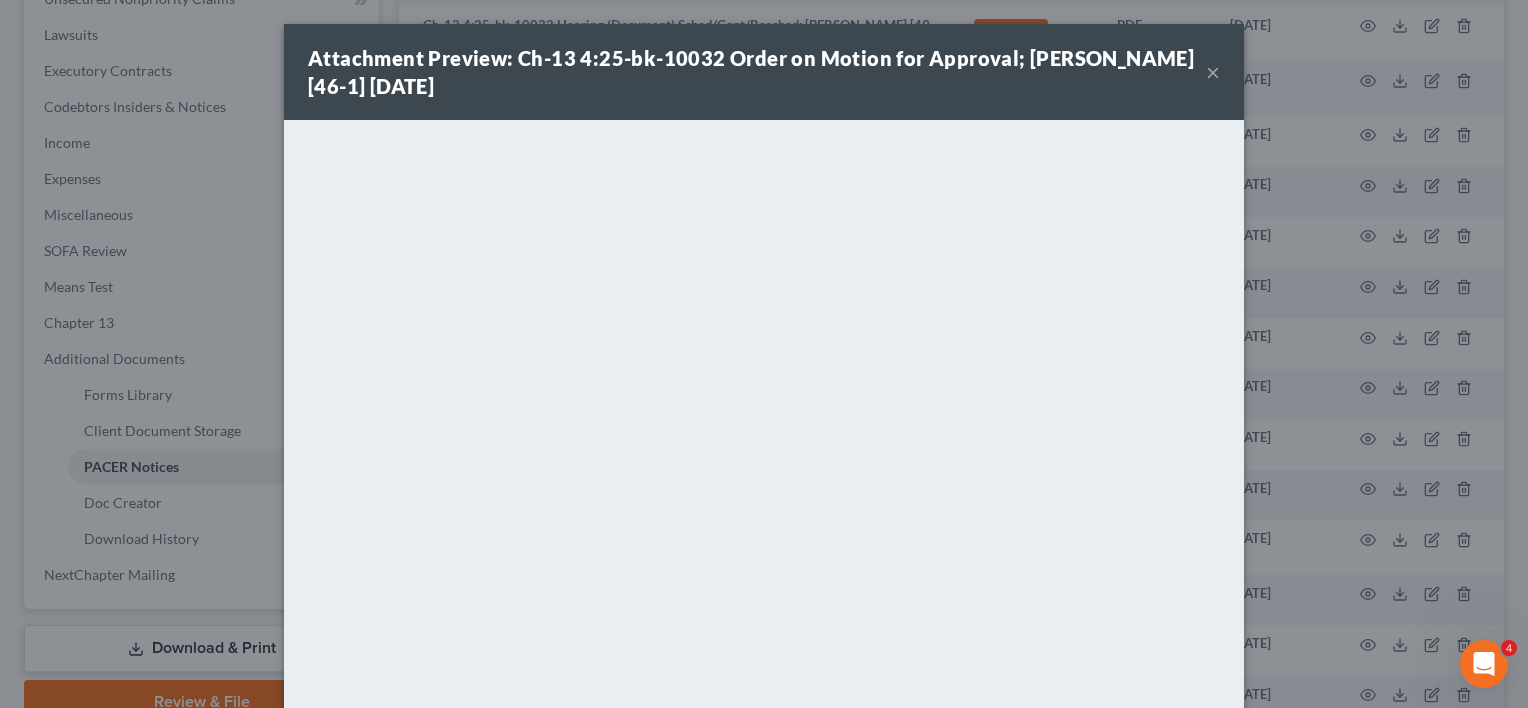 click on "×" at bounding box center (1213, 72) 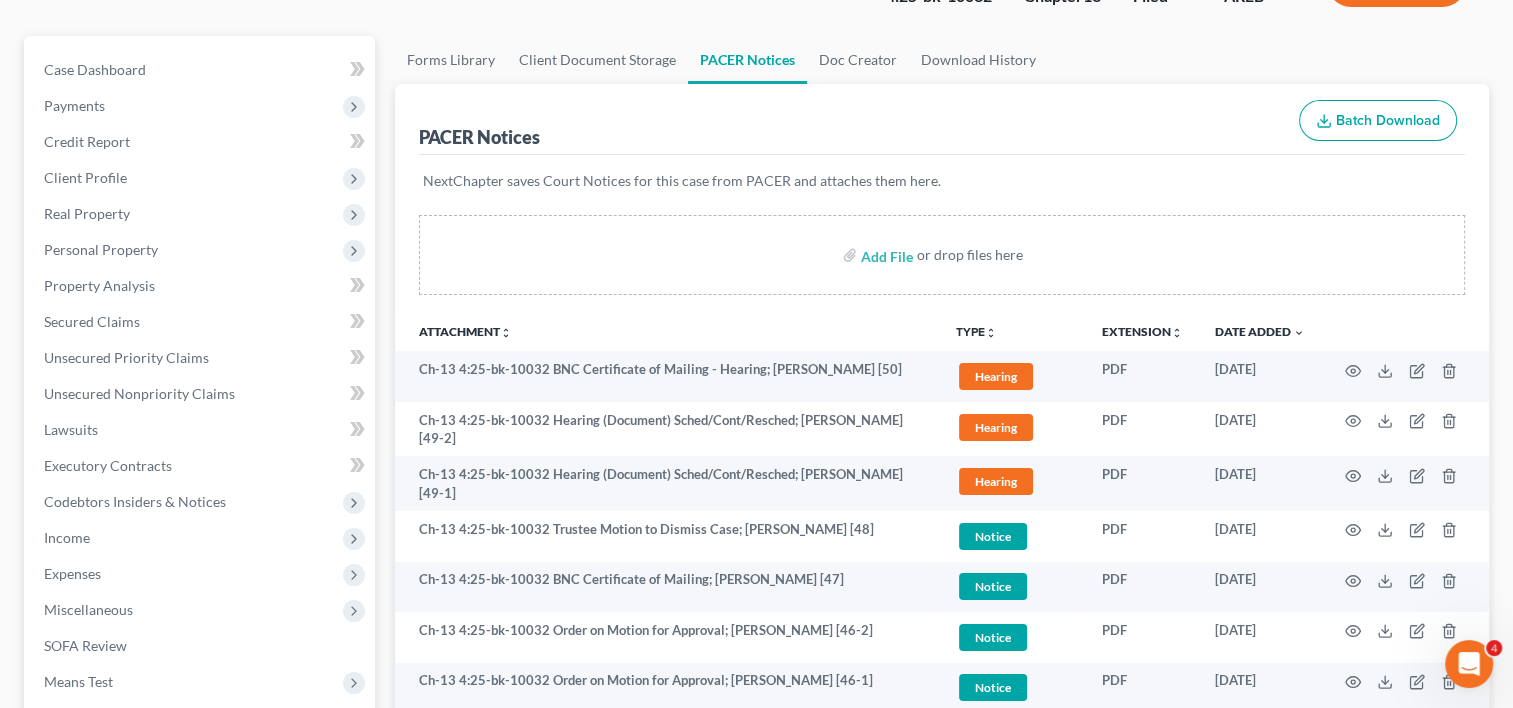 scroll, scrollTop: 0, scrollLeft: 0, axis: both 